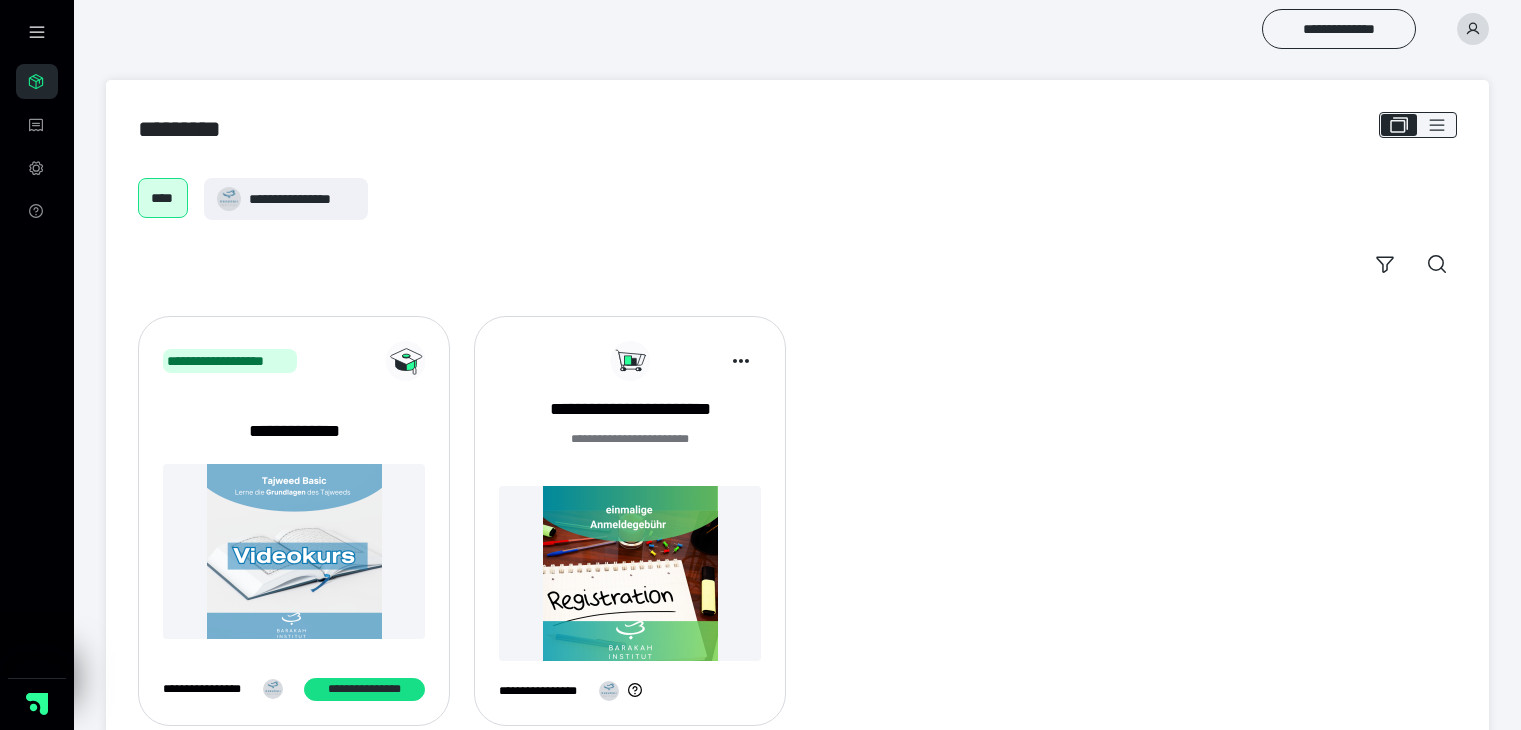 scroll, scrollTop: 0, scrollLeft: 0, axis: both 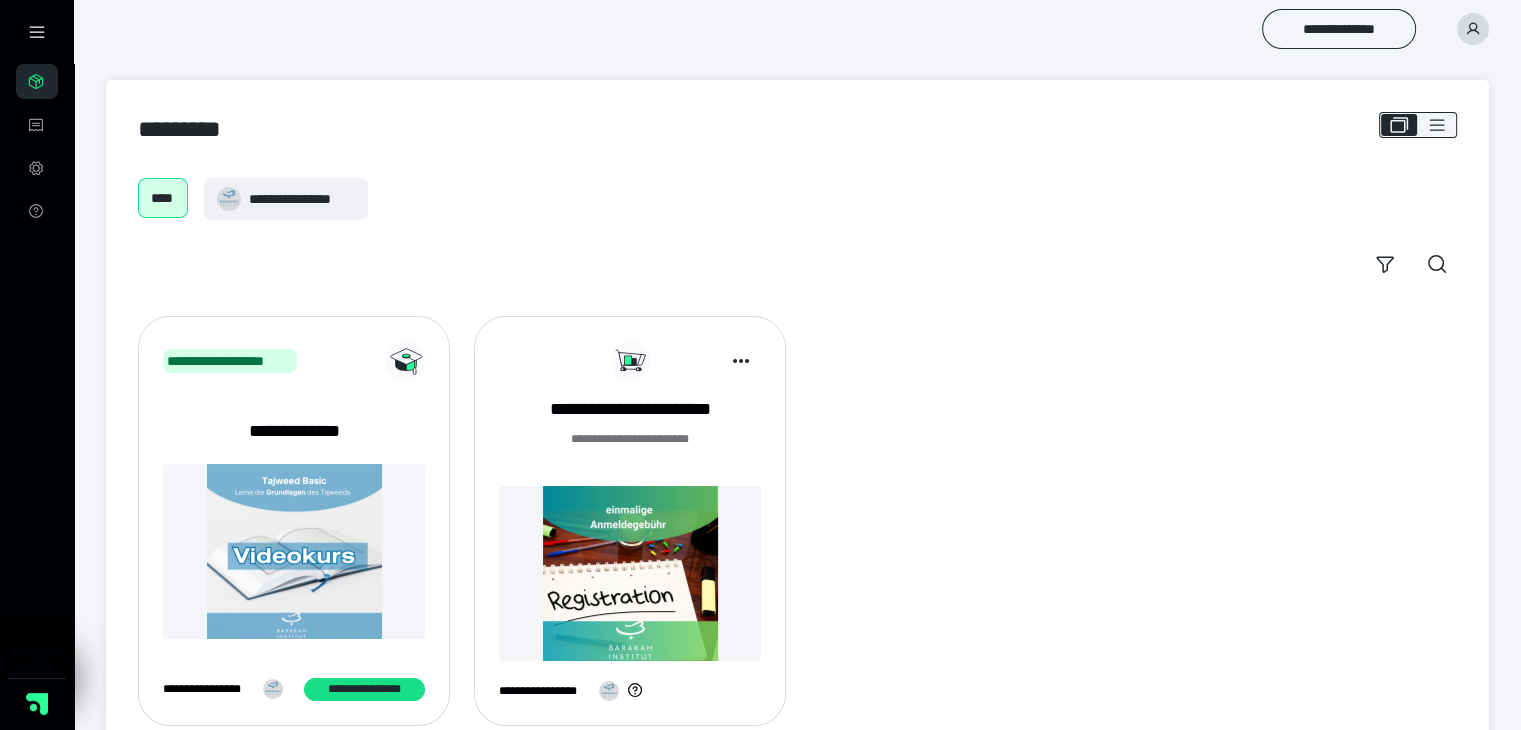 click at bounding box center (1473, 29) 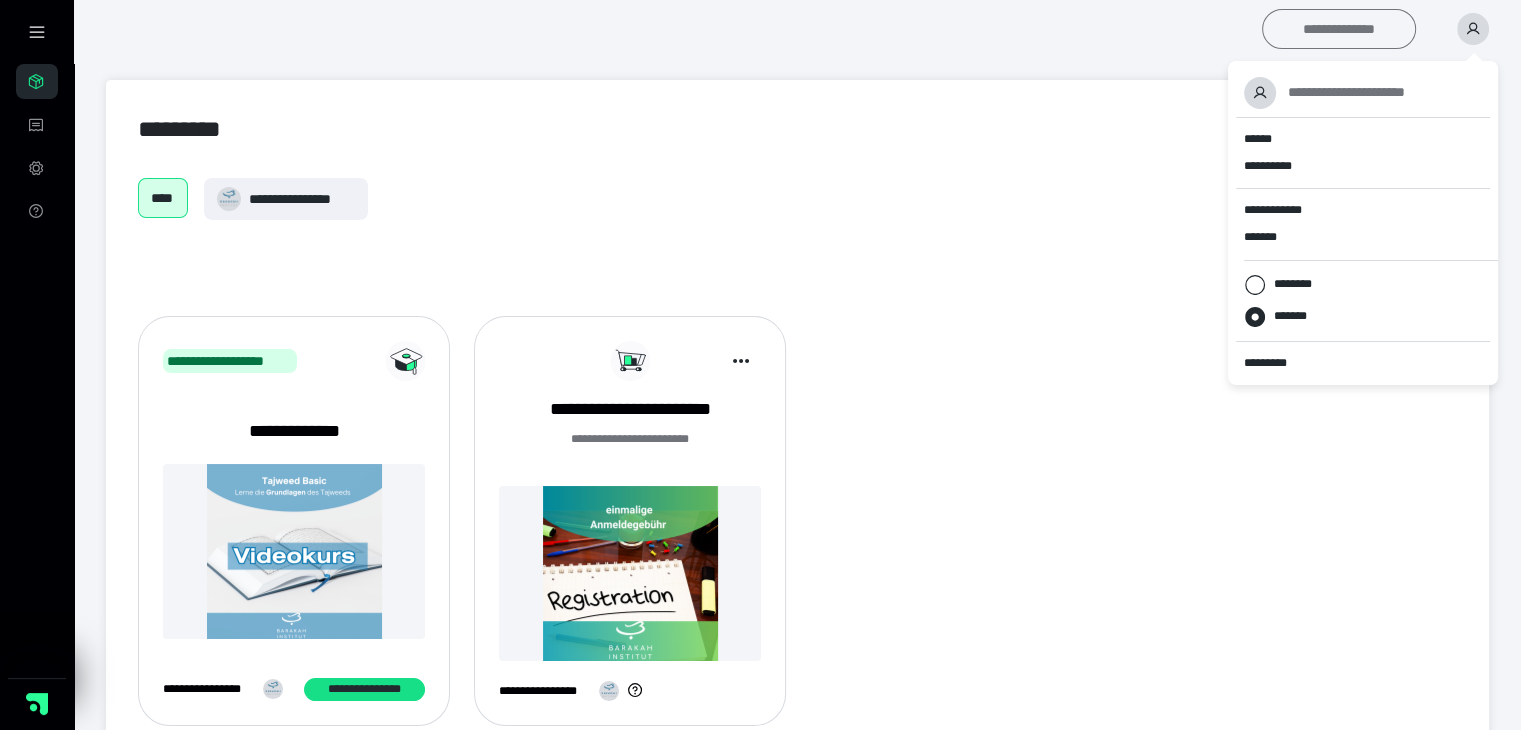 click on "**********" at bounding box center [1339, 29] 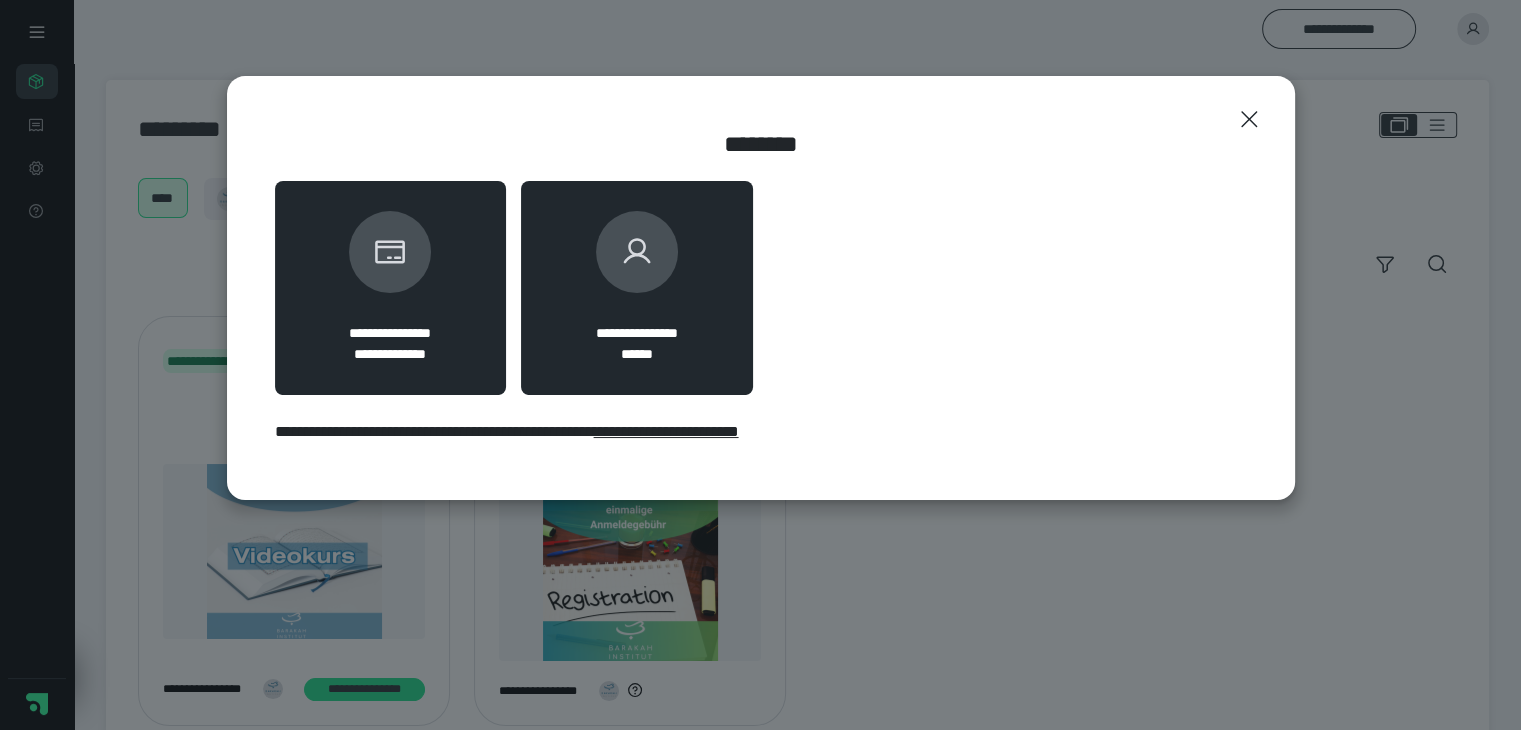 click on "**********" at bounding box center [637, 288] 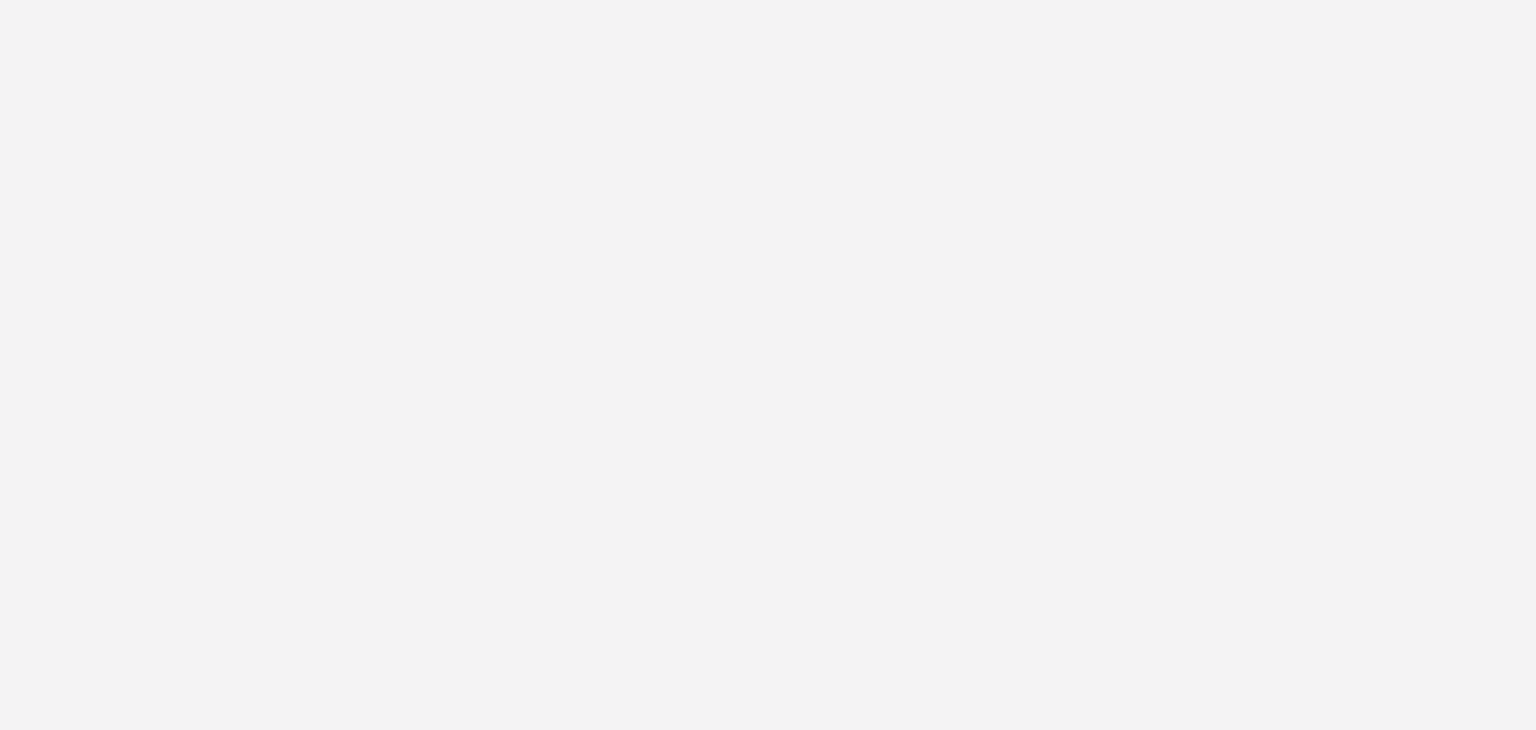 scroll, scrollTop: 0, scrollLeft: 0, axis: both 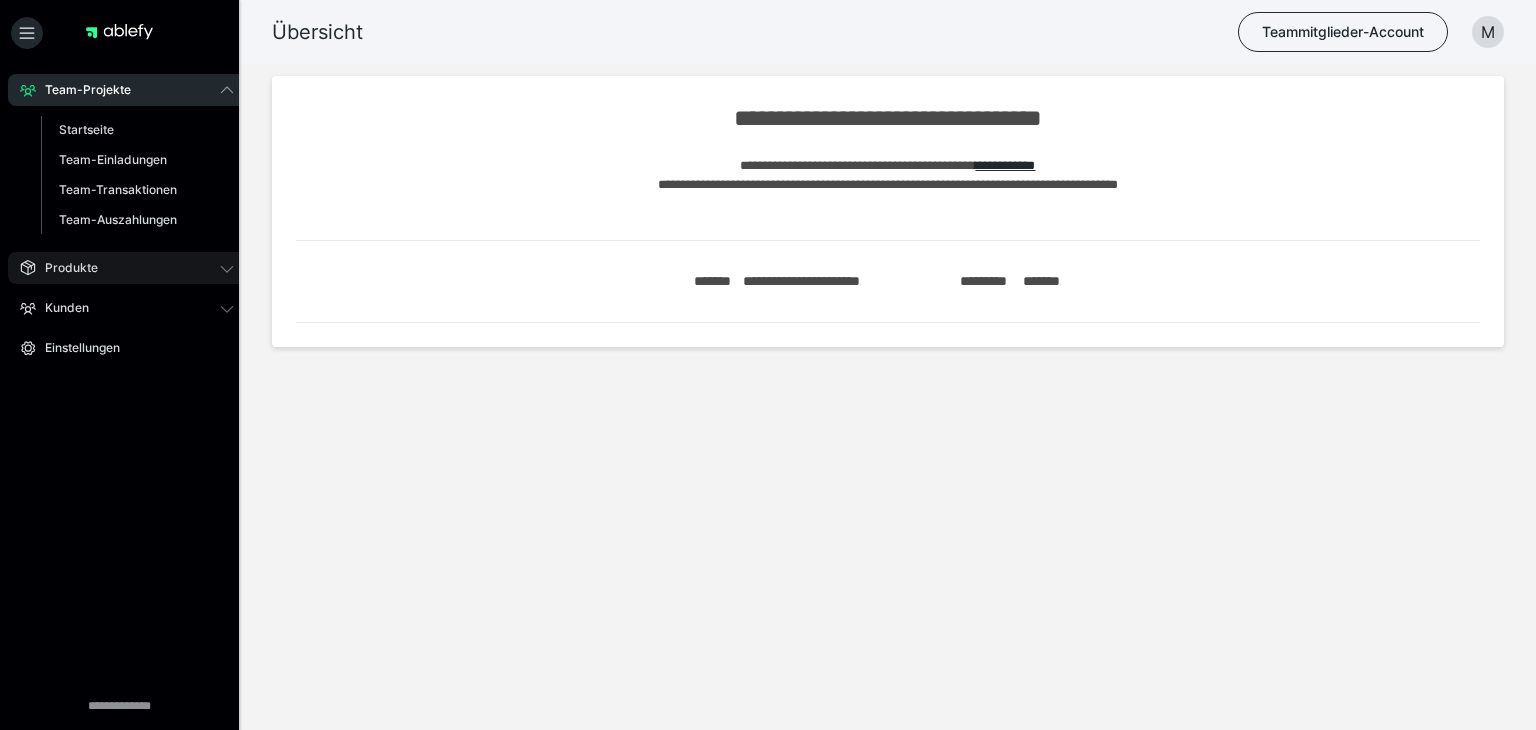 click on "Produkte" at bounding box center [64, 268] 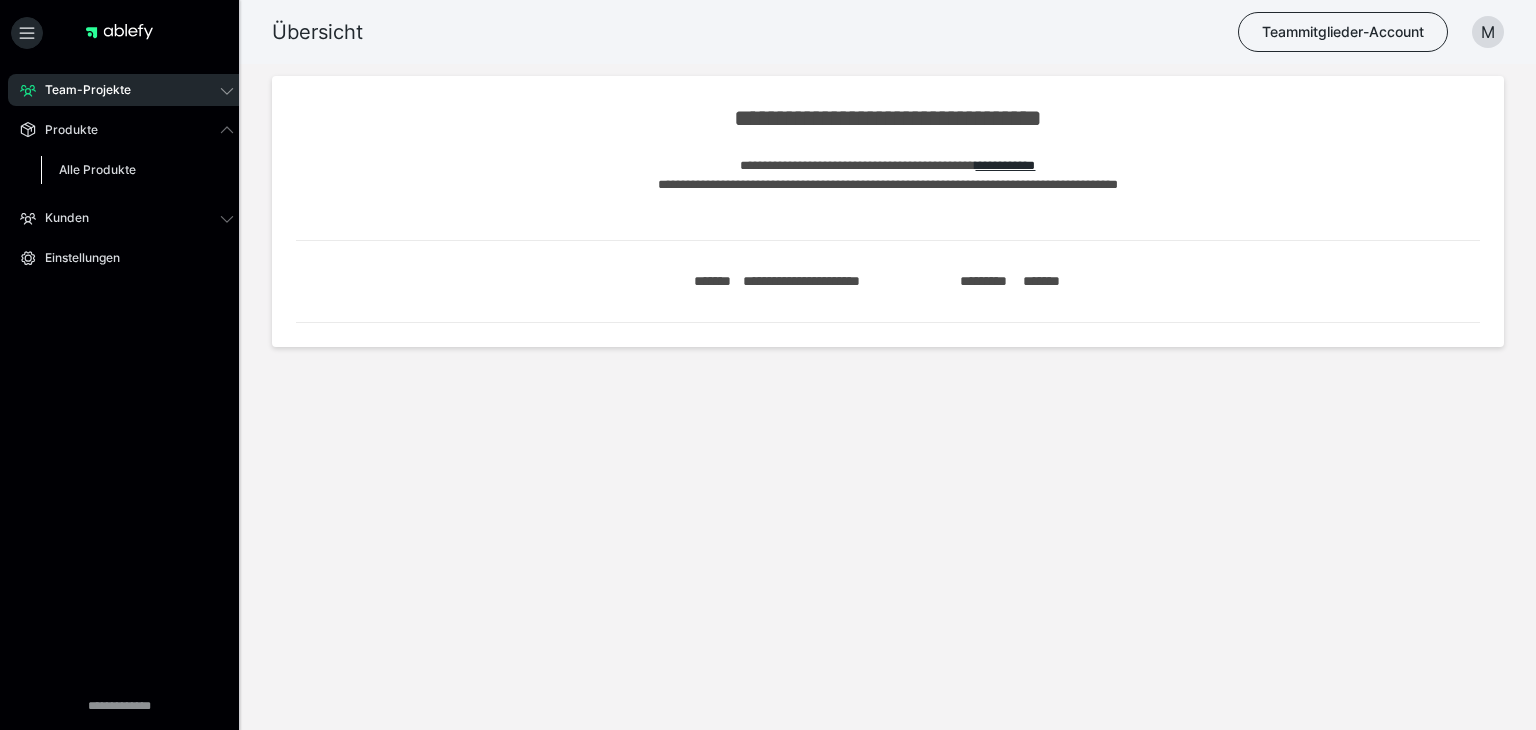 click on "Alle Produkte" at bounding box center [137, 170] 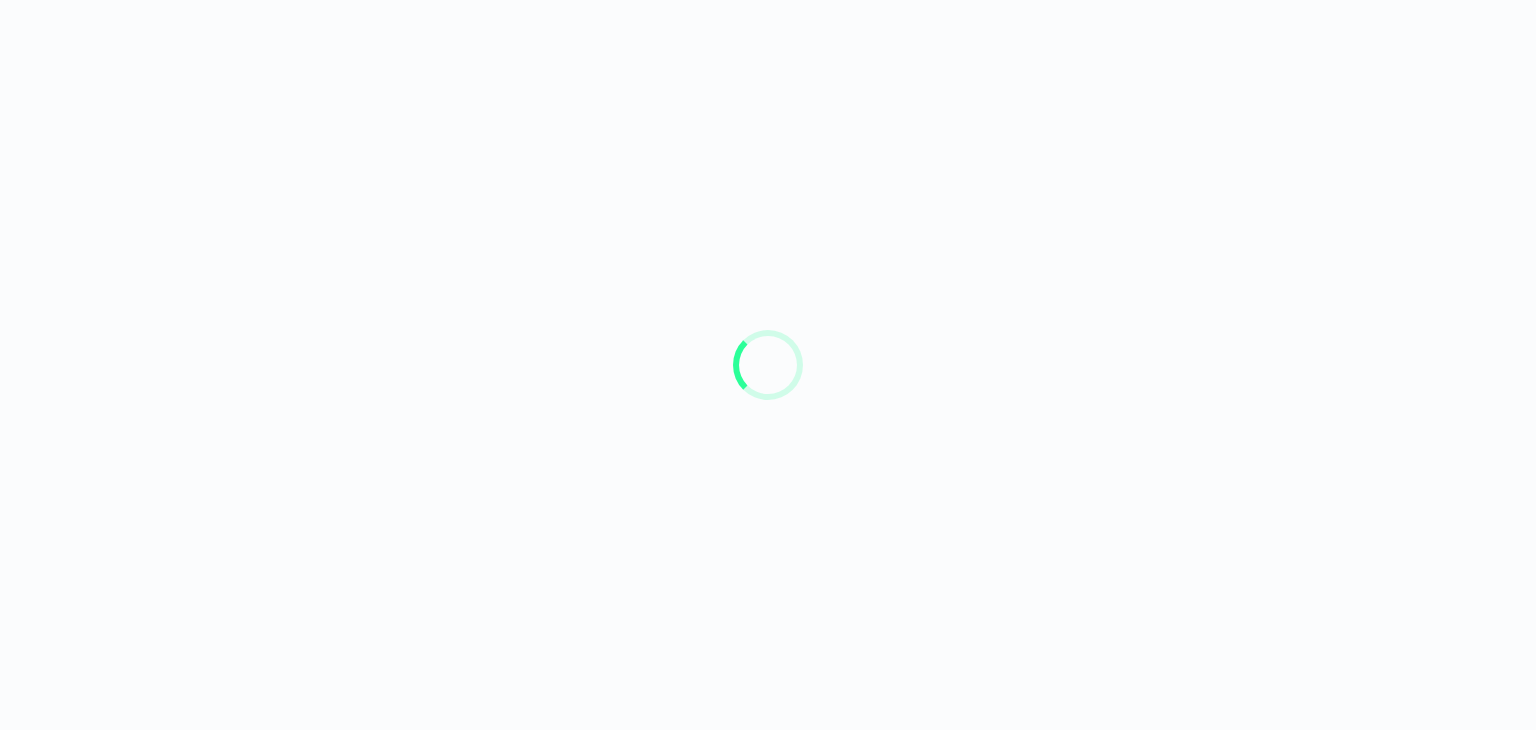 scroll, scrollTop: 0, scrollLeft: 0, axis: both 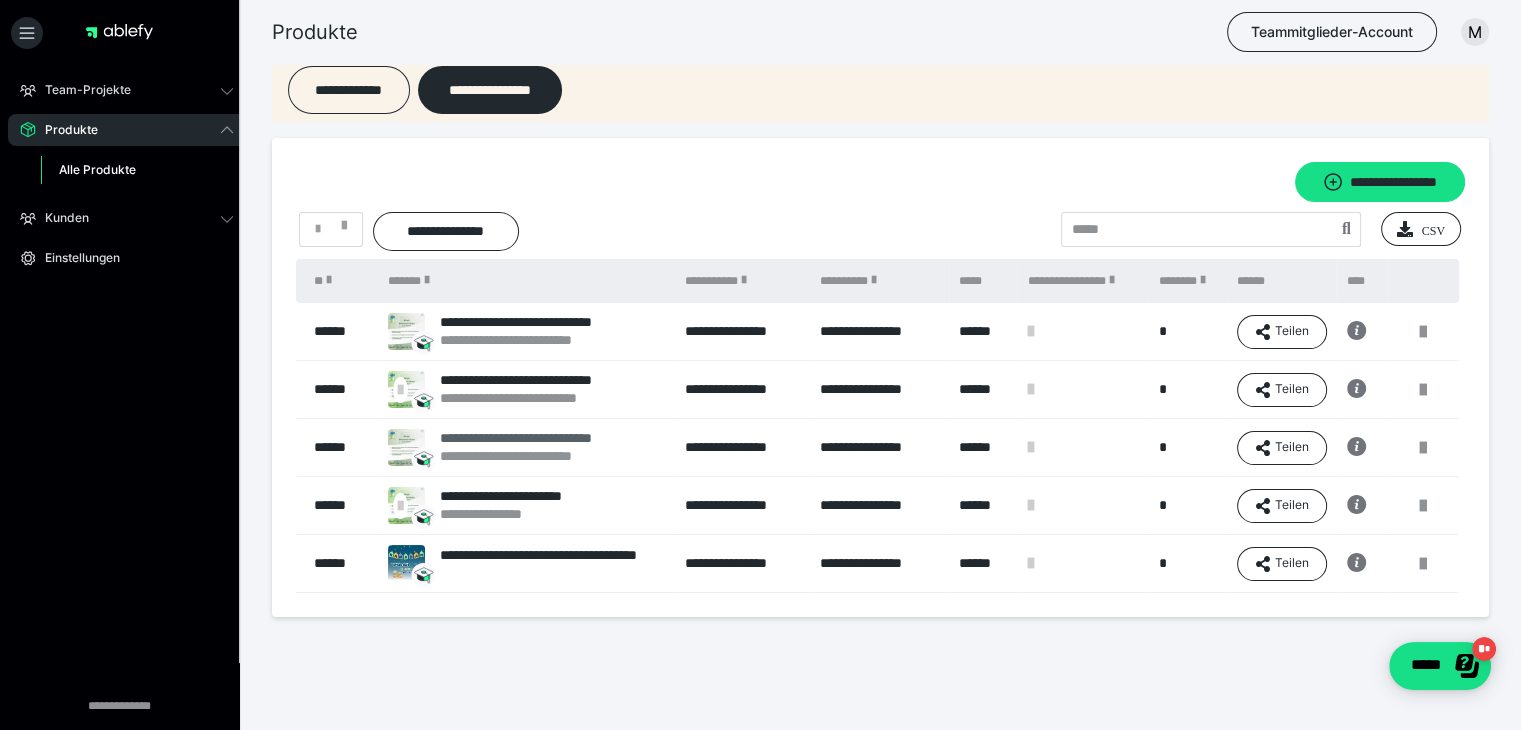 click on "**********" at bounding box center (549, 438) 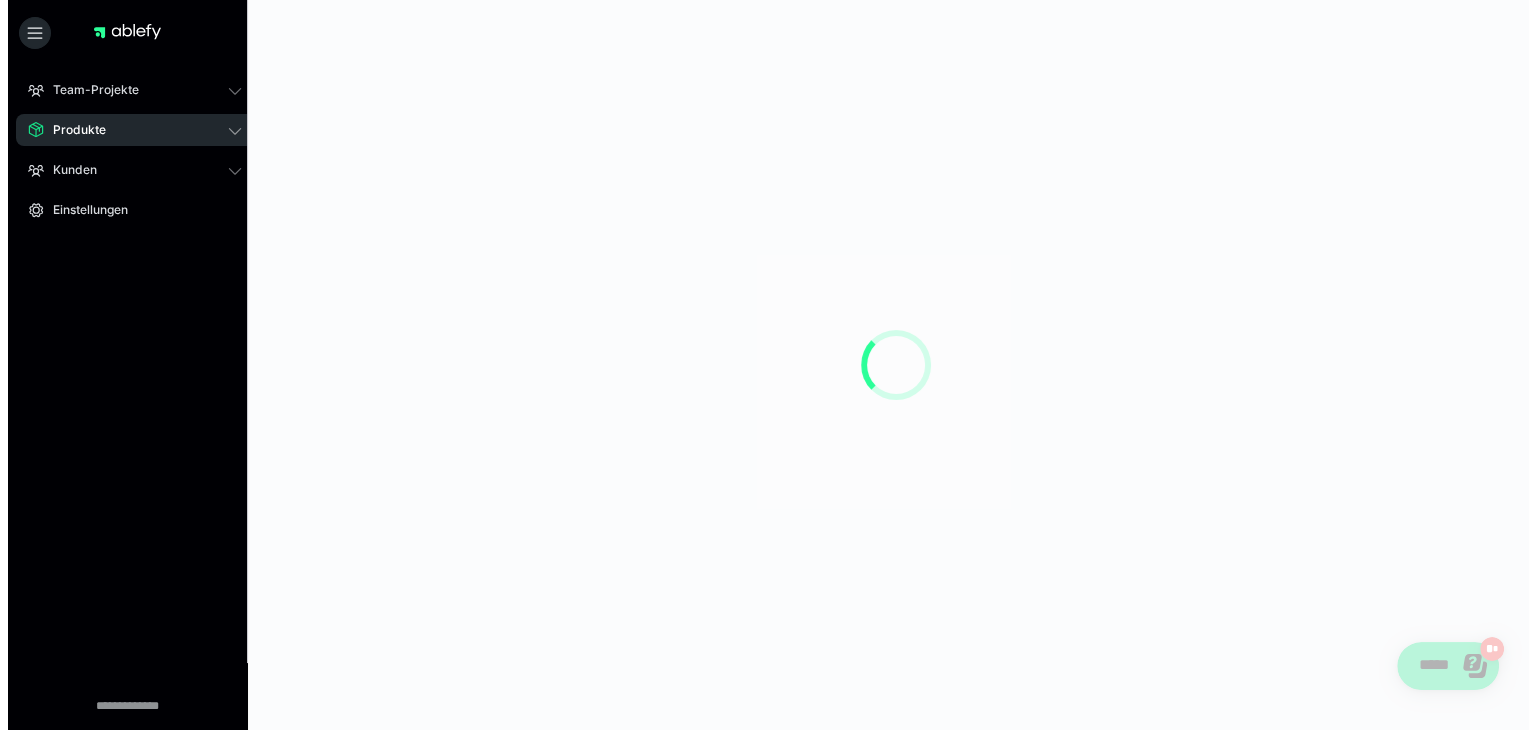 scroll, scrollTop: 0, scrollLeft: 0, axis: both 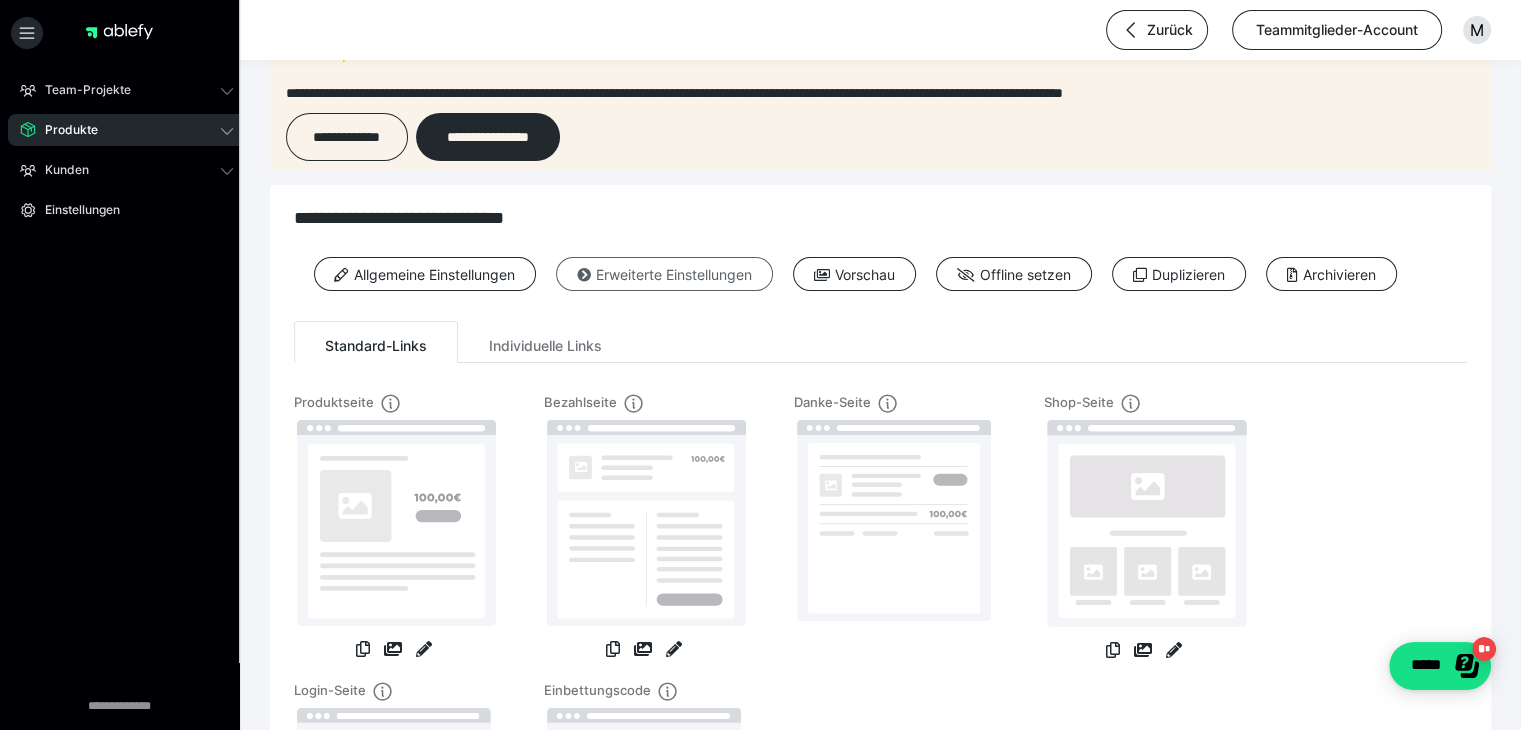 click on "Erweiterte Einstellungen" at bounding box center (664, 274) 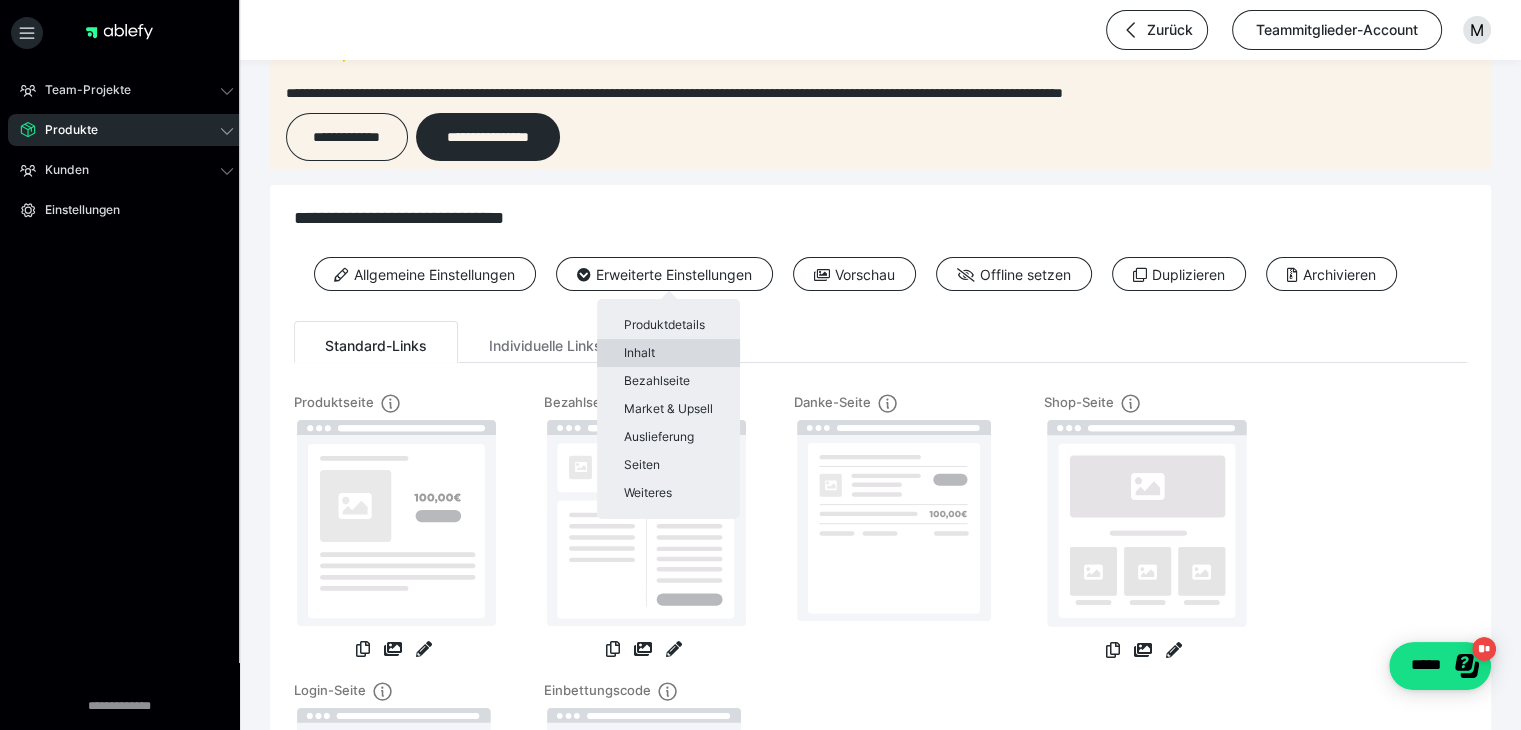 click on "Inhalt" at bounding box center [668, 353] 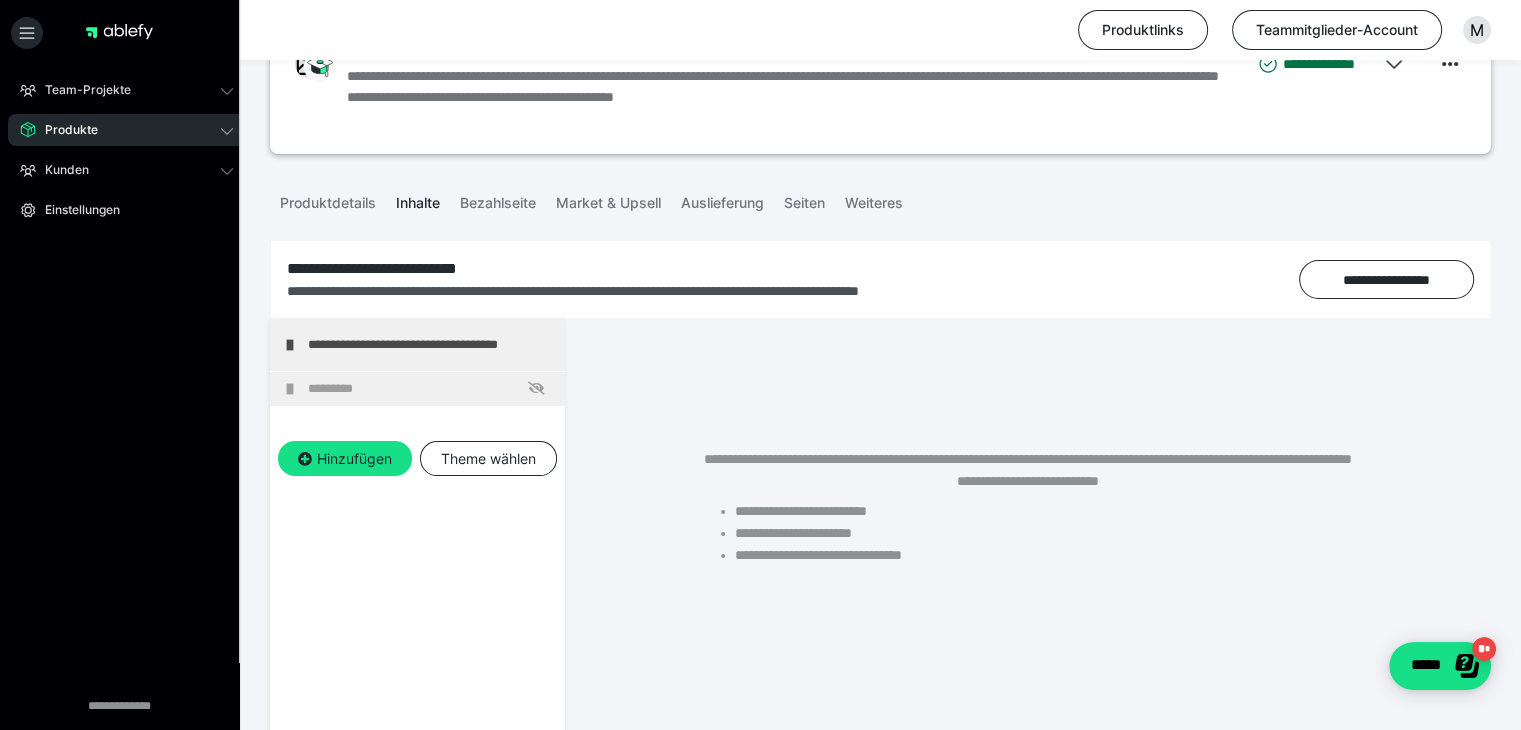 scroll, scrollTop: 176, scrollLeft: 0, axis: vertical 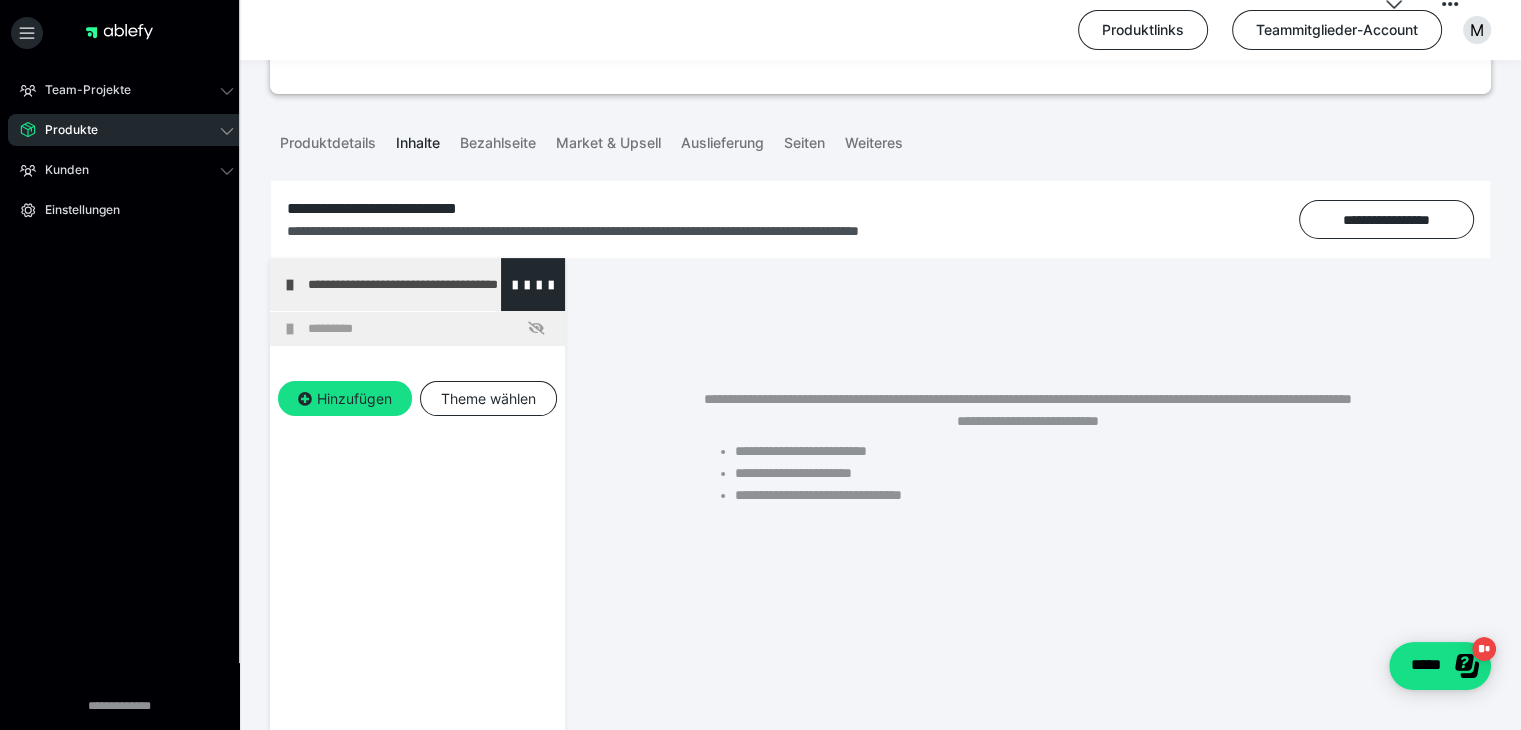 click on "**********" at bounding box center (417, 284) 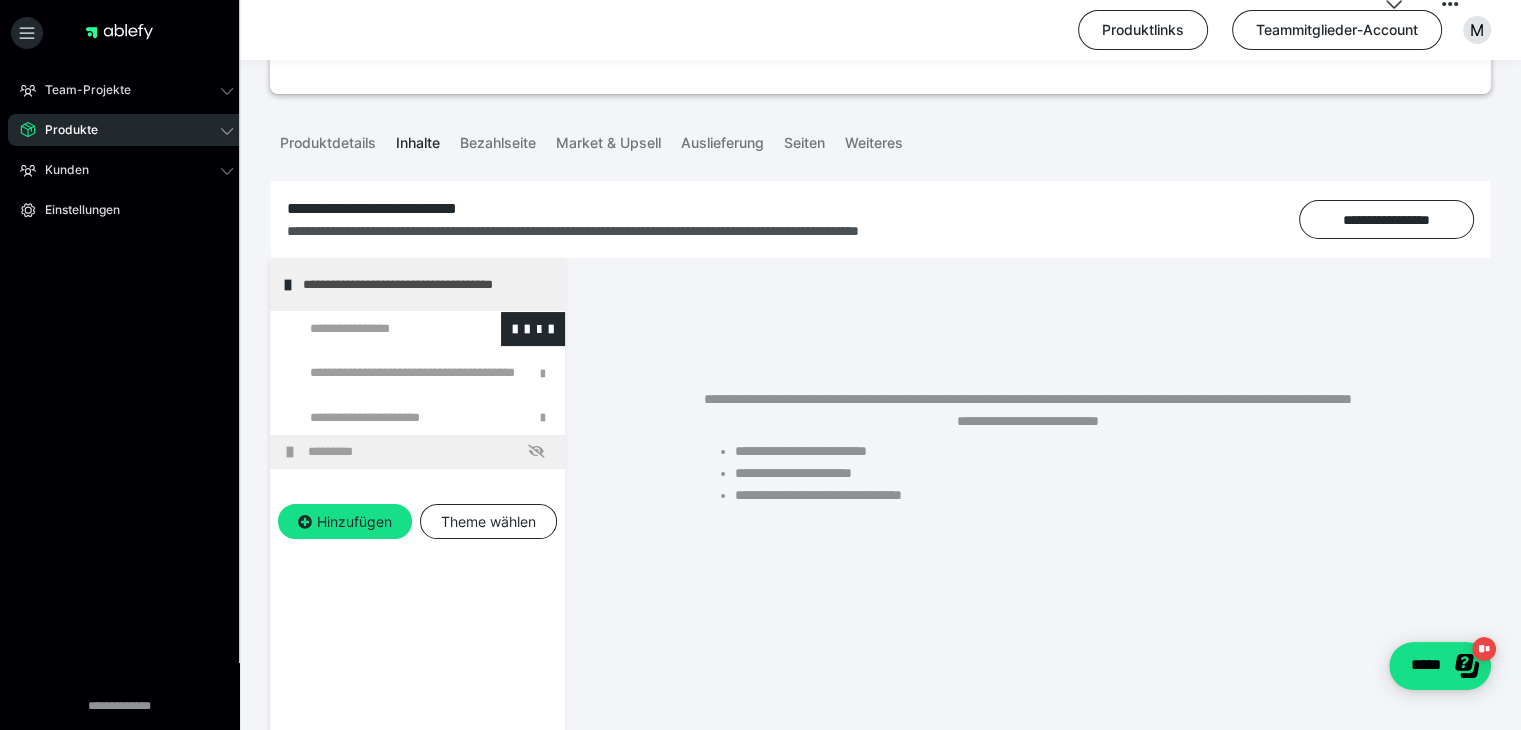 click at bounding box center (375, 329) 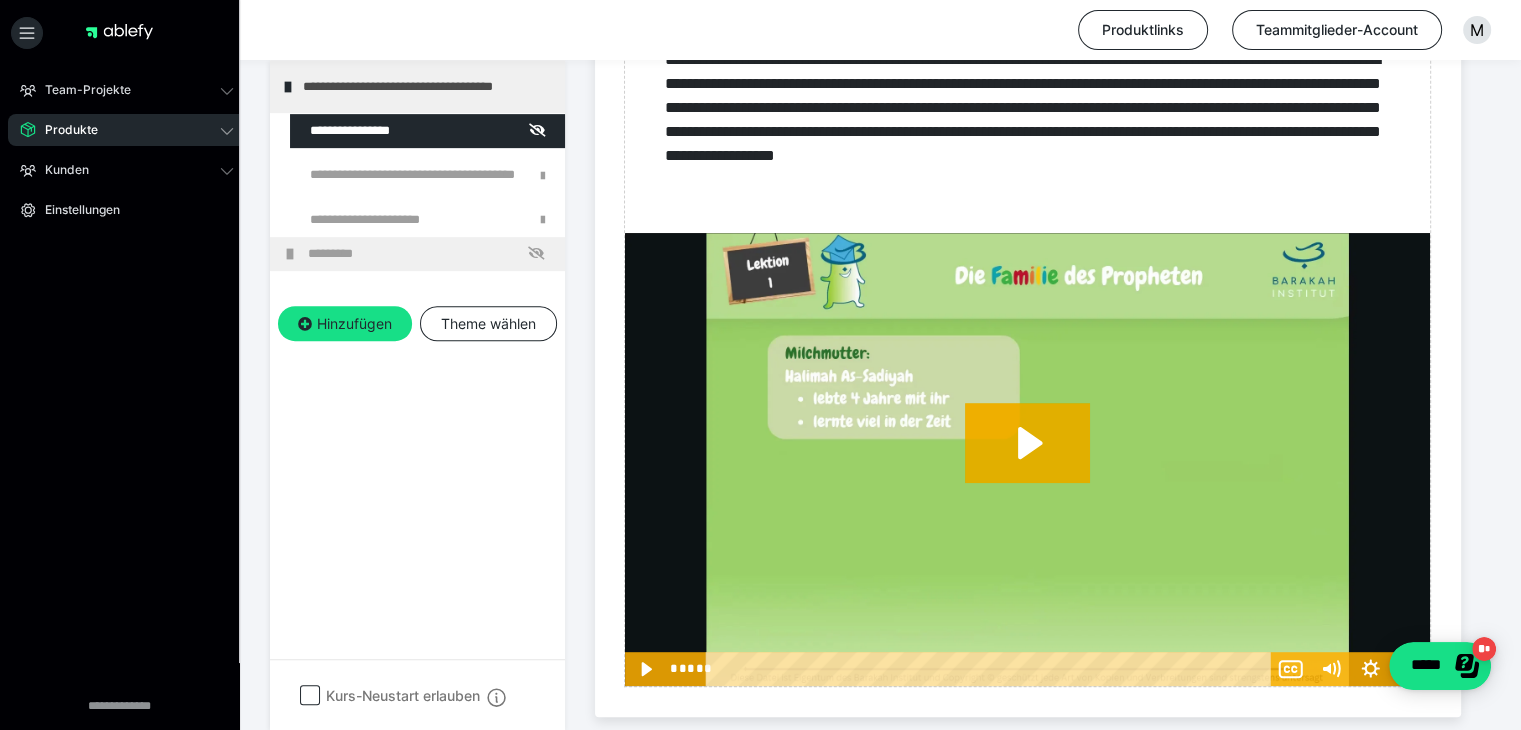 scroll, scrollTop: 838, scrollLeft: 0, axis: vertical 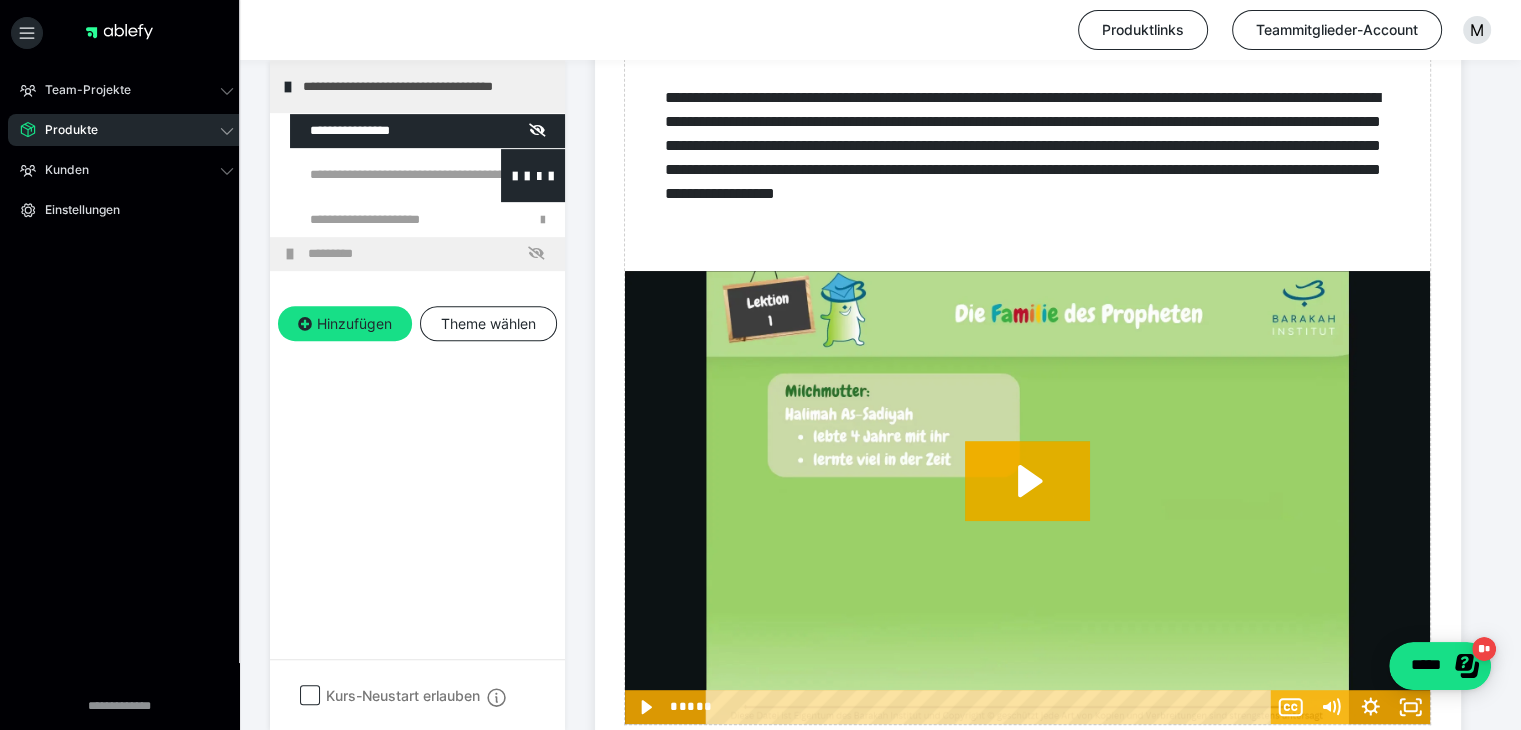 click at bounding box center (375, 175) 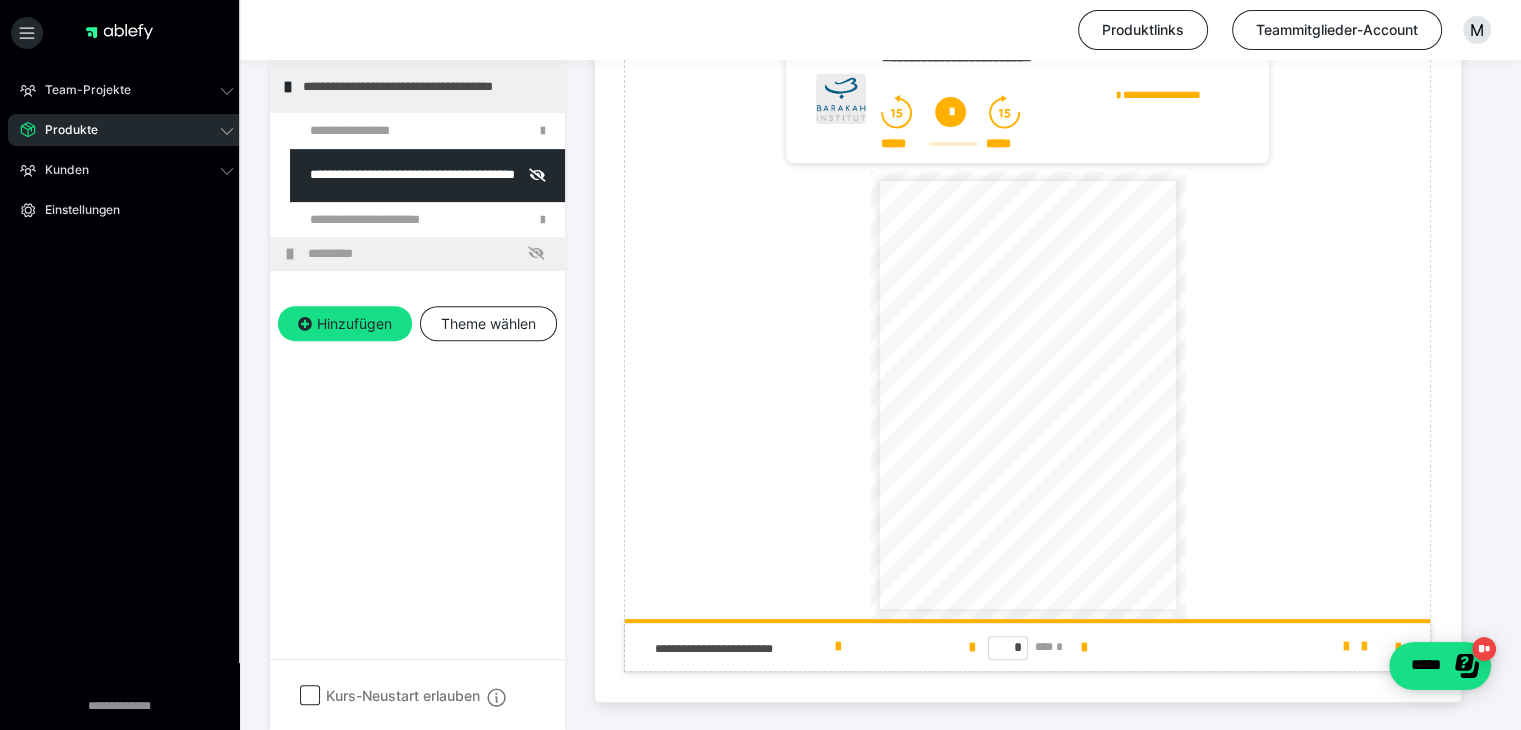 scroll, scrollTop: 750, scrollLeft: 0, axis: vertical 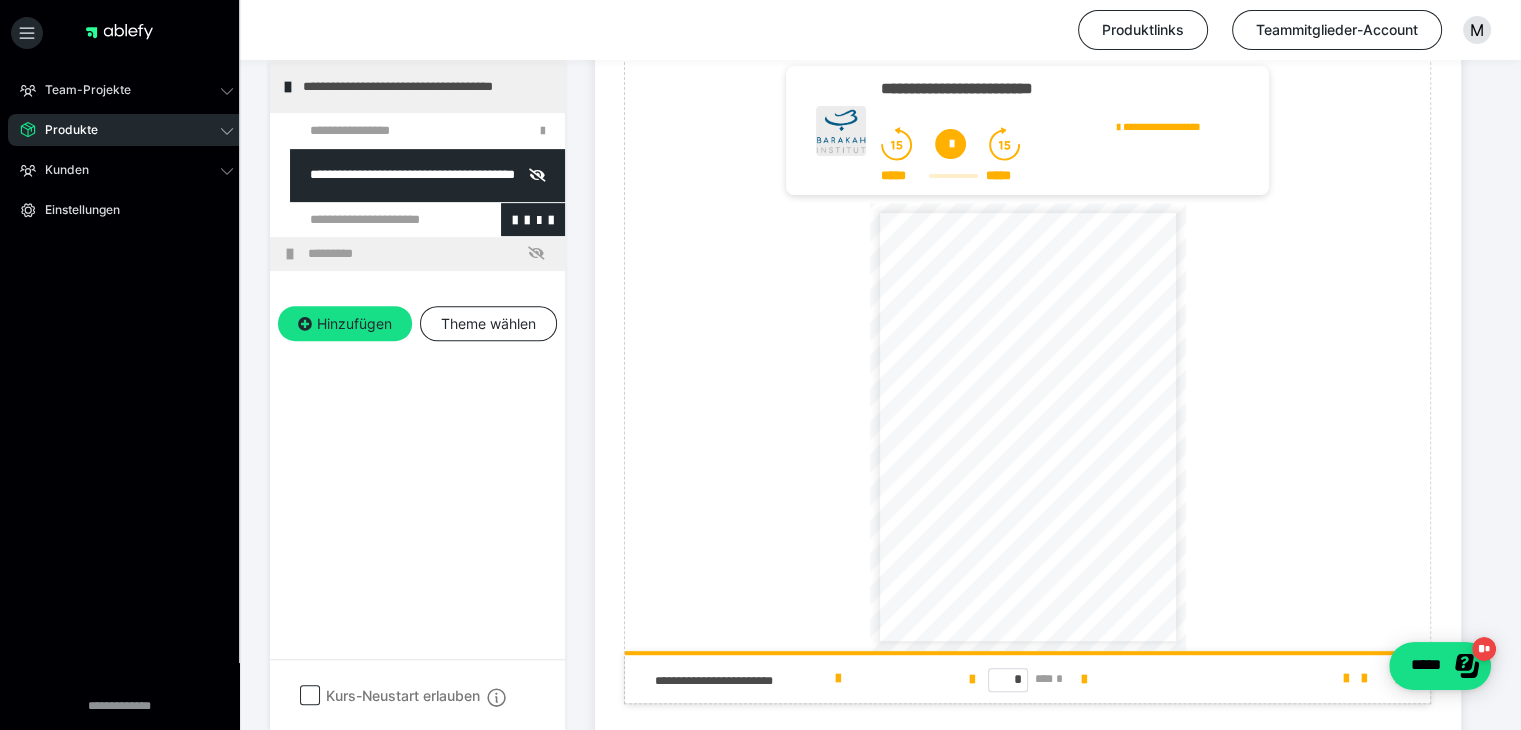click at bounding box center [375, 220] 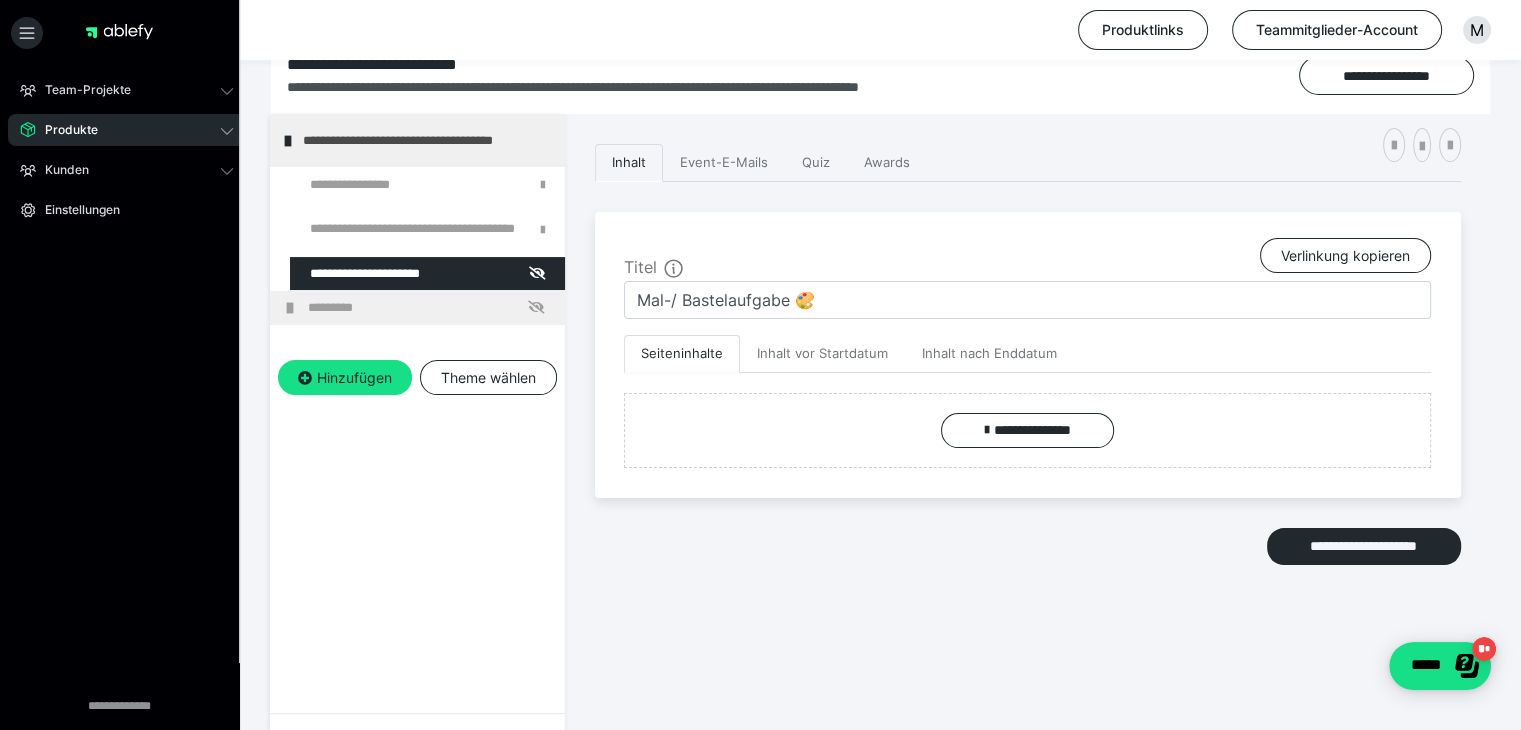 scroll, scrollTop: 322, scrollLeft: 0, axis: vertical 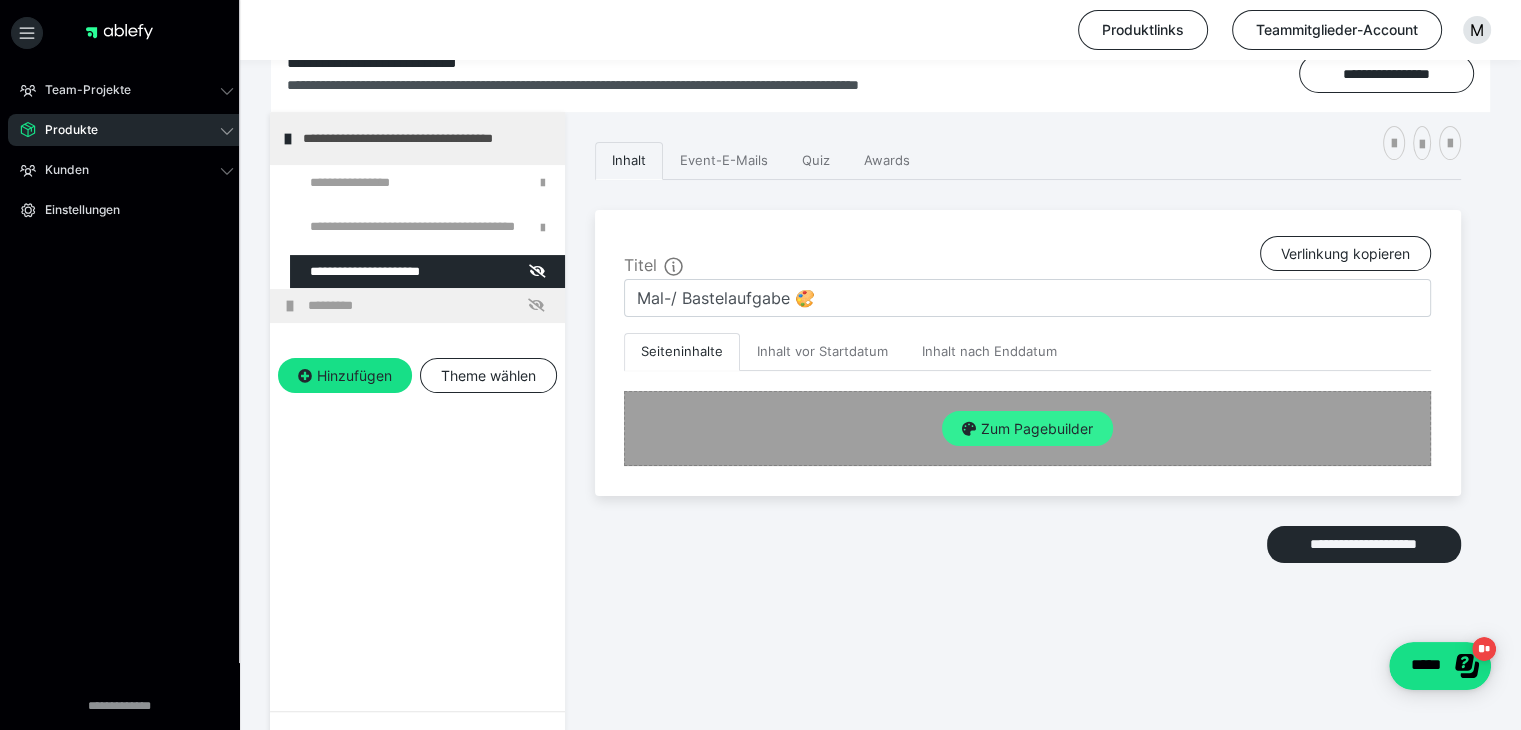 click on "Zum Pagebuilder" at bounding box center [1027, 429] 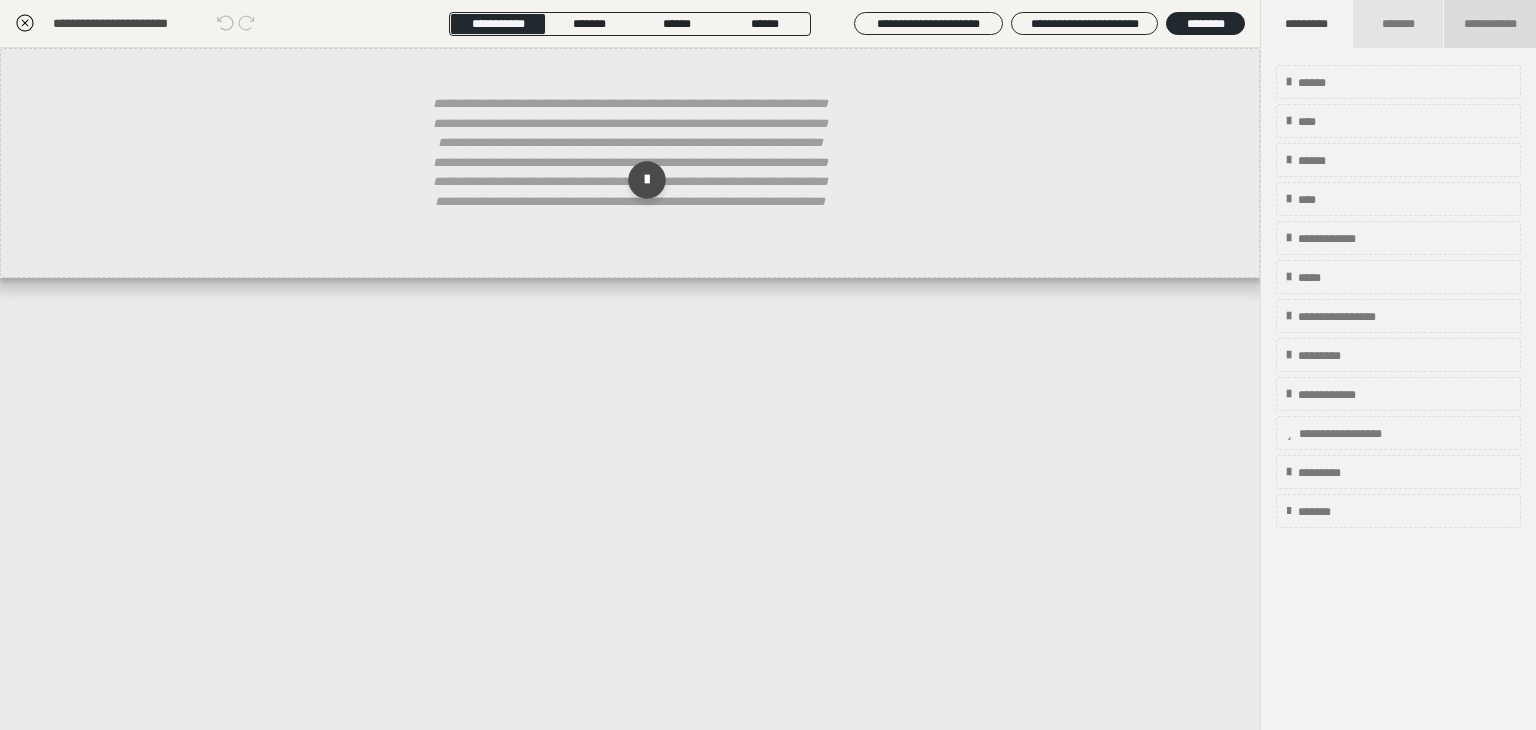 click on "**********" at bounding box center [1490, 24] 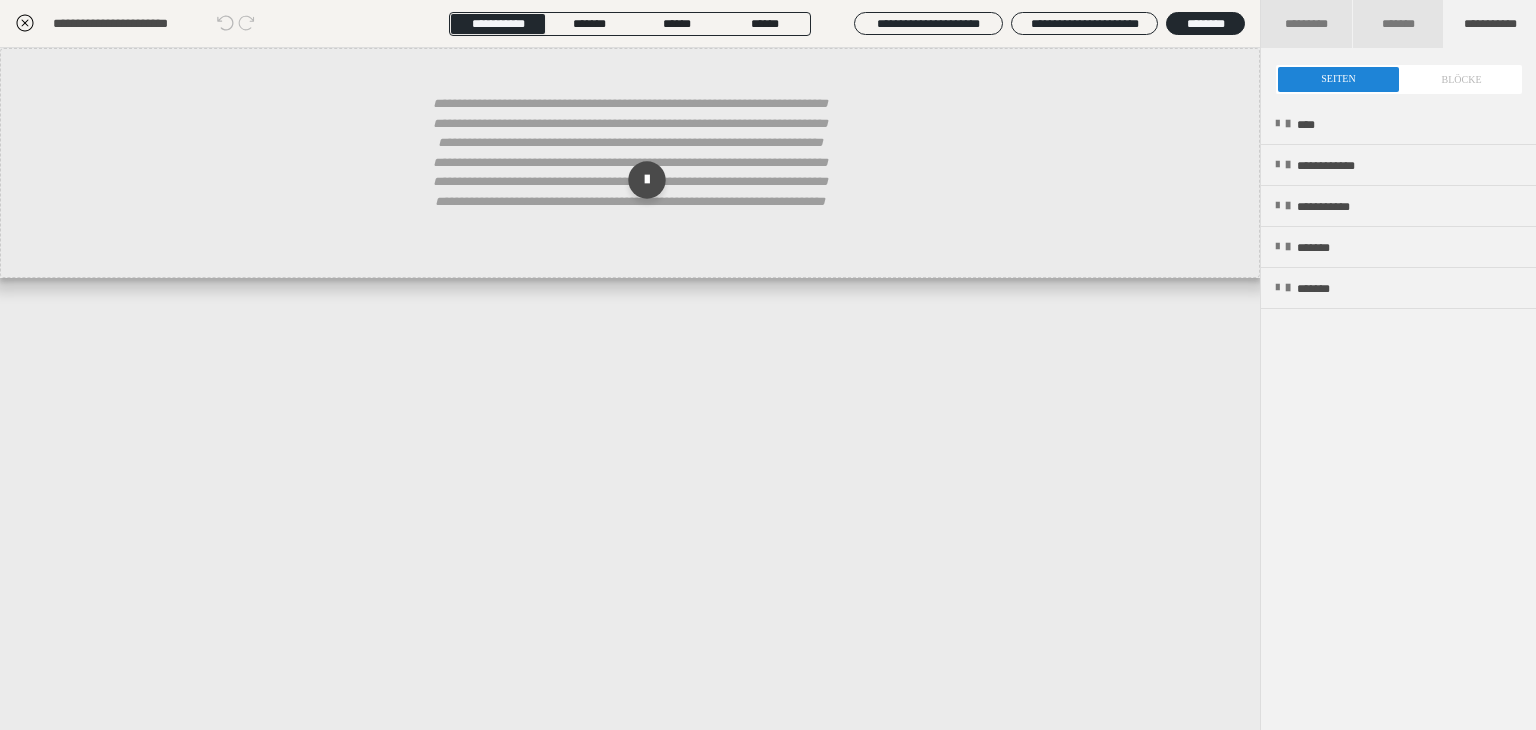 click at bounding box center [1399, 79] 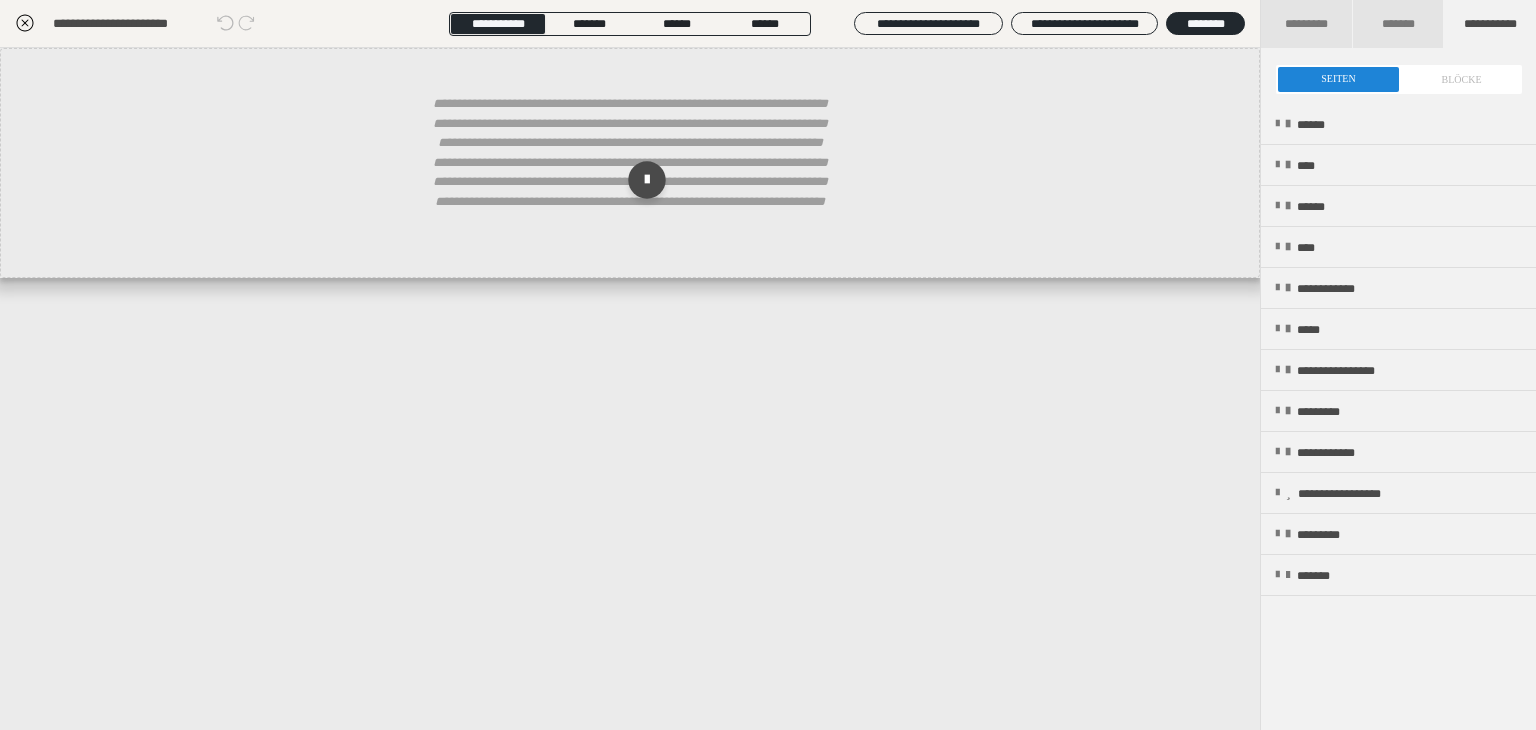 click at bounding box center (1399, 79) 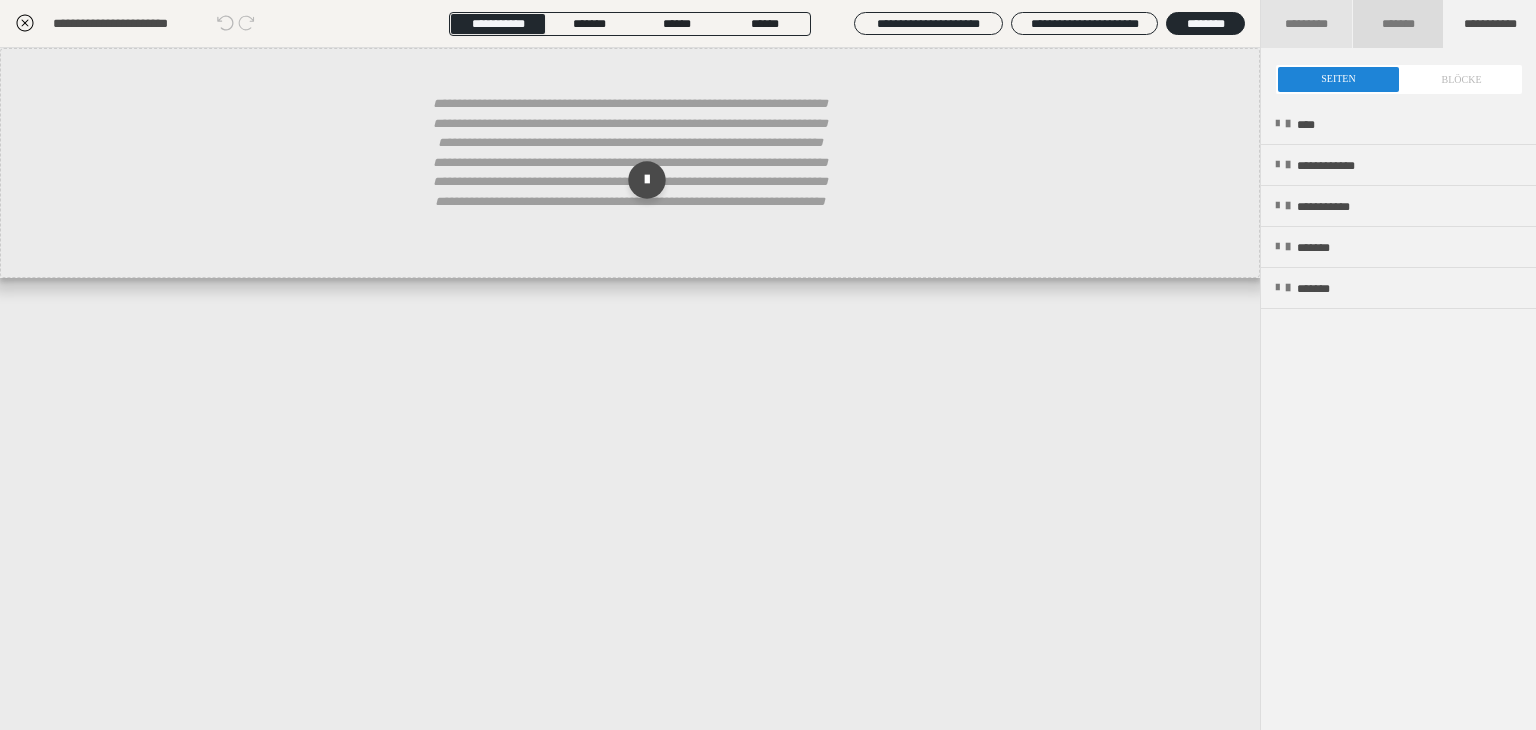click on "*******" at bounding box center [1399, 24] 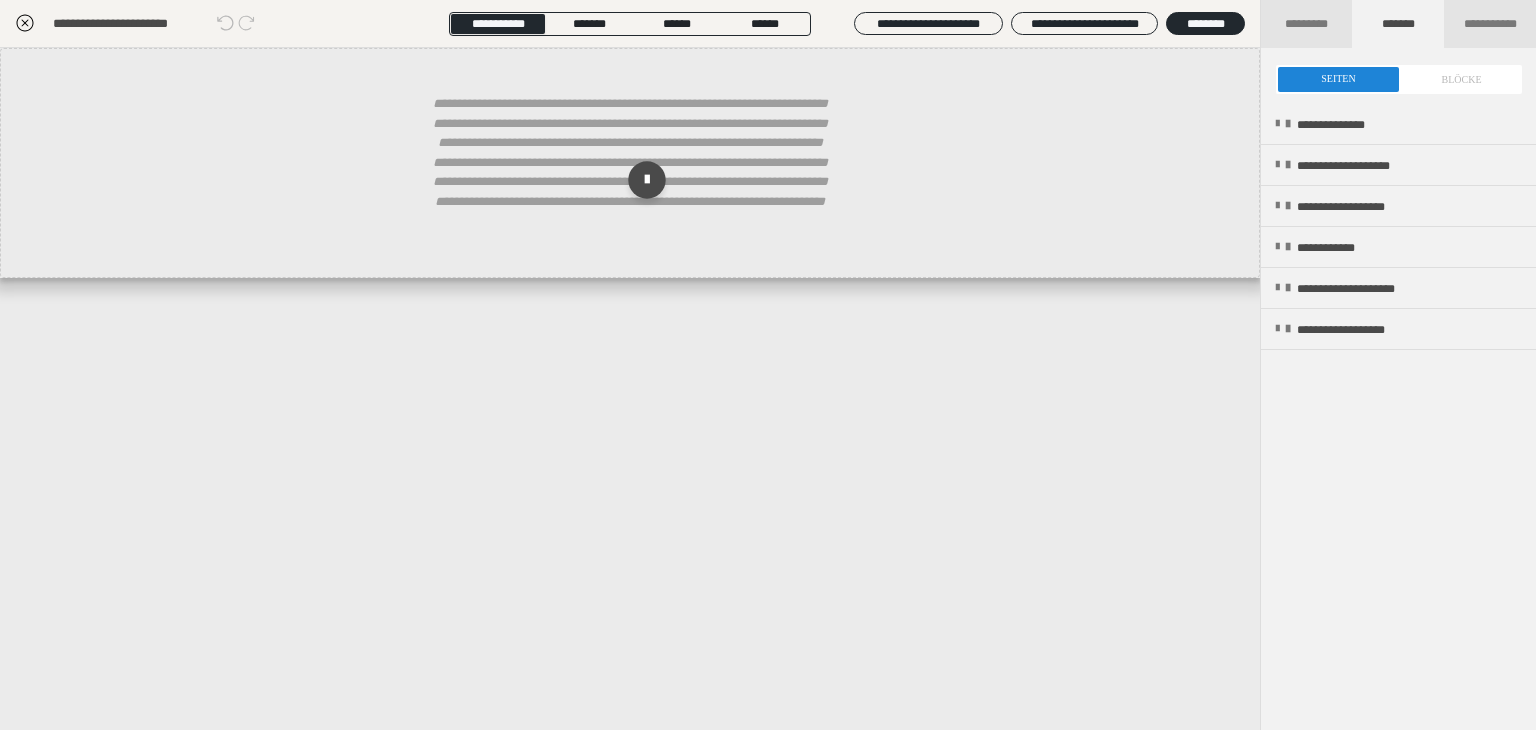click at bounding box center [1399, 79] 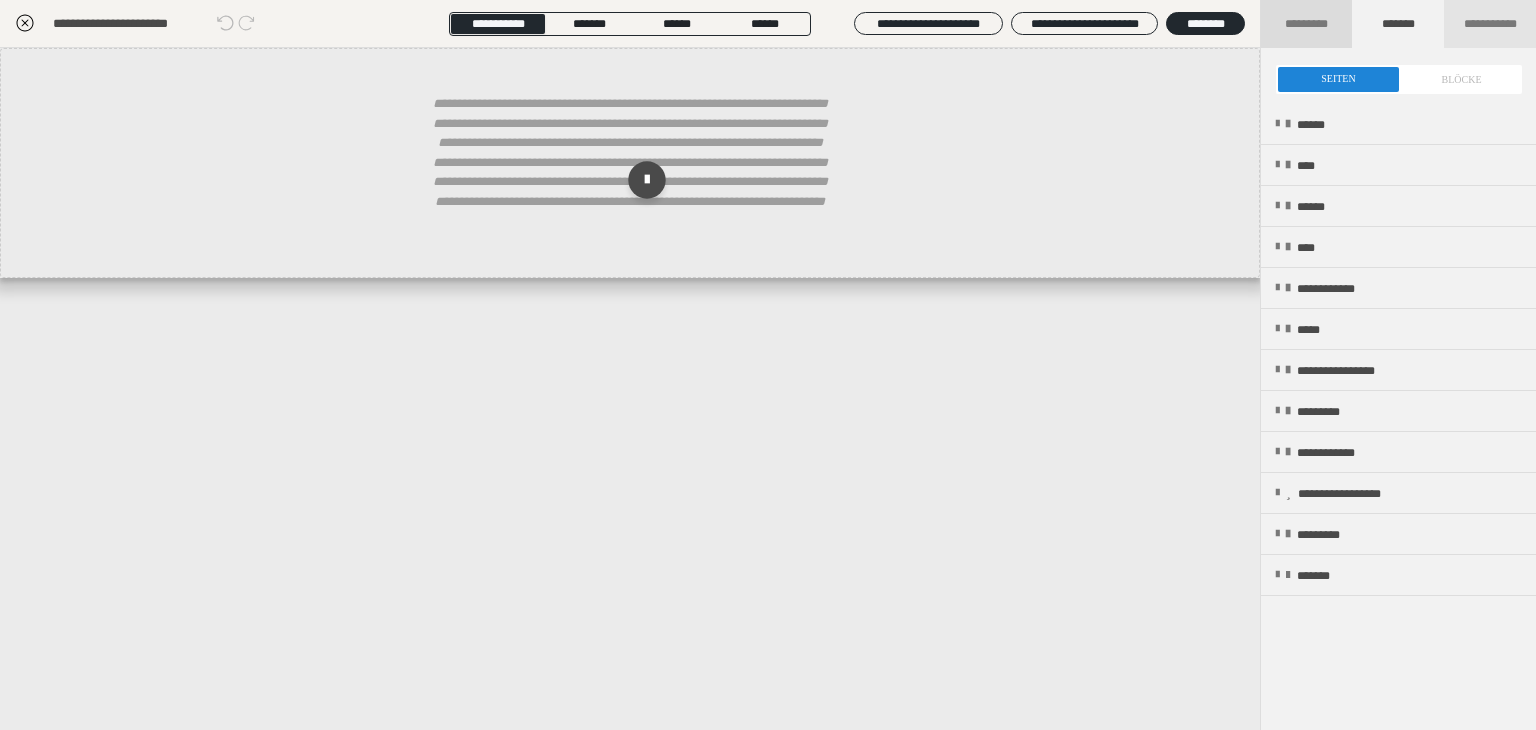 click on "*********" at bounding box center [1307, 24] 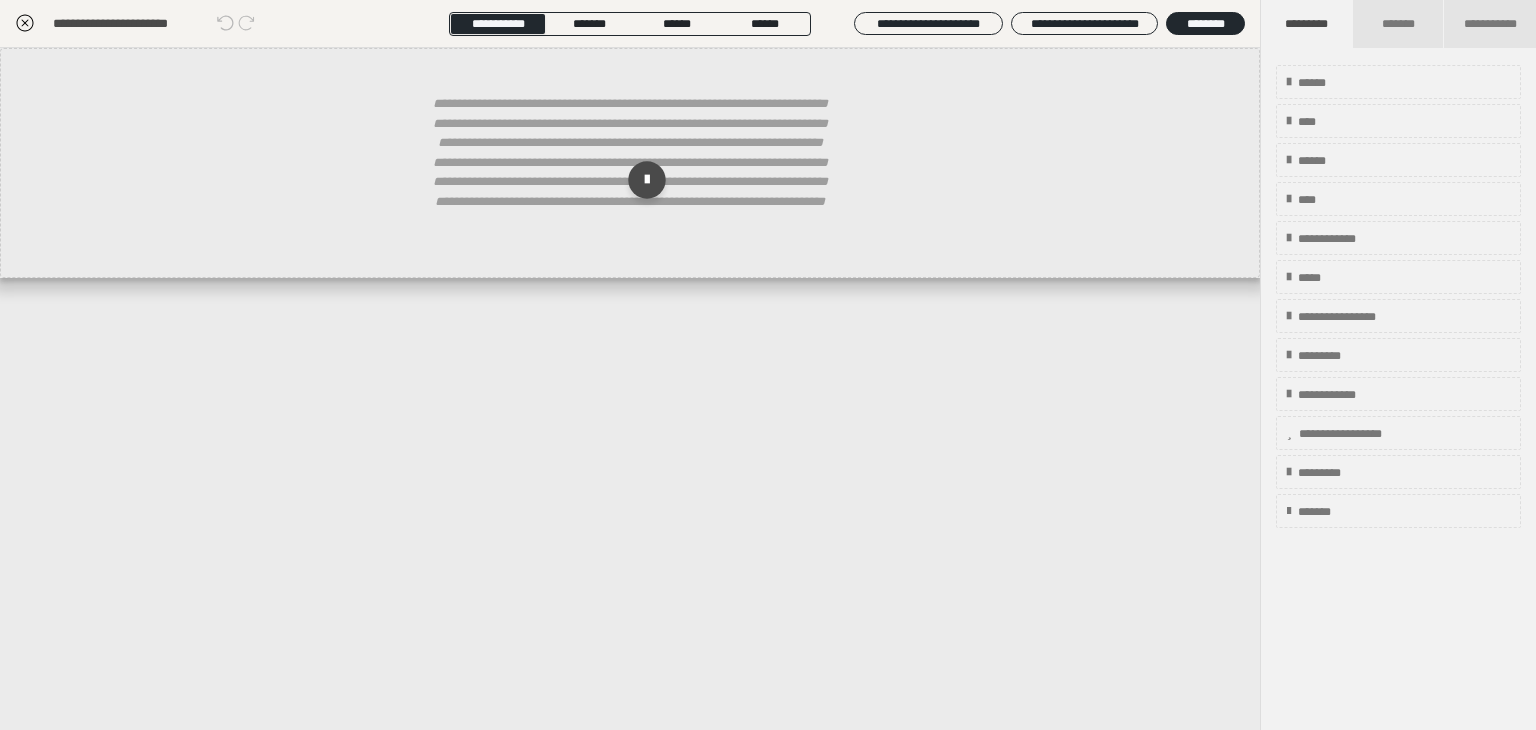 click 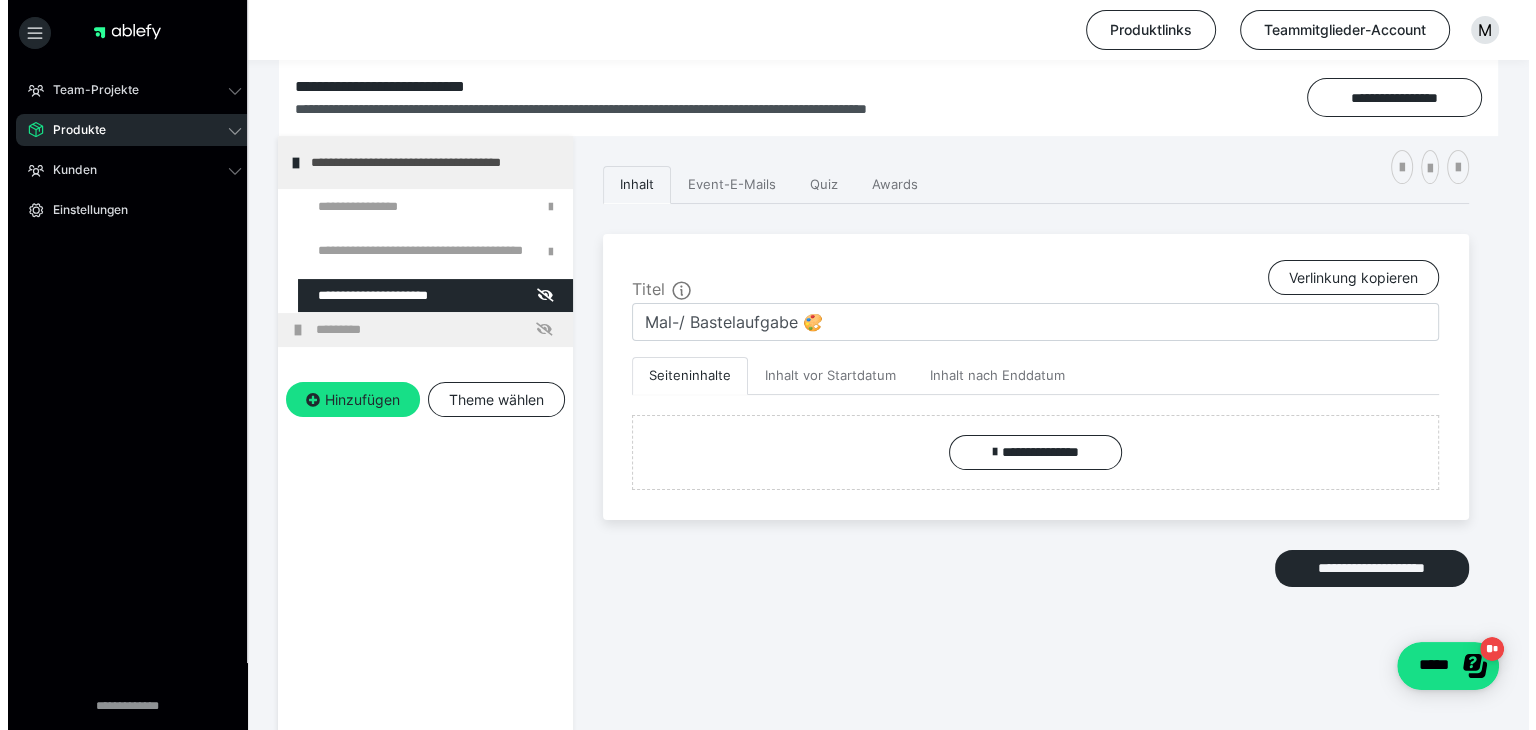 scroll, scrollTop: 306, scrollLeft: 0, axis: vertical 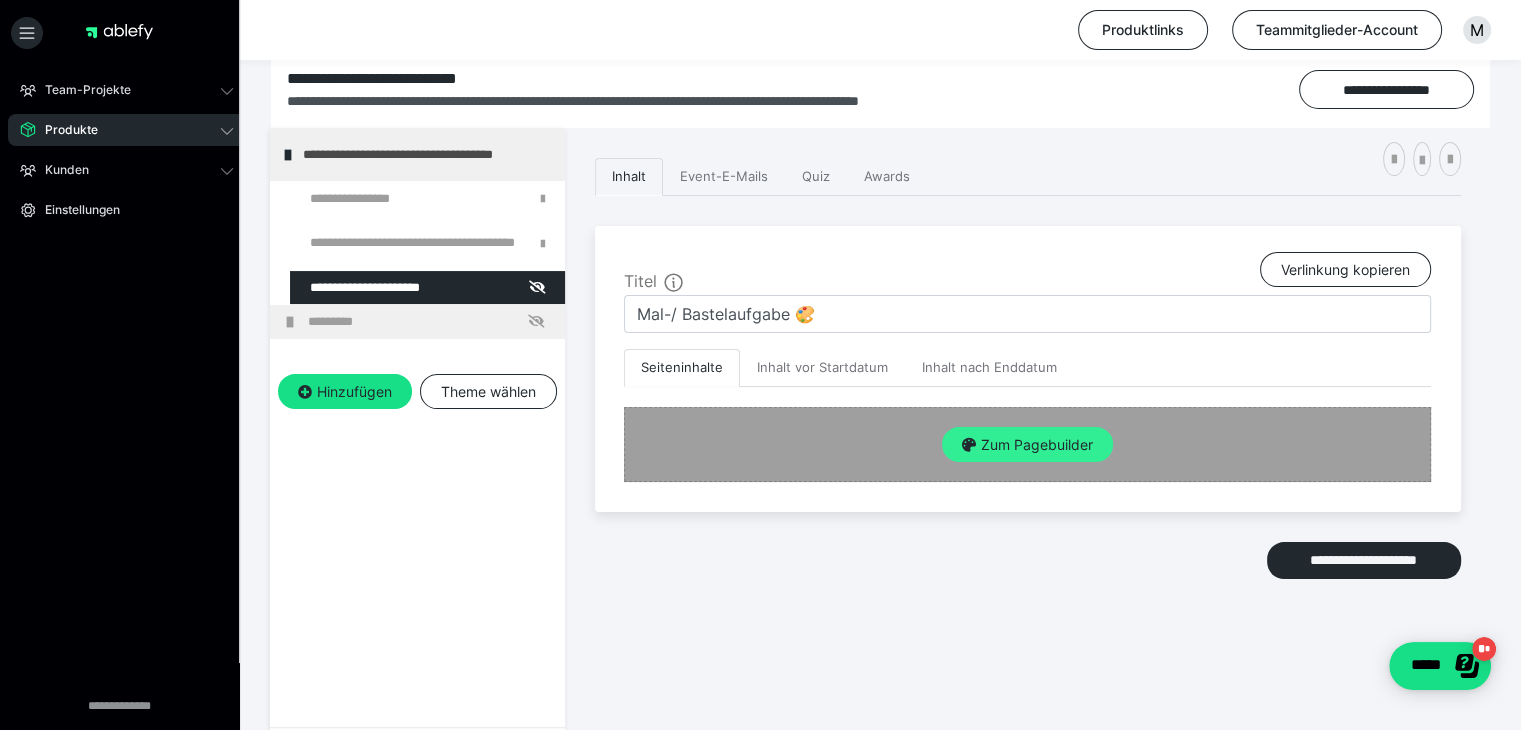 click on "Zum Pagebuilder" at bounding box center (1027, 445) 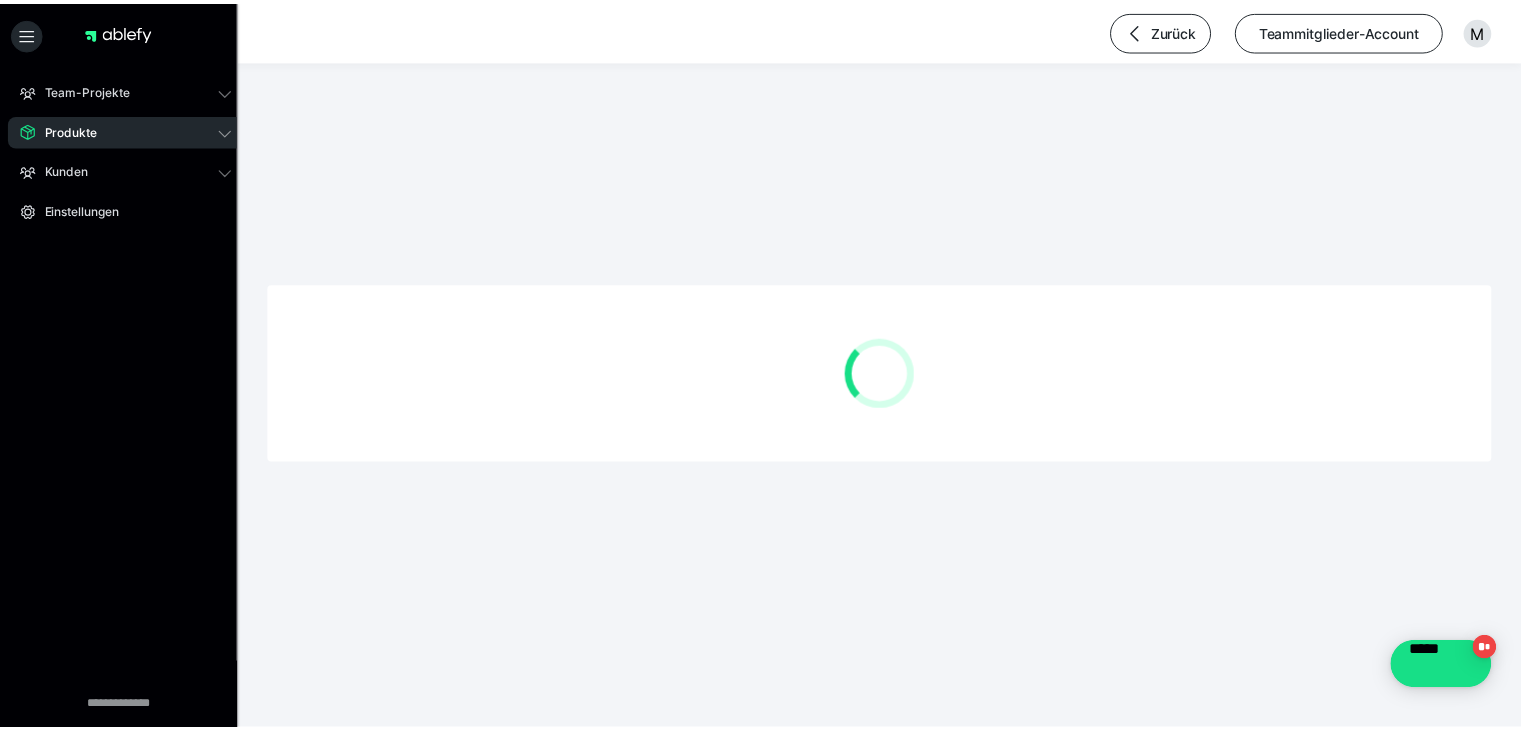 scroll, scrollTop: 0, scrollLeft: 0, axis: both 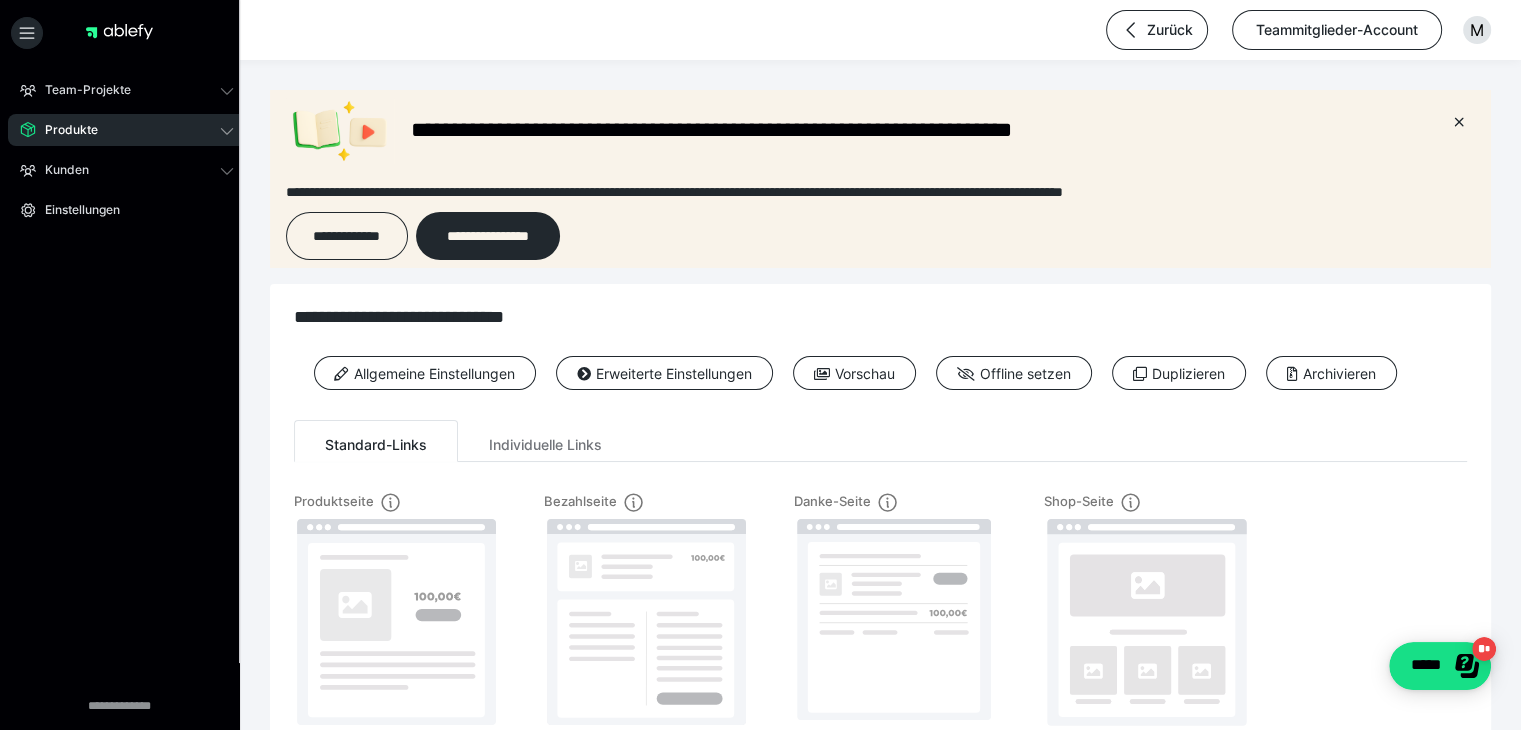 click 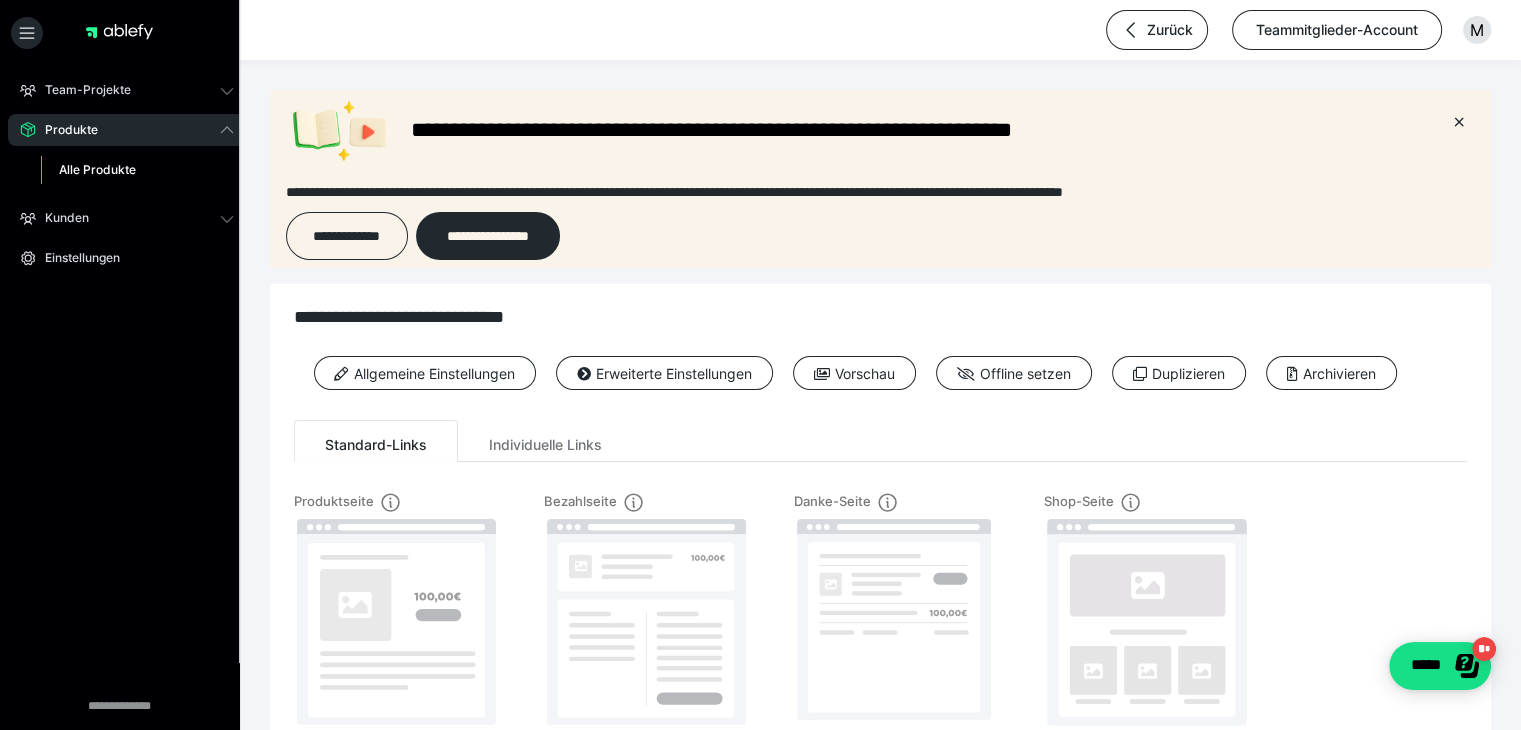 click on "Alle Produkte" at bounding box center (137, 170) 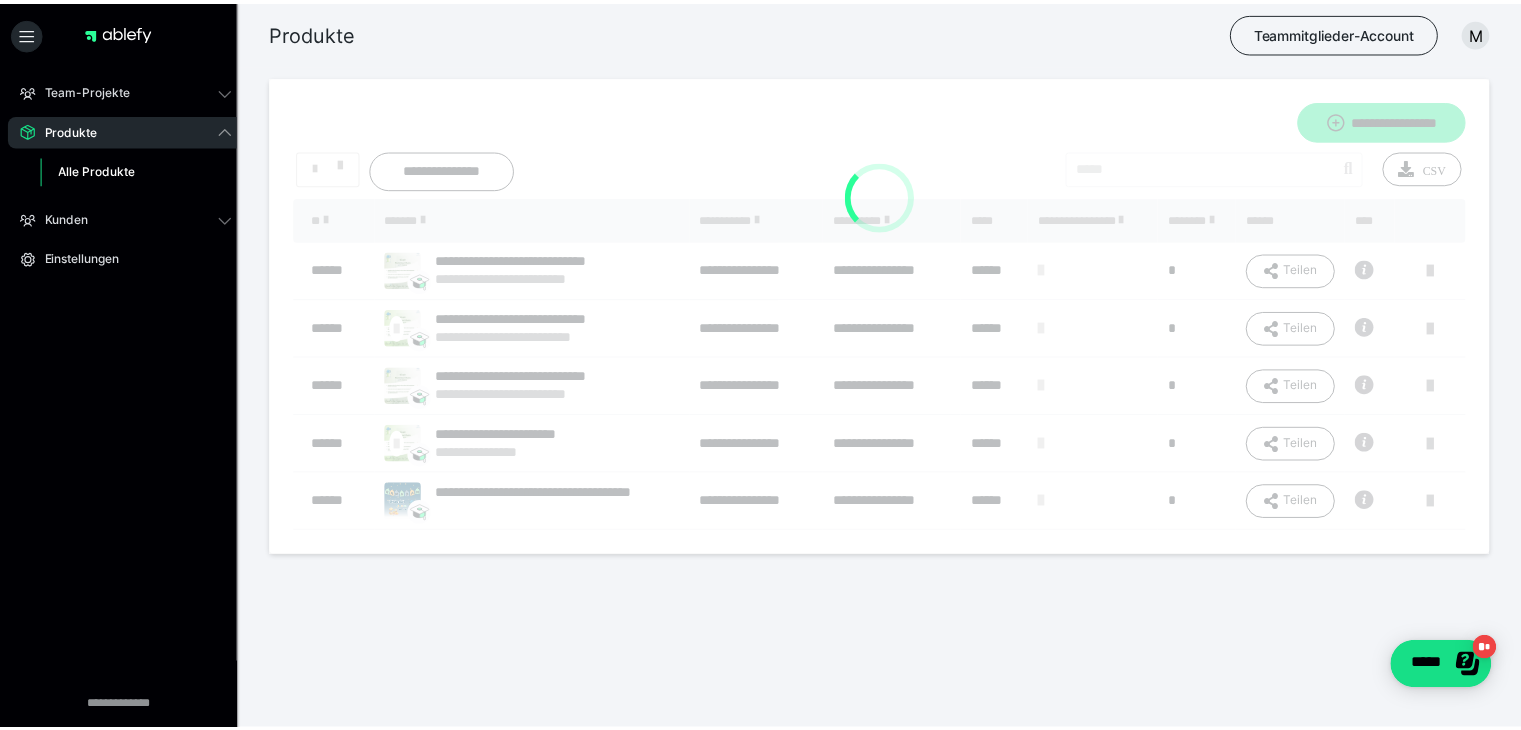 scroll, scrollTop: 0, scrollLeft: 0, axis: both 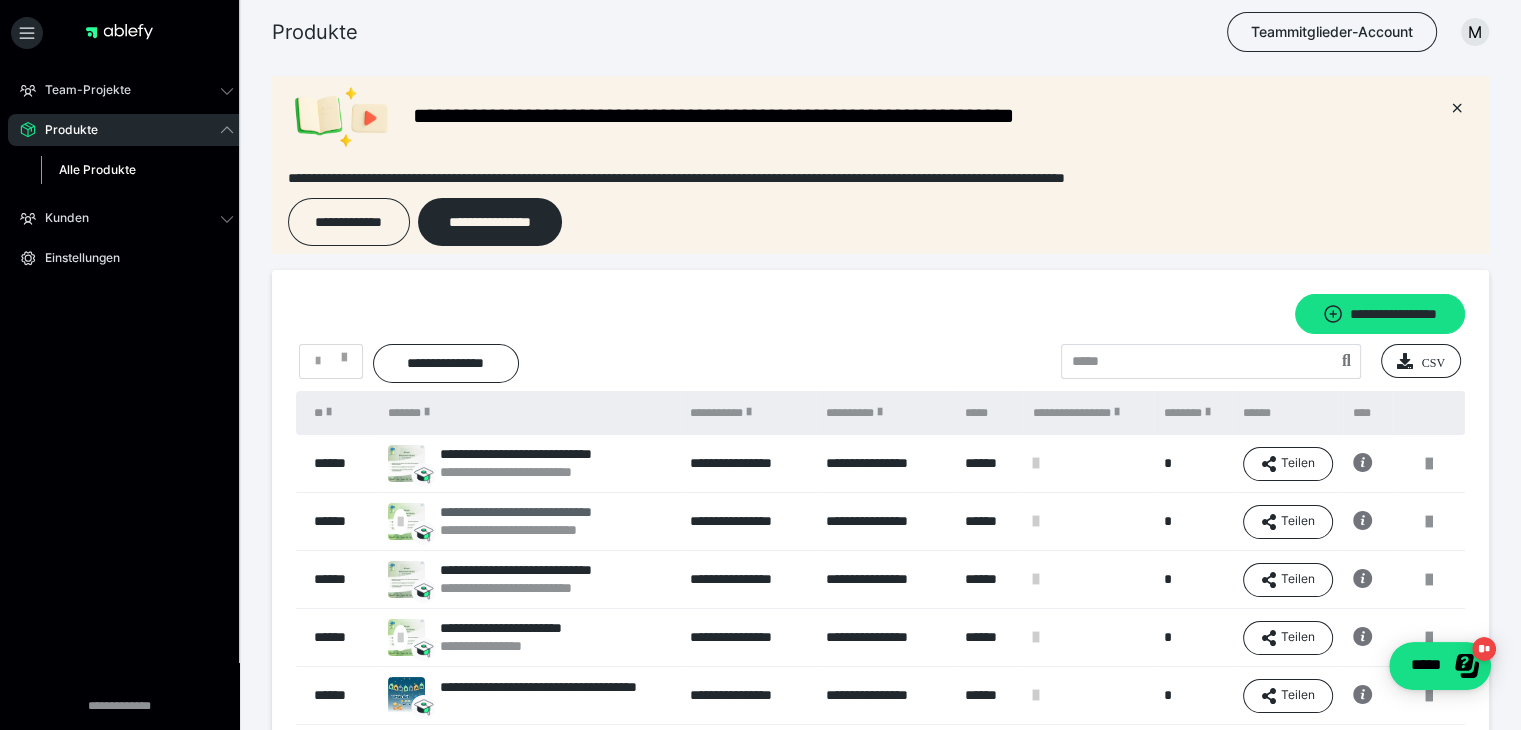 click on "**********" at bounding box center [550, 512] 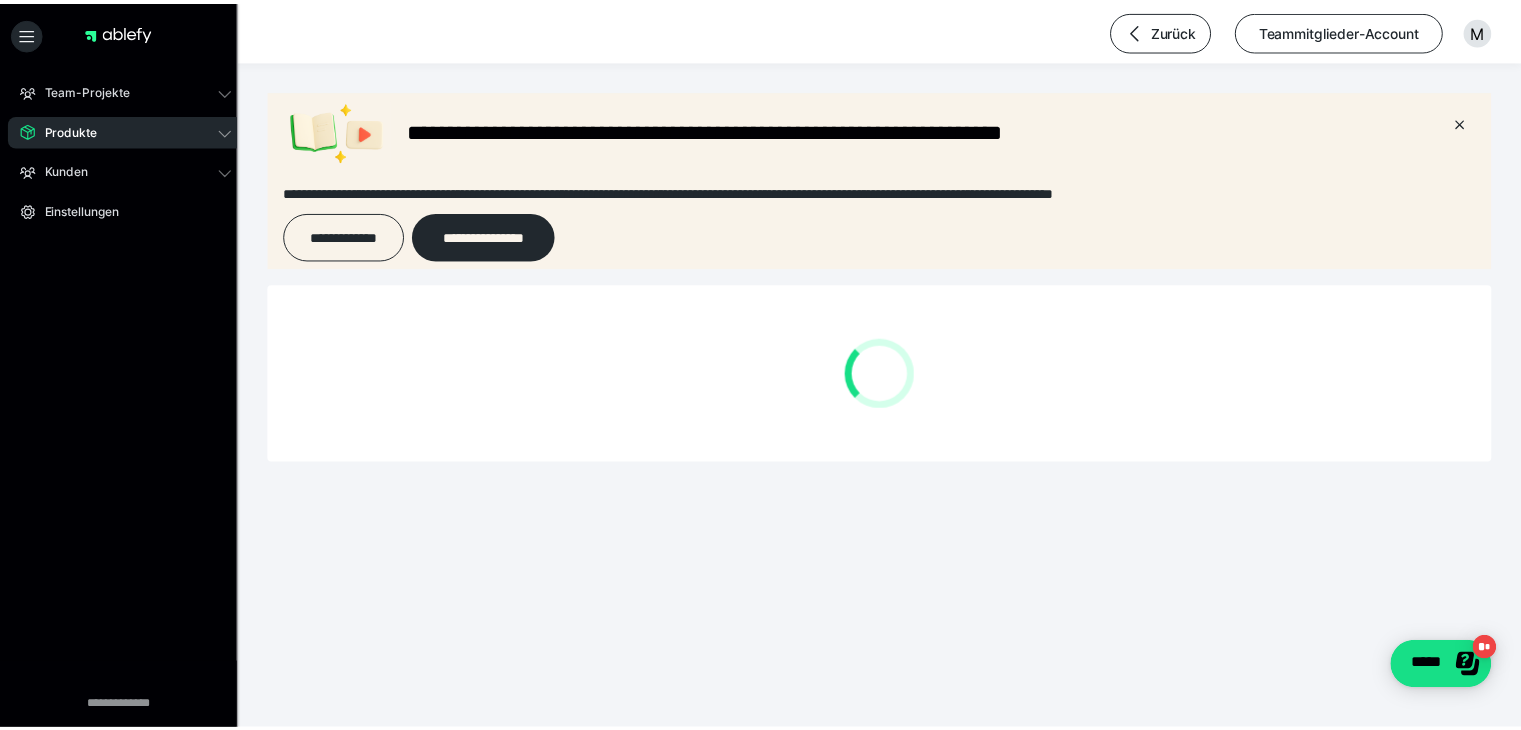 scroll, scrollTop: 0, scrollLeft: 0, axis: both 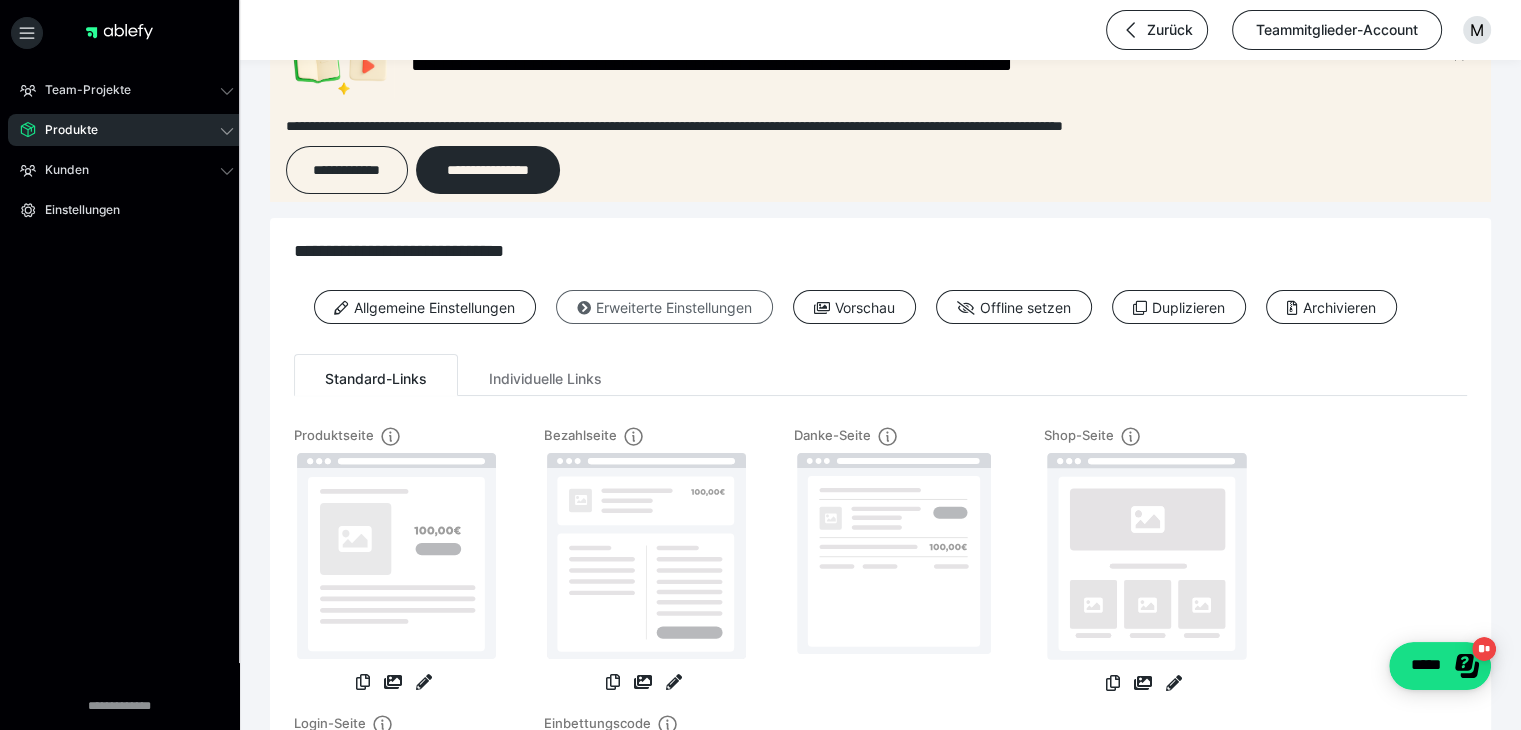 click on "Erweiterte Einstellungen" at bounding box center [664, 307] 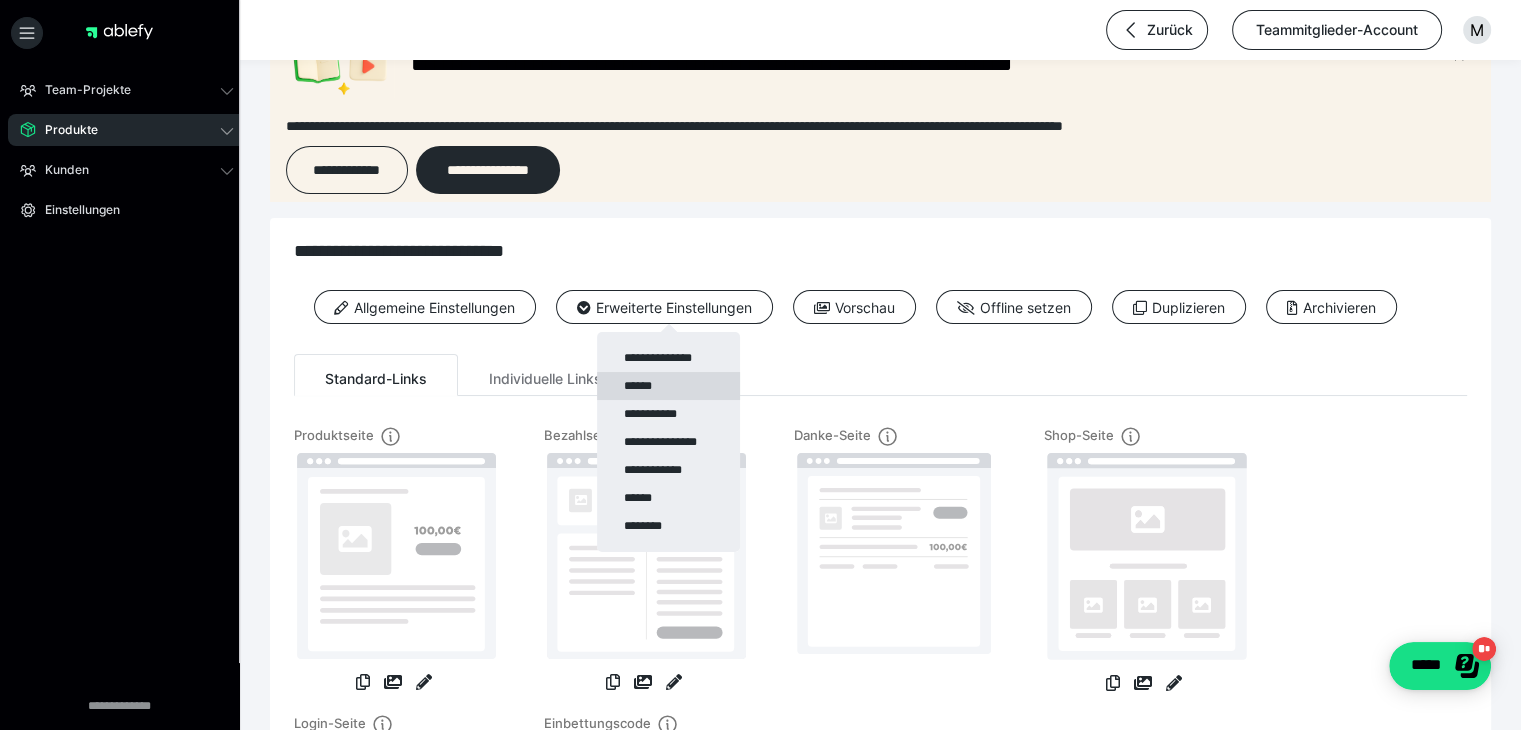 click on "******" at bounding box center [668, 386] 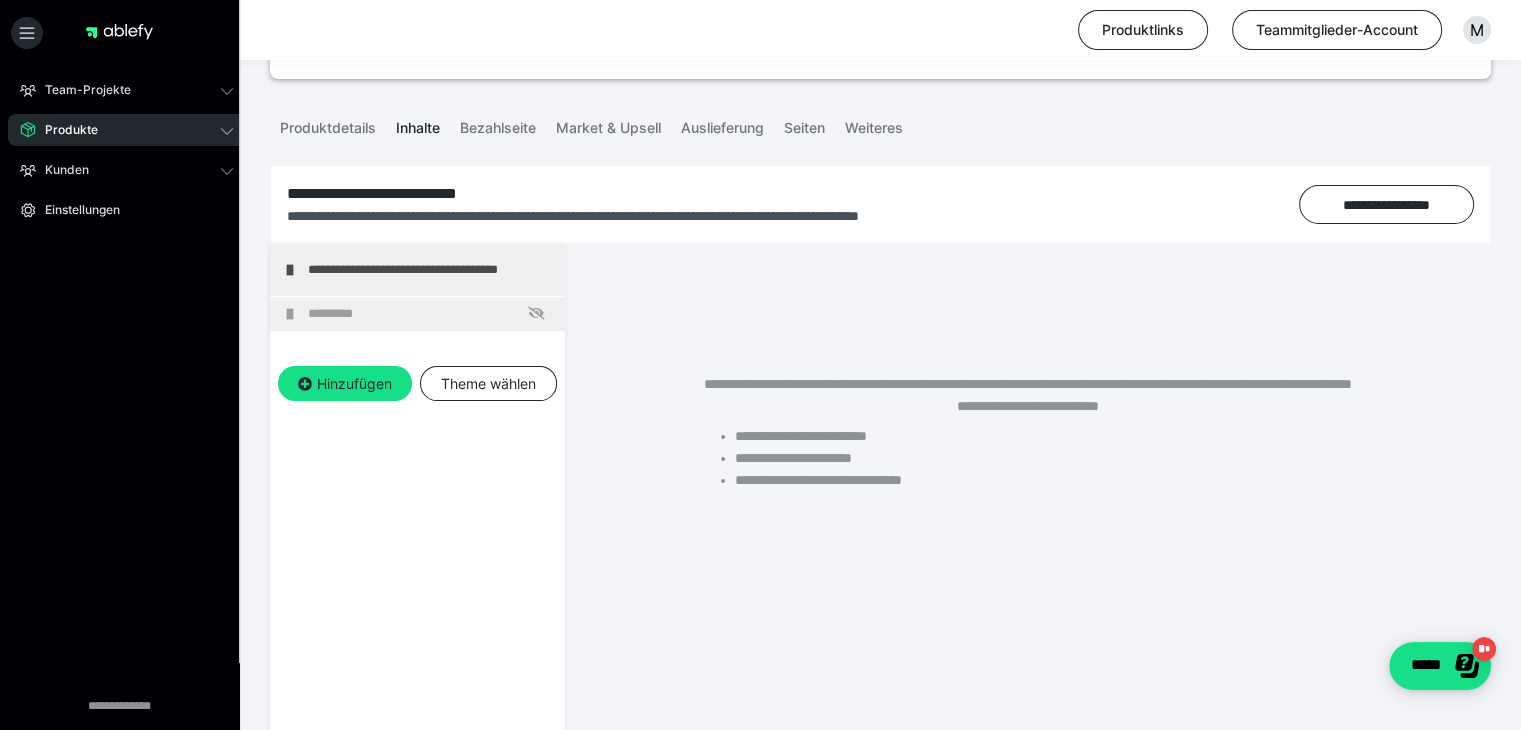 scroll, scrollTop: 192, scrollLeft: 0, axis: vertical 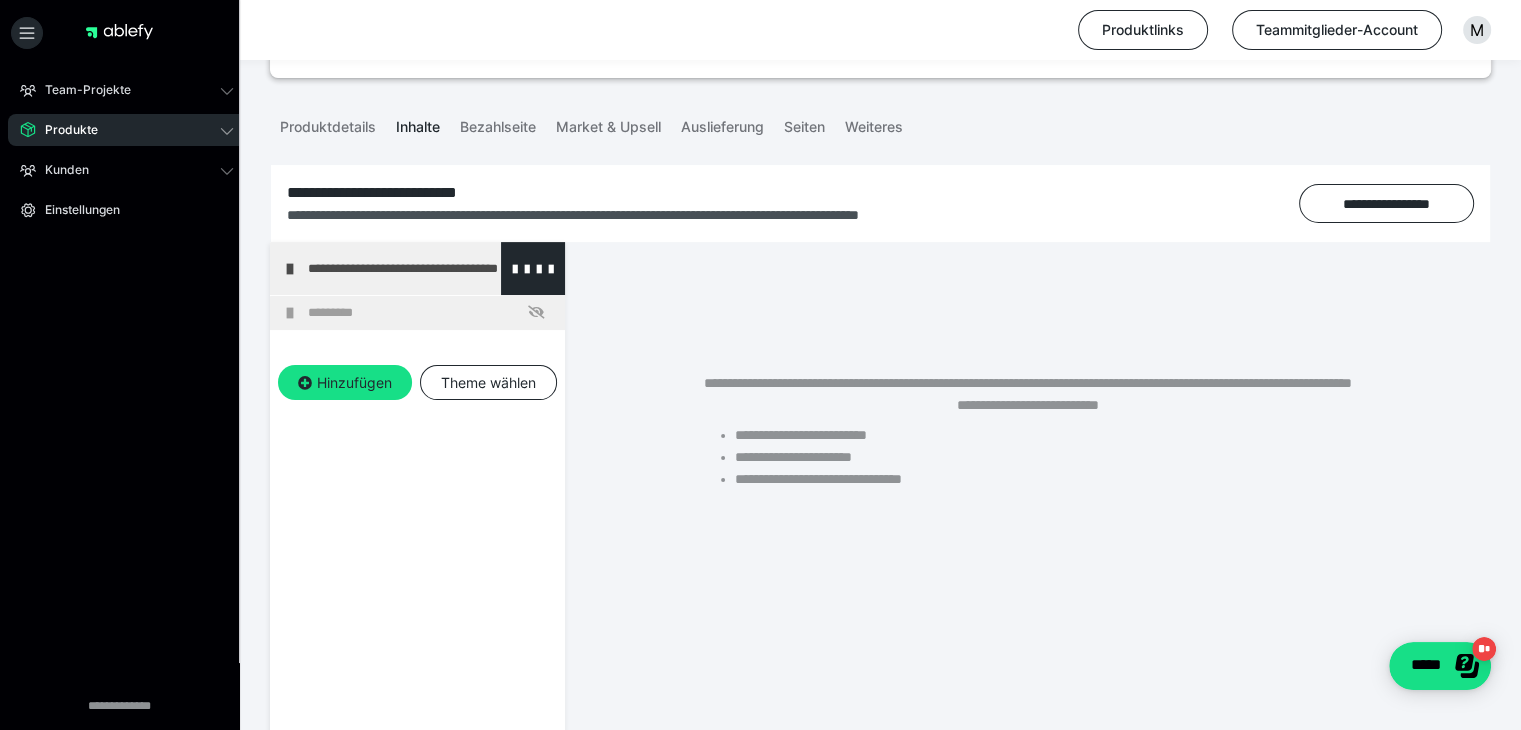 click on "**********" at bounding box center [431, 268] 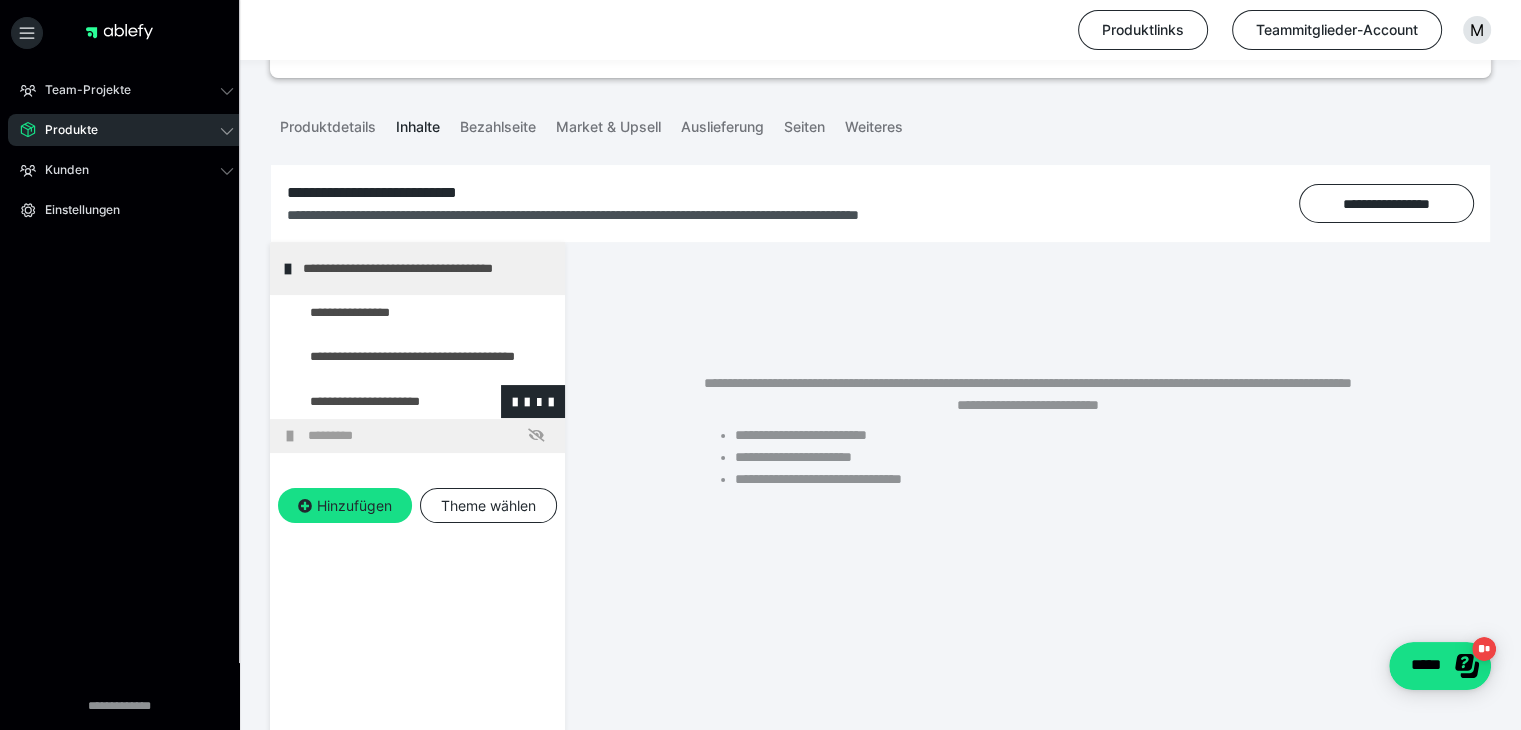 click at bounding box center (375, 402) 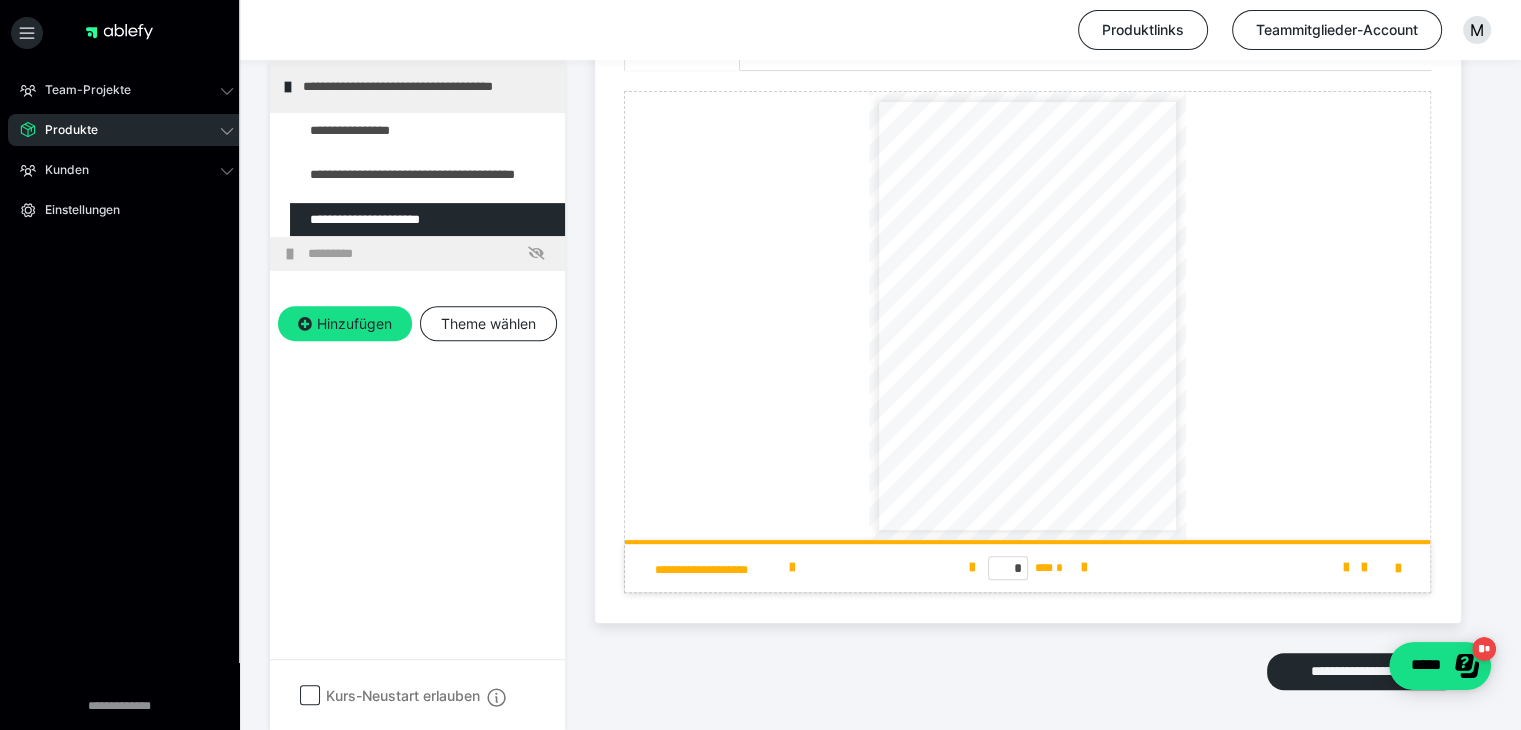 scroll, scrollTop: 774, scrollLeft: 0, axis: vertical 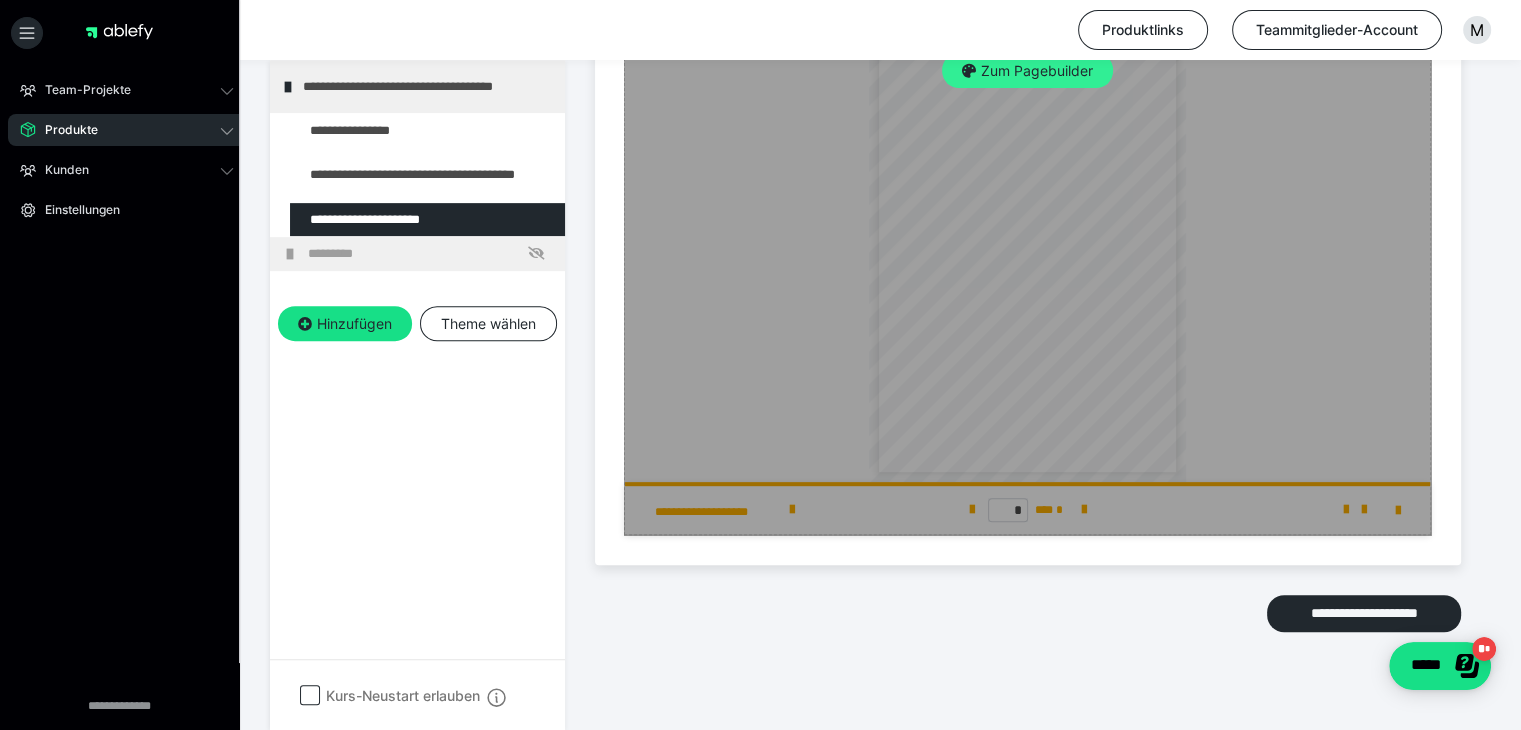 click on "Zum Pagebuilder" at bounding box center (1027, 71) 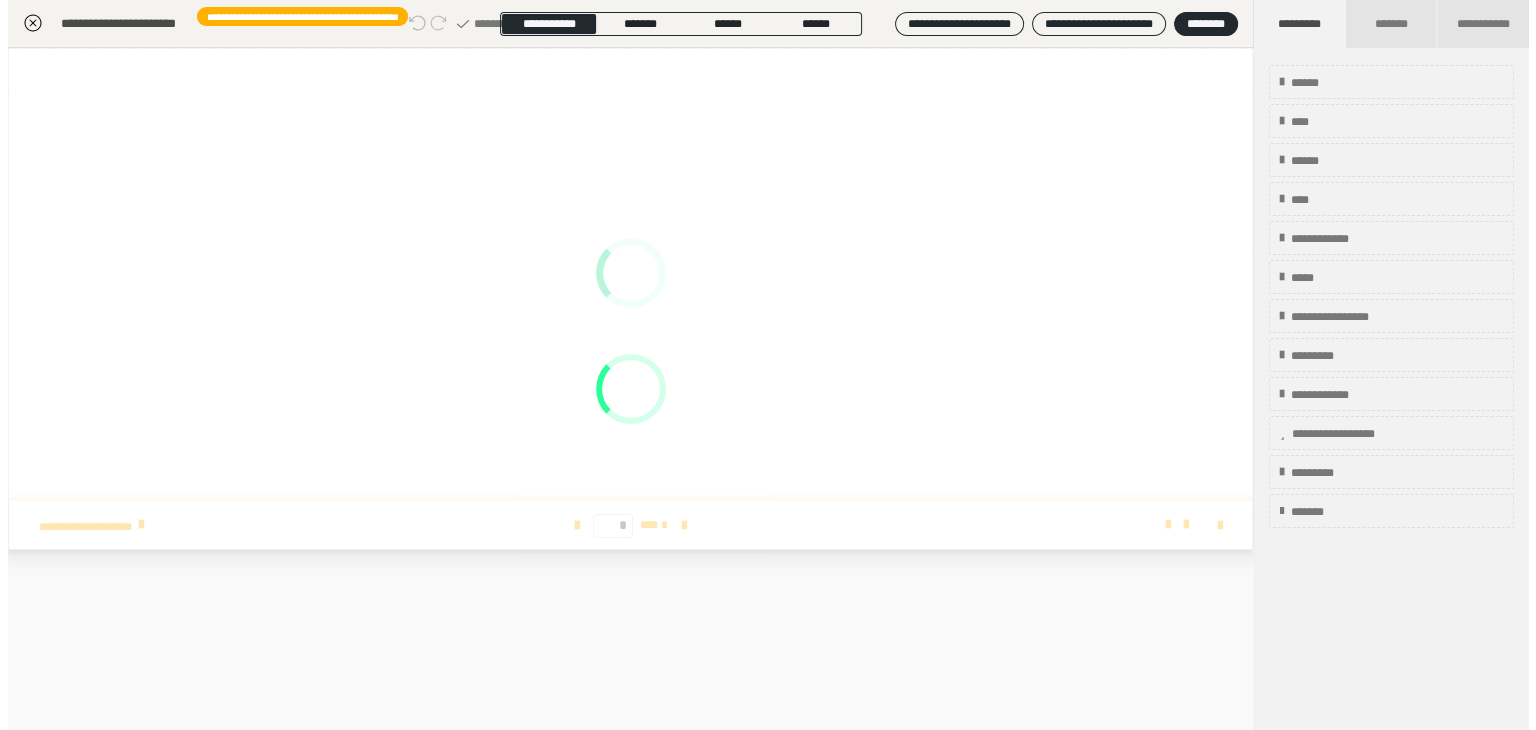 scroll, scrollTop: 373, scrollLeft: 0, axis: vertical 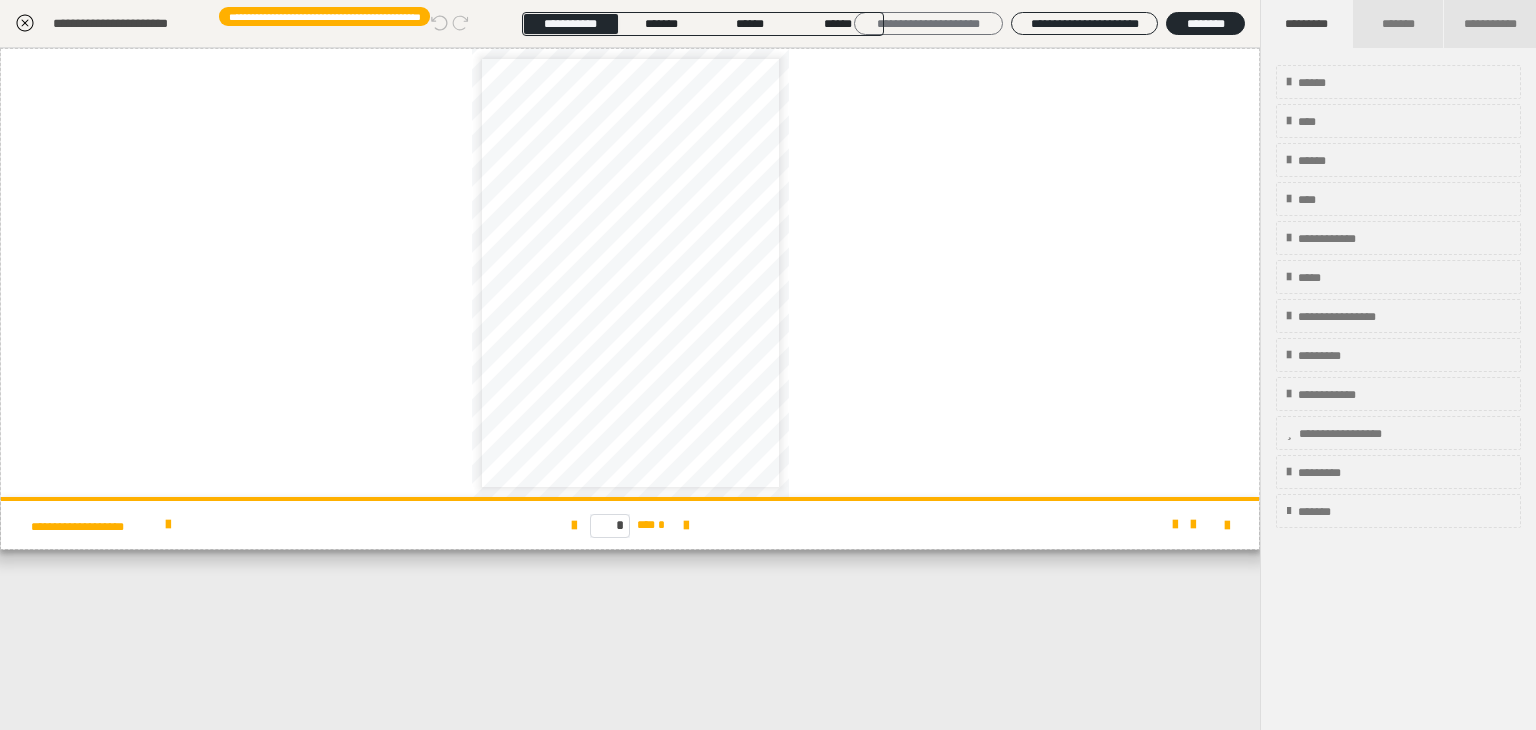 click on "**********" at bounding box center (928, 24) 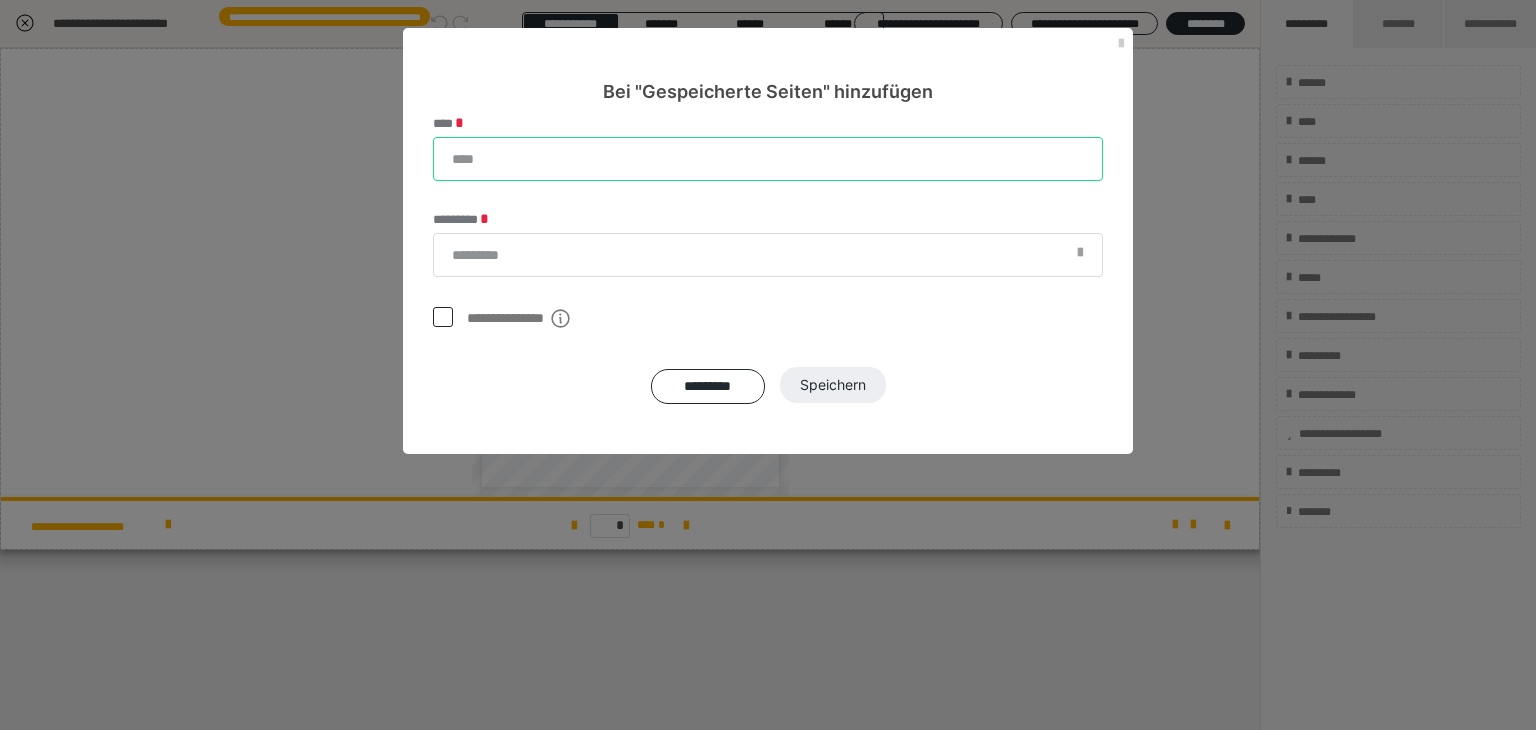 click on "****" at bounding box center [768, 159] 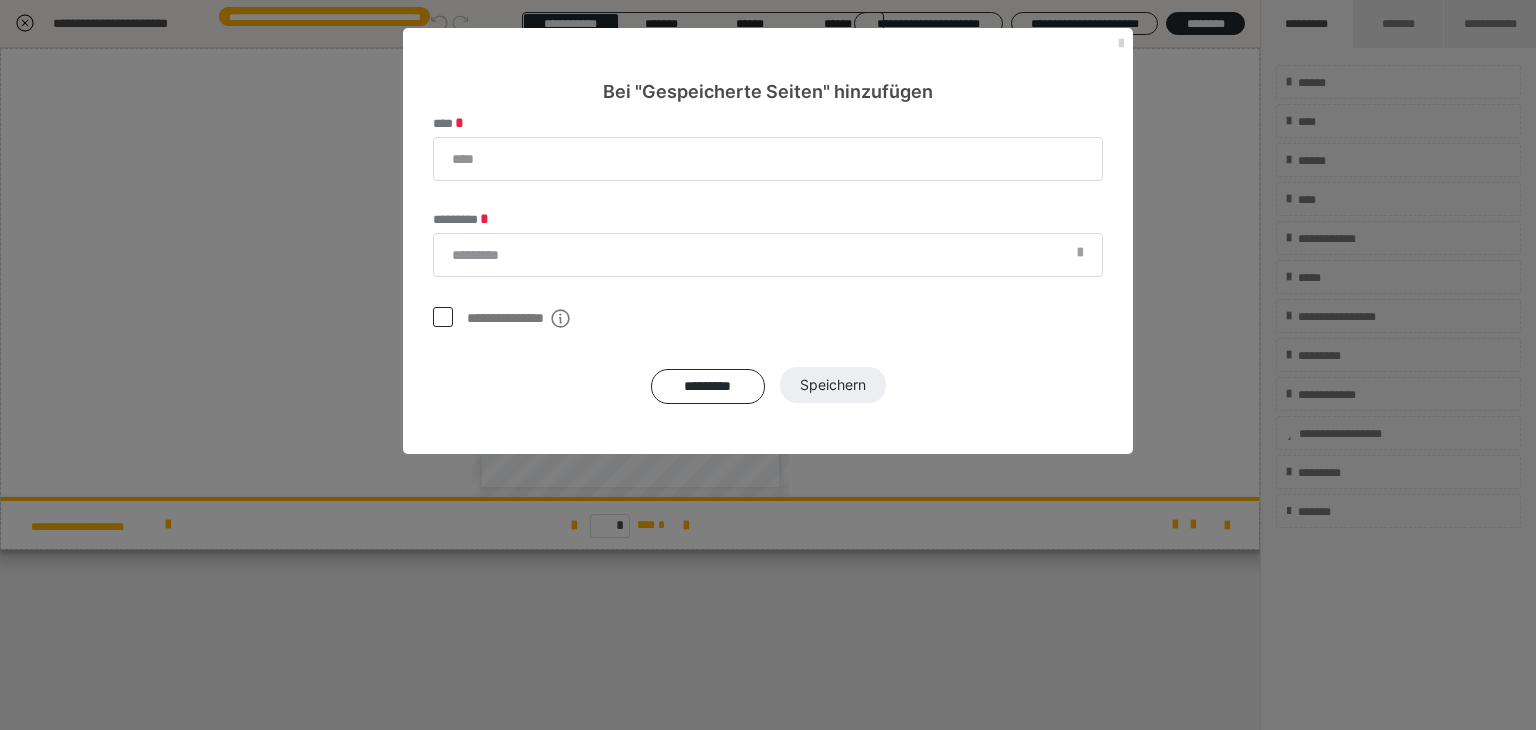 click at bounding box center [1121, 44] 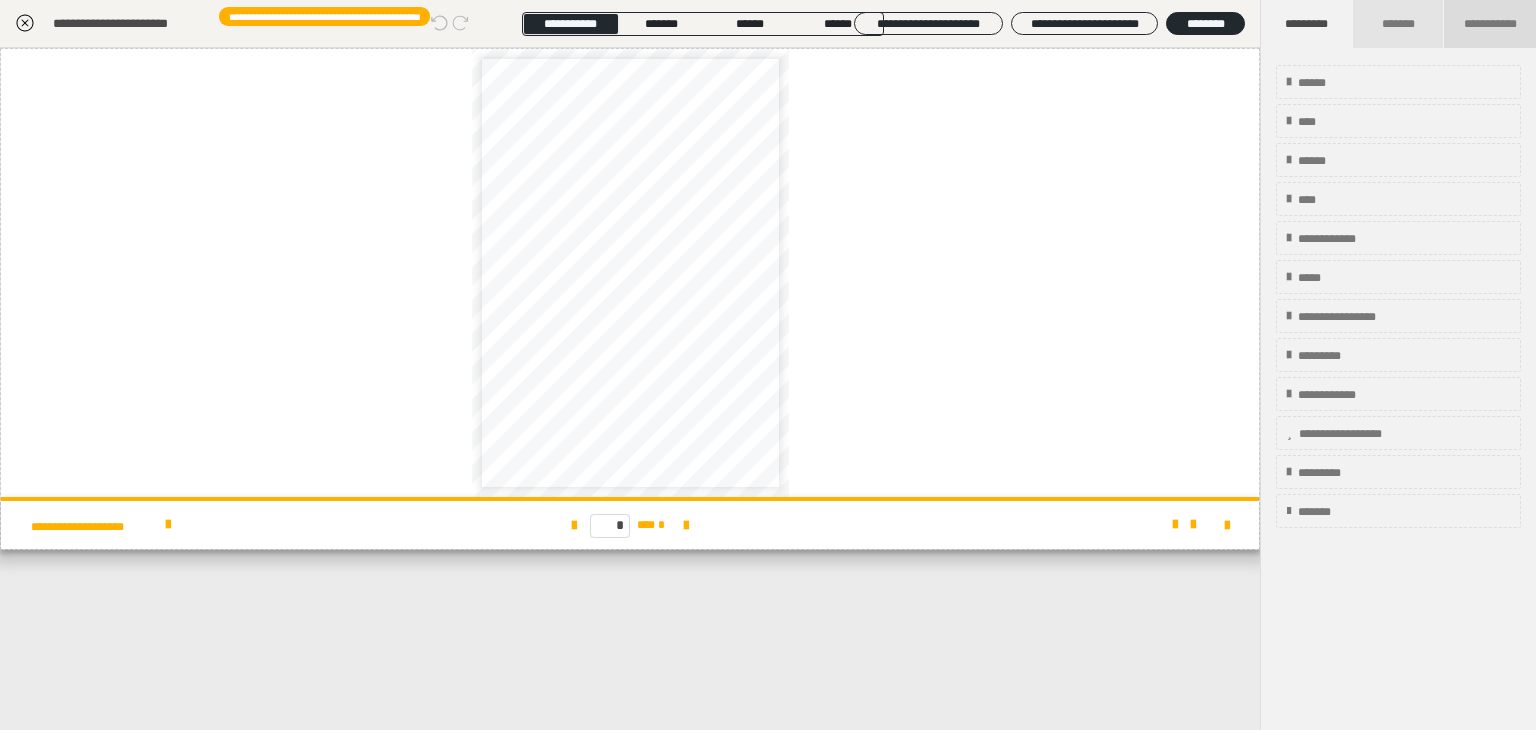 click on "**********" at bounding box center (1490, 24) 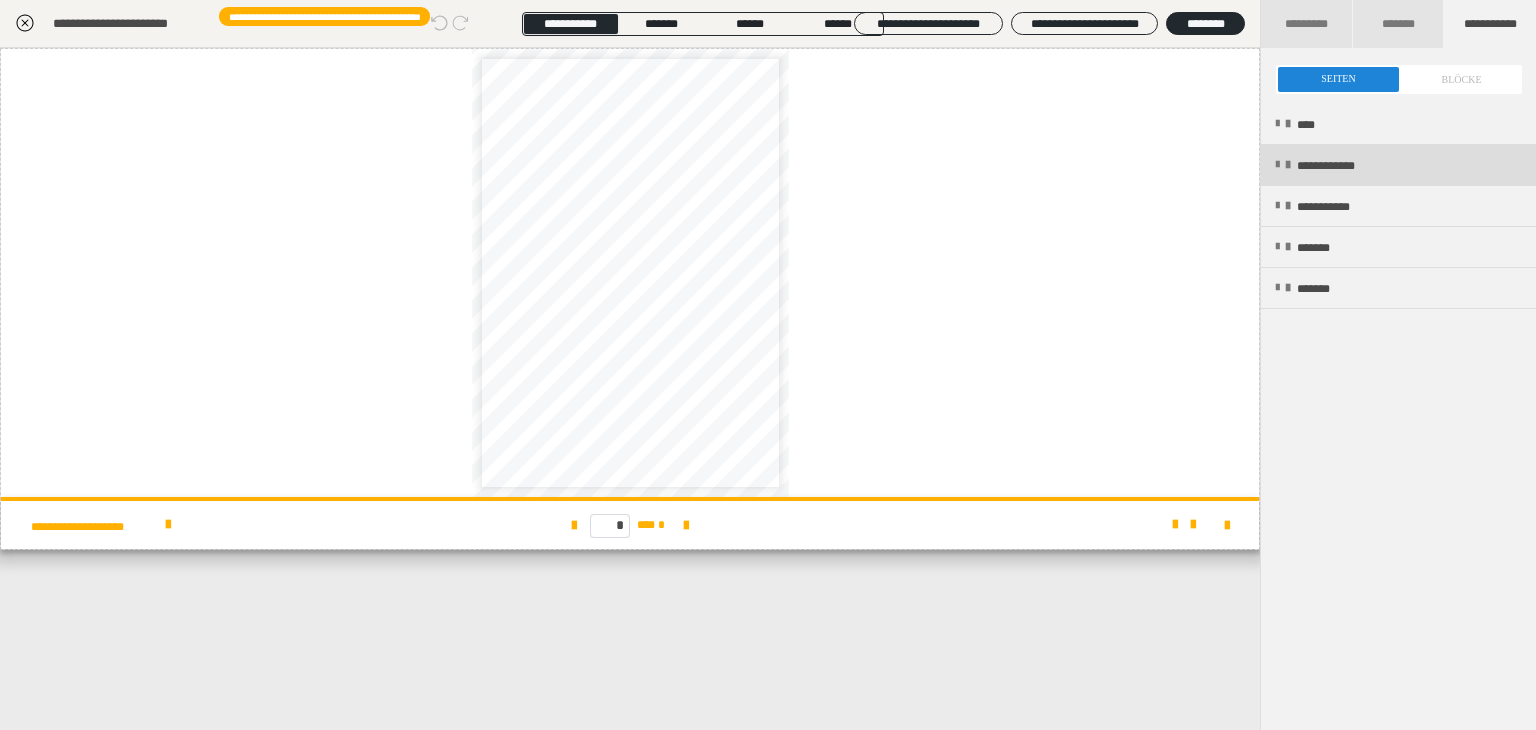 click at bounding box center [1277, 165] 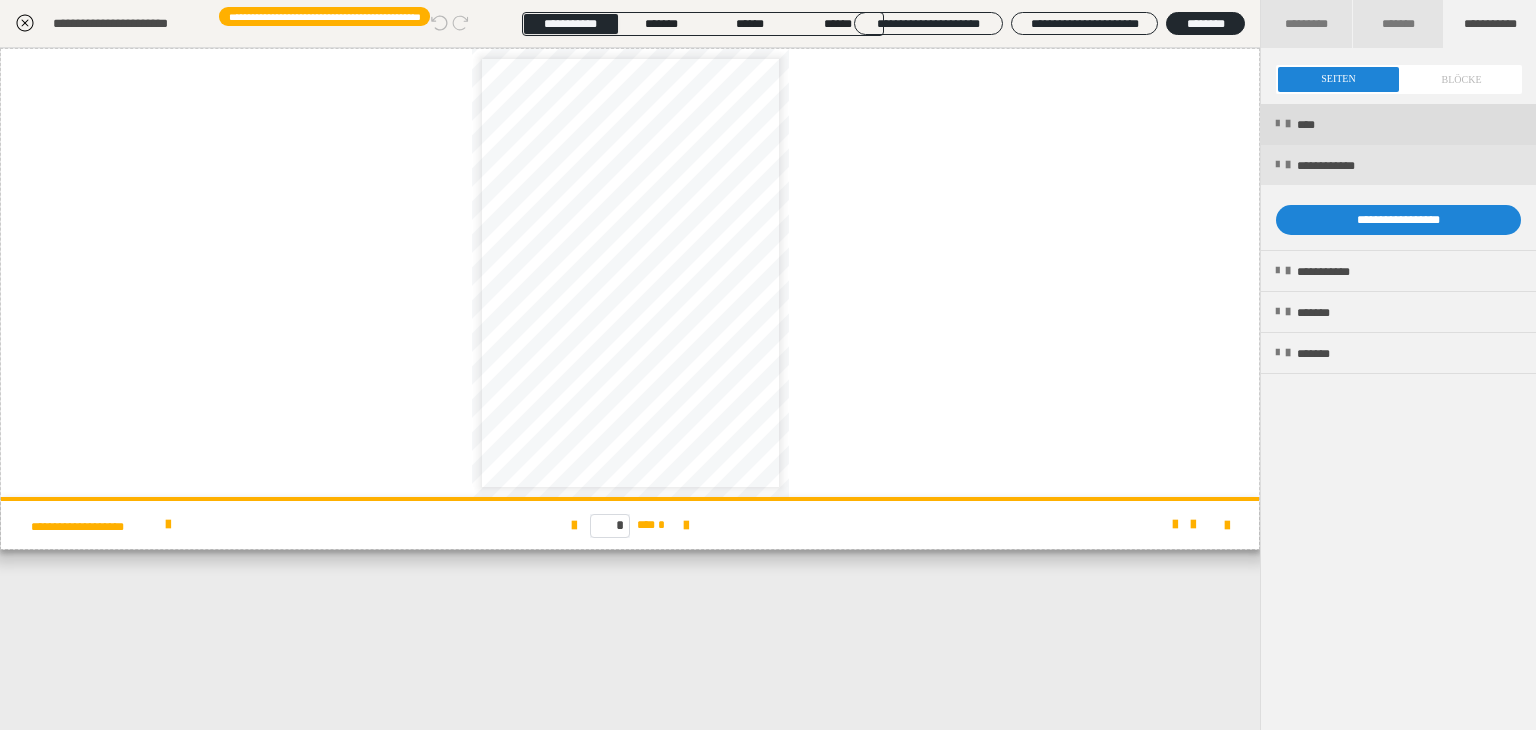 click at bounding box center (1277, 124) 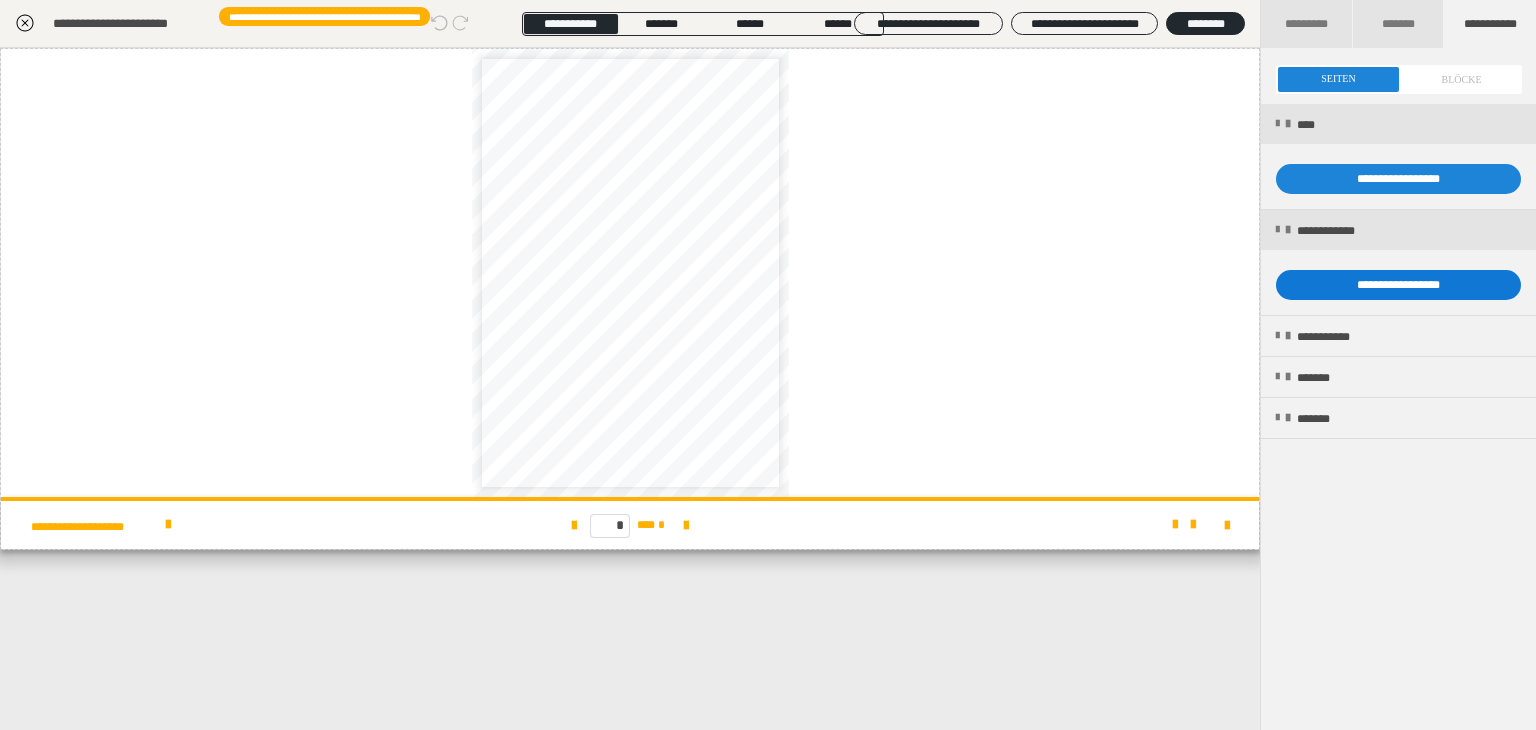 click on "**********" at bounding box center (1398, 285) 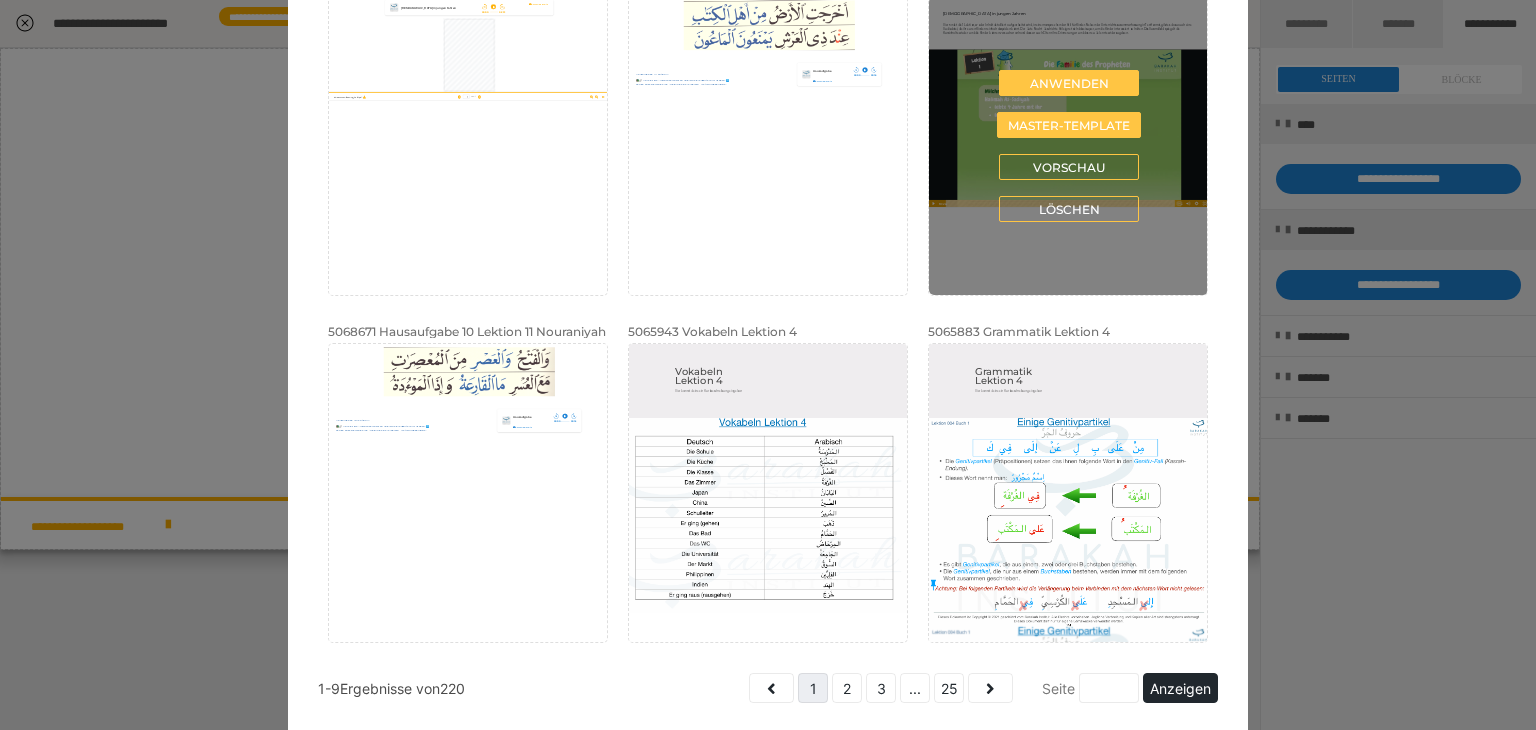 scroll, scrollTop: 664, scrollLeft: 0, axis: vertical 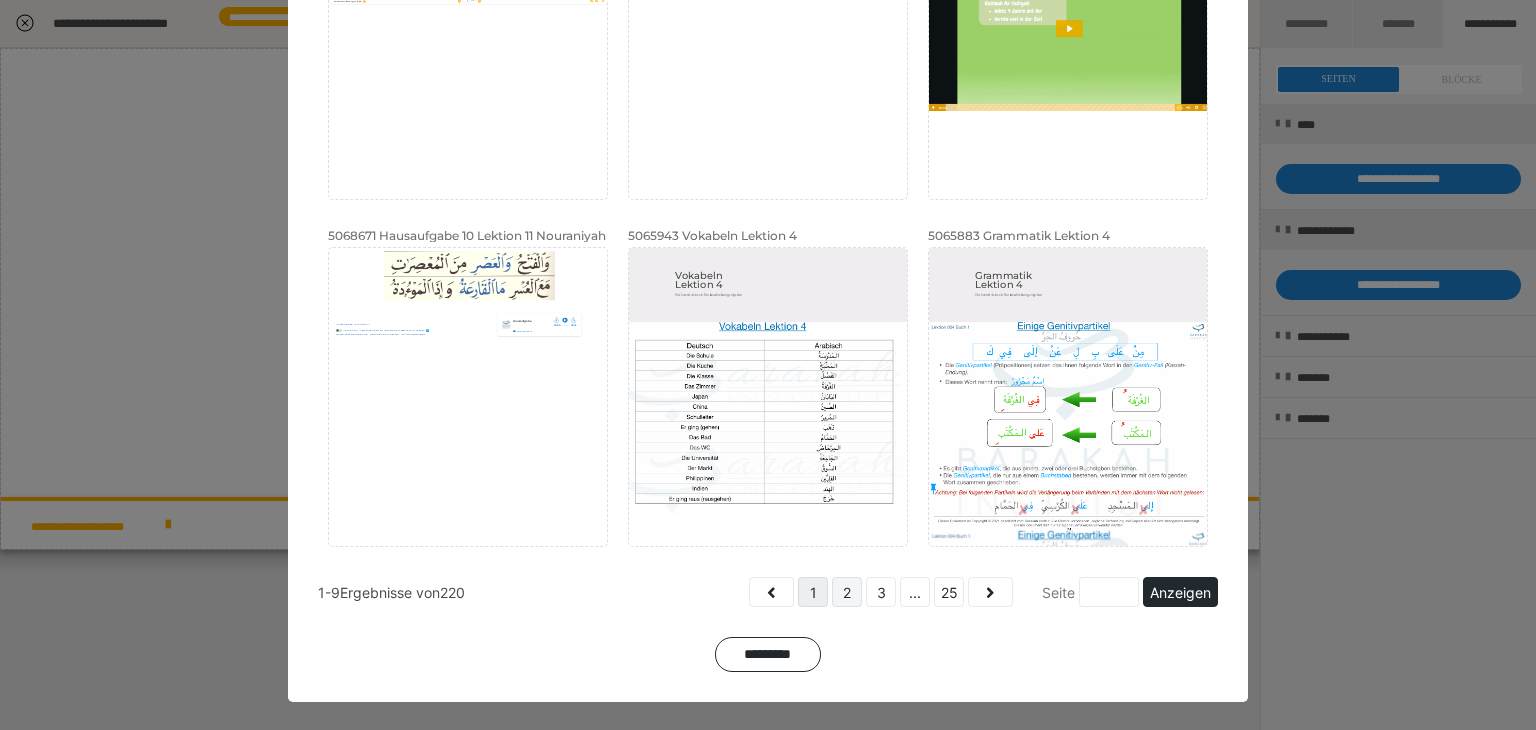 click on "2" at bounding box center (847, 592) 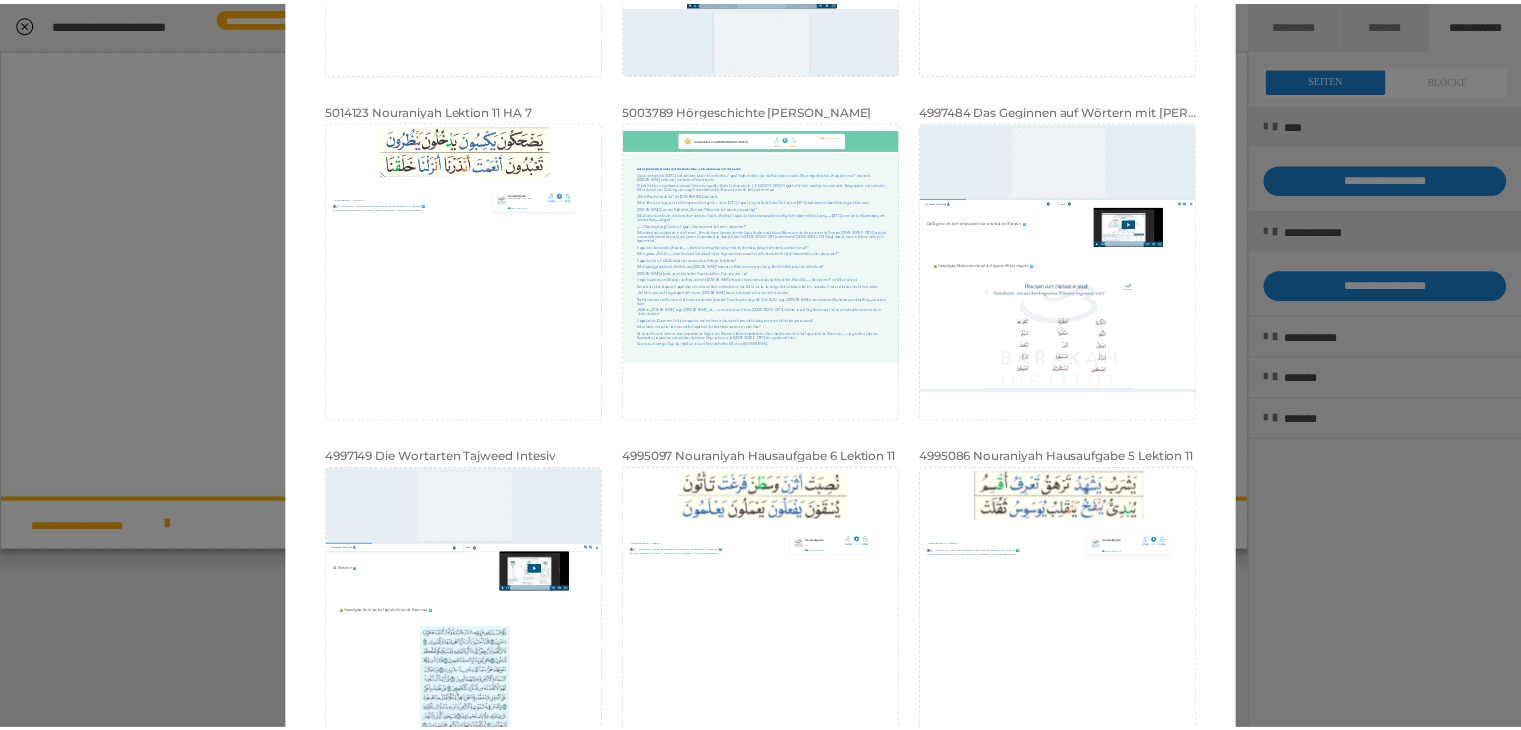scroll, scrollTop: 0, scrollLeft: 0, axis: both 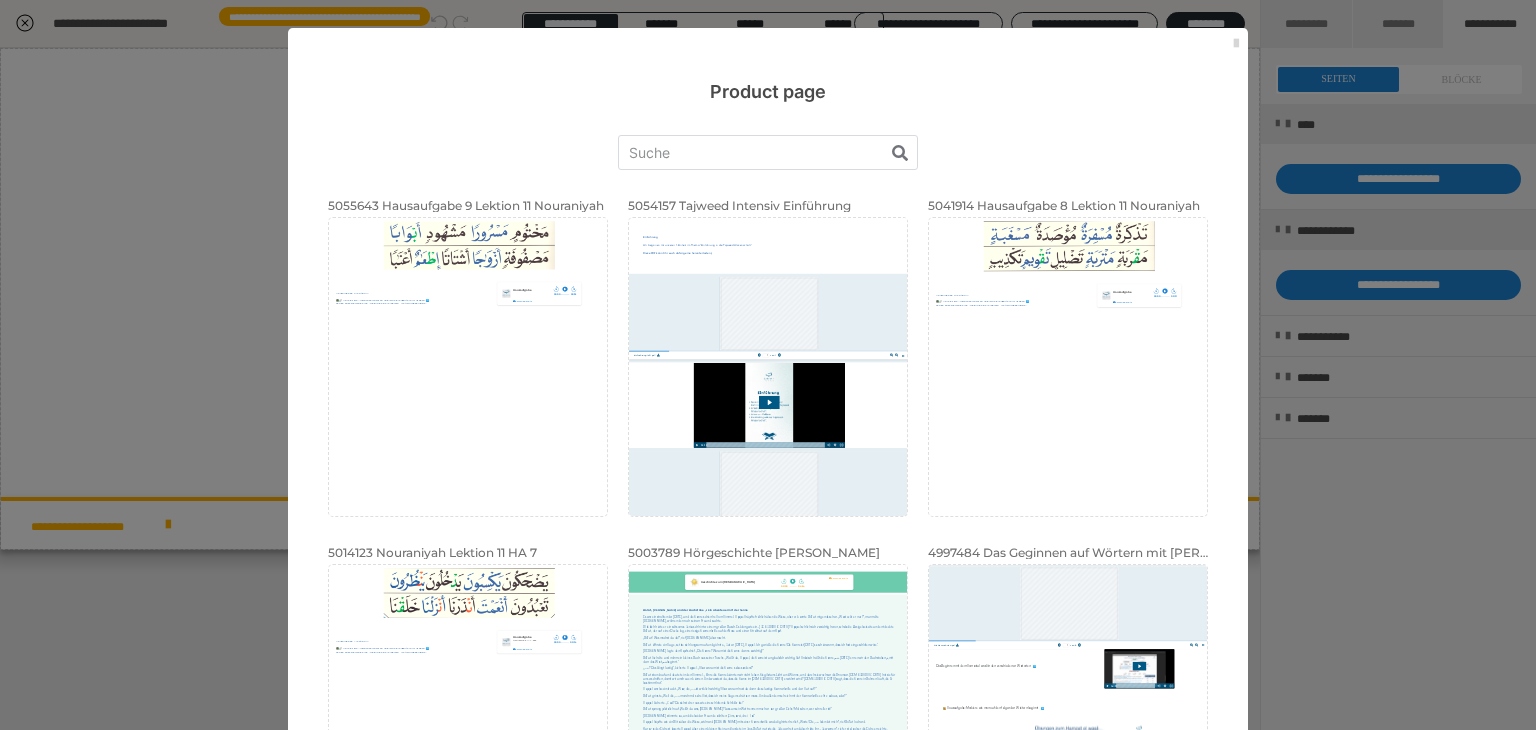 click at bounding box center [1236, 44] 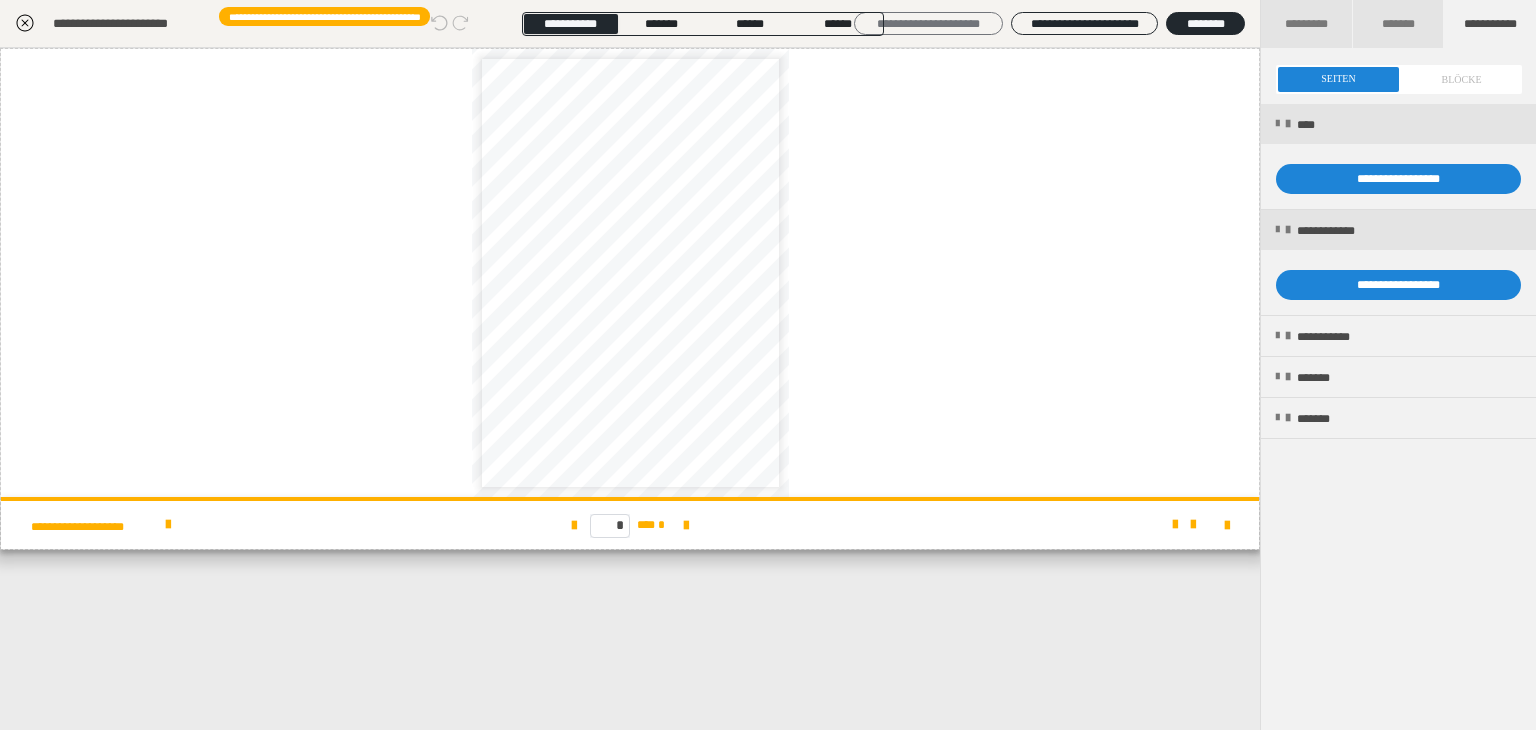 click on "**********" at bounding box center (928, 24) 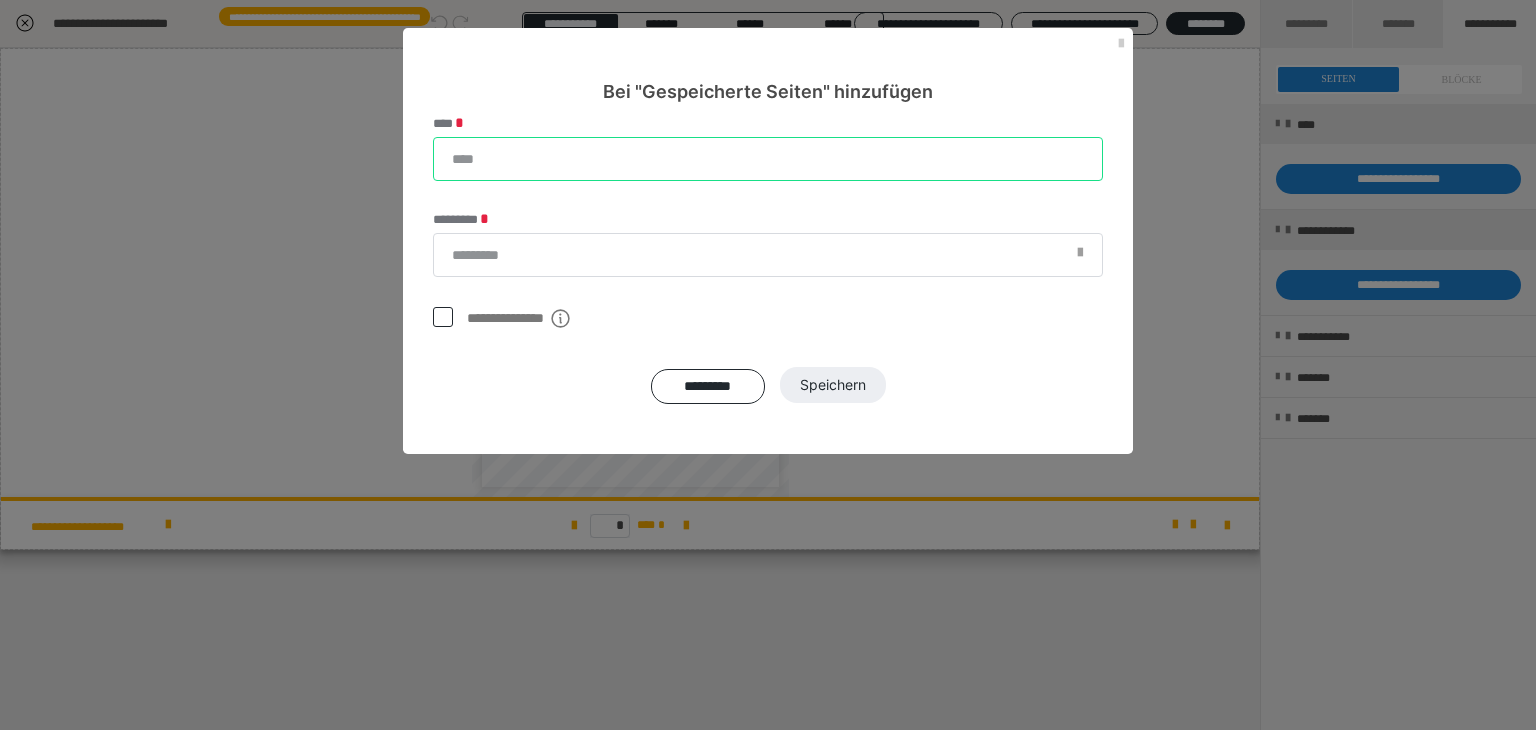 click on "****" at bounding box center [768, 159] 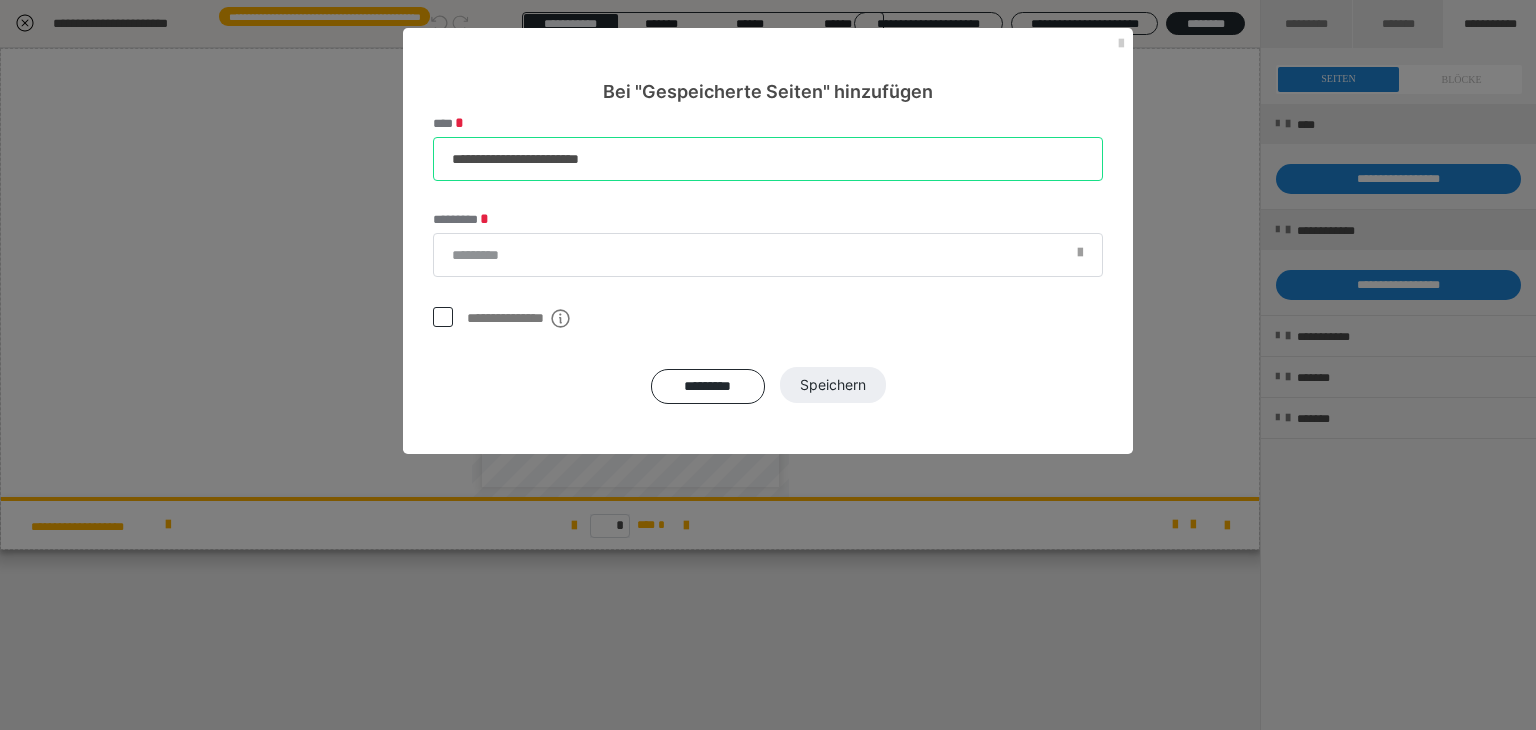 type on "**********" 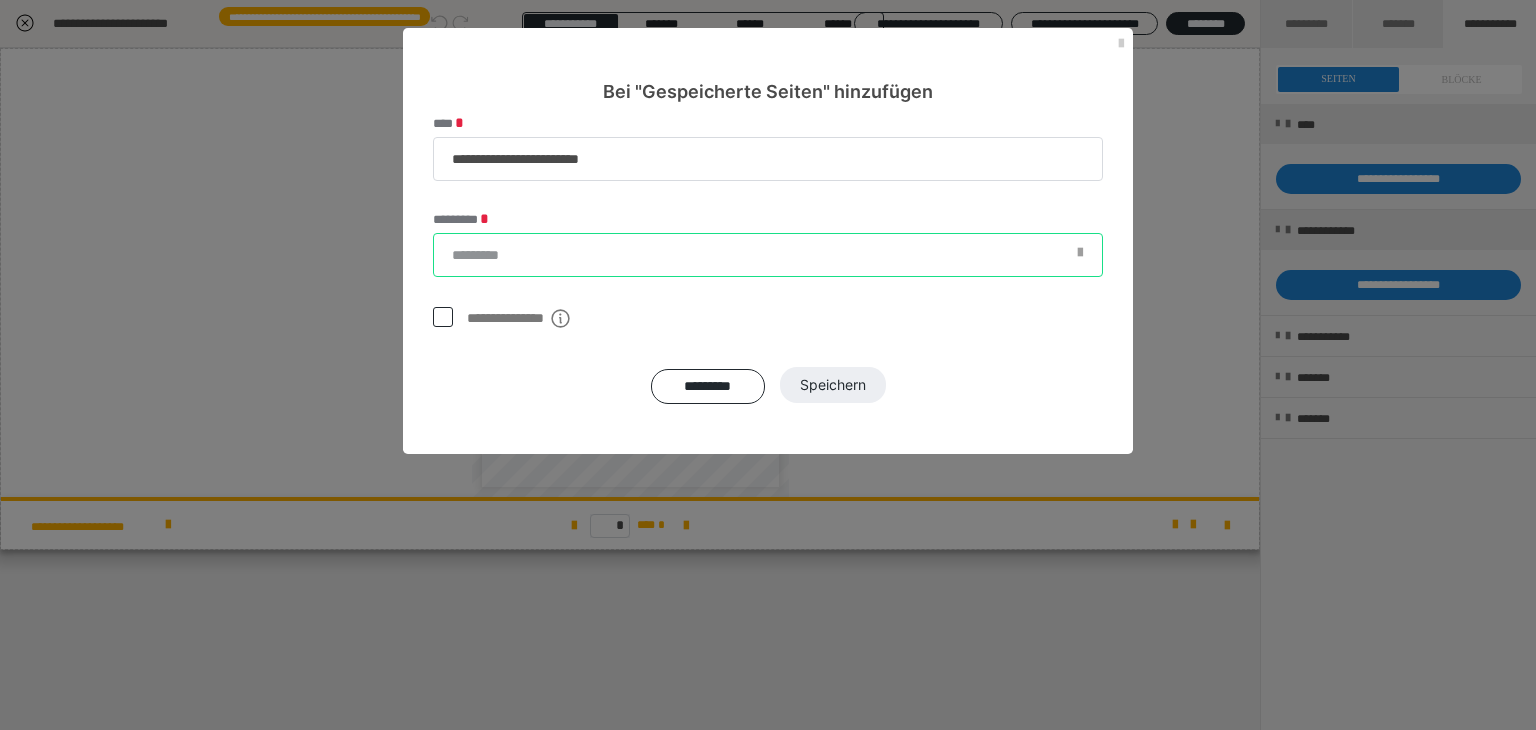 click on "*********" at bounding box center (768, 255) 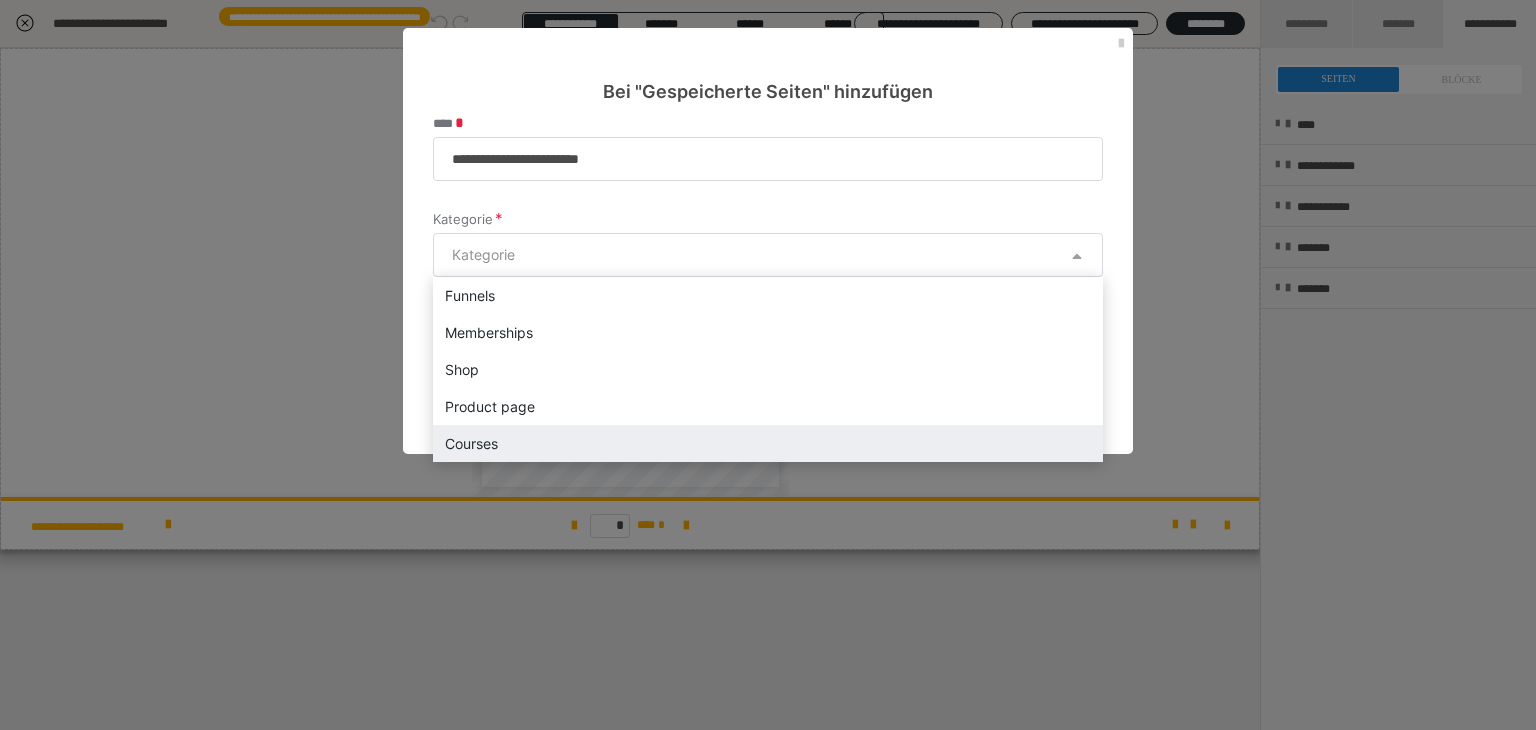 click on "Courses" at bounding box center [768, 443] 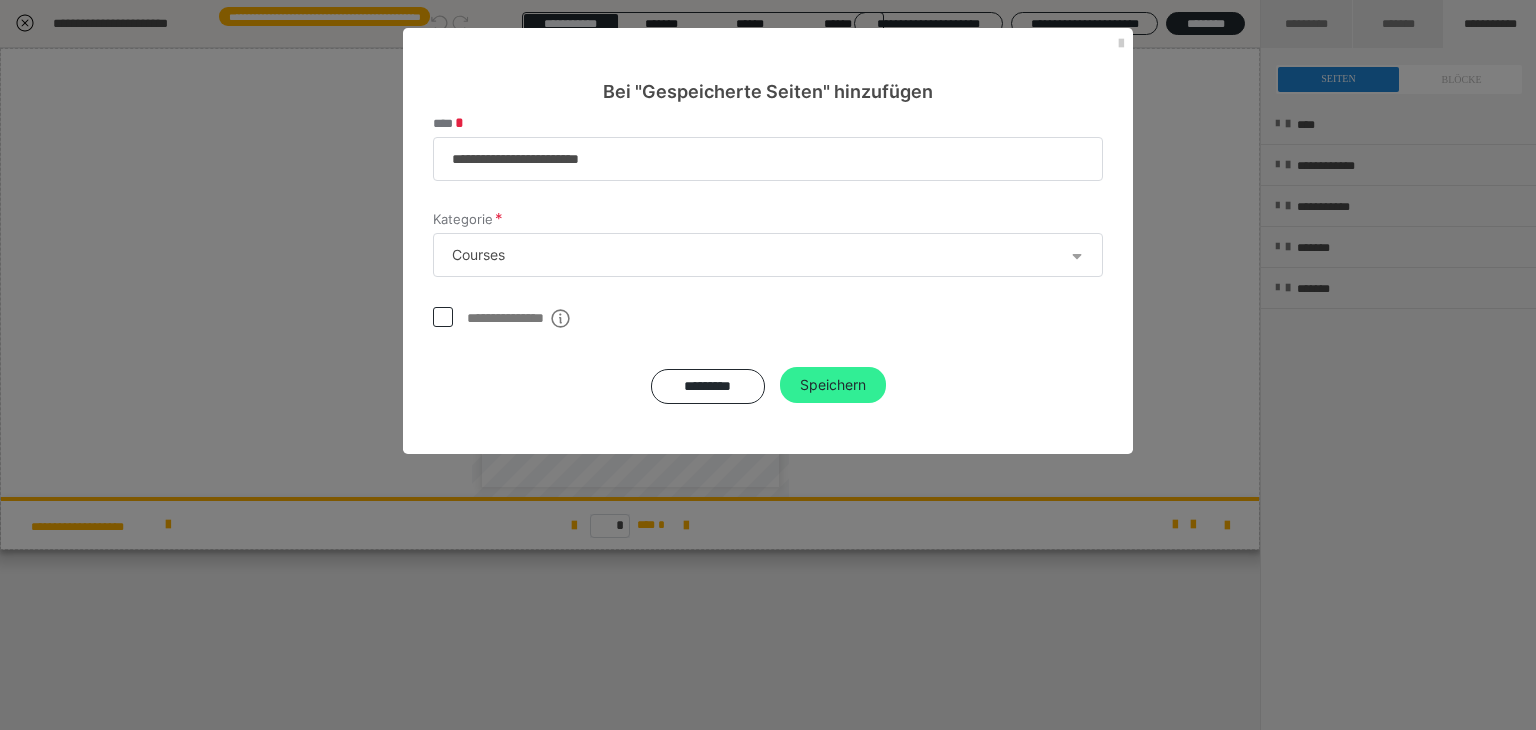 click on "Speichern" at bounding box center [833, 385] 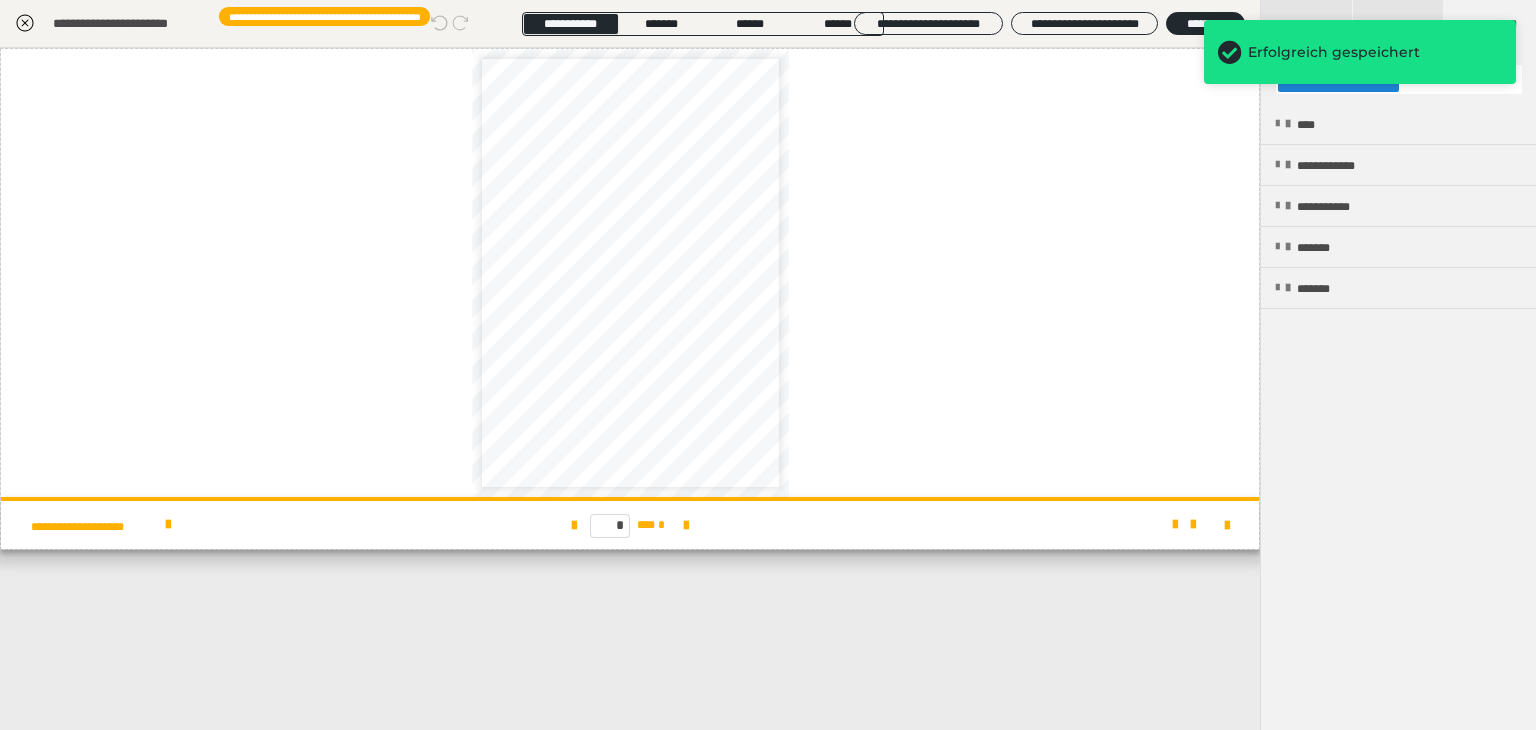 click 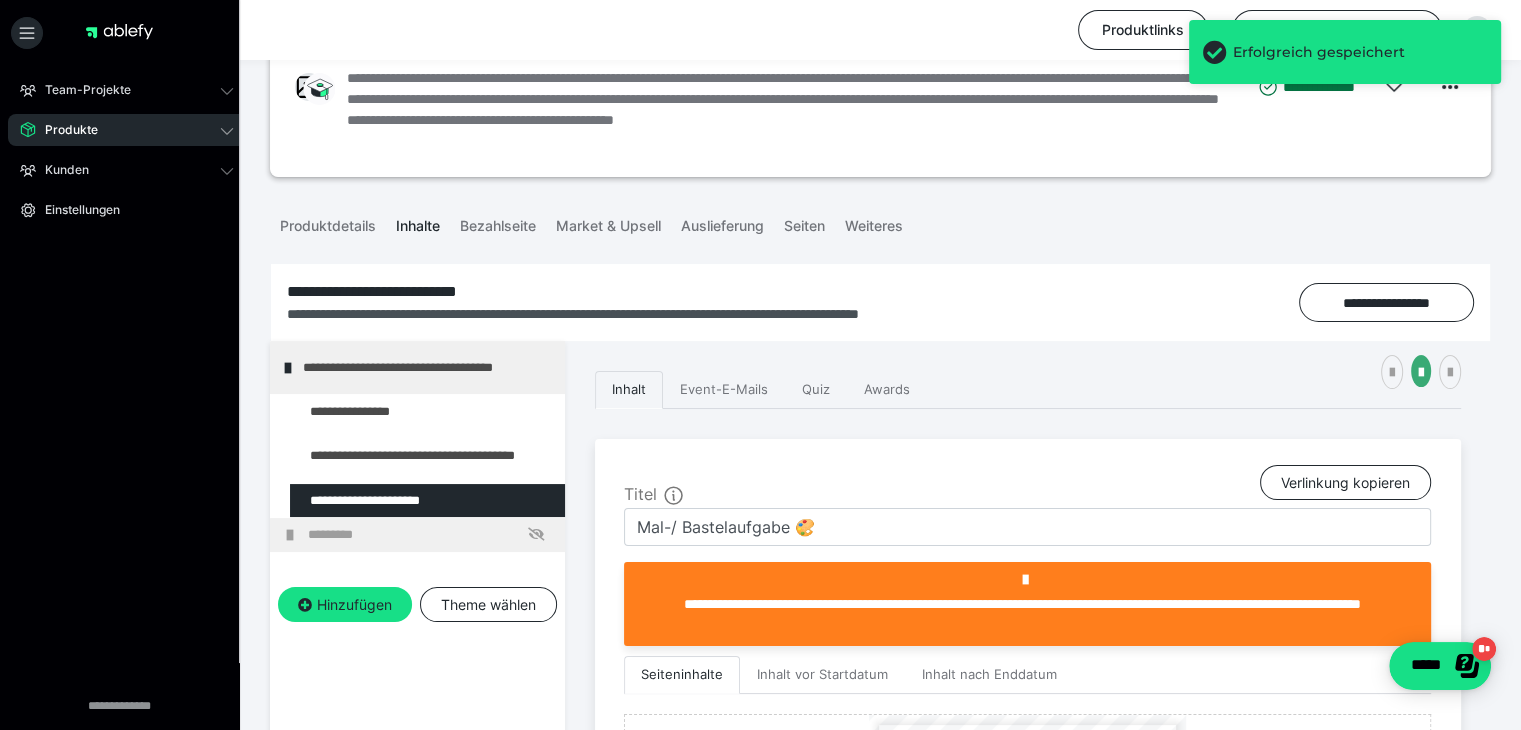 scroll, scrollTop: 88, scrollLeft: 0, axis: vertical 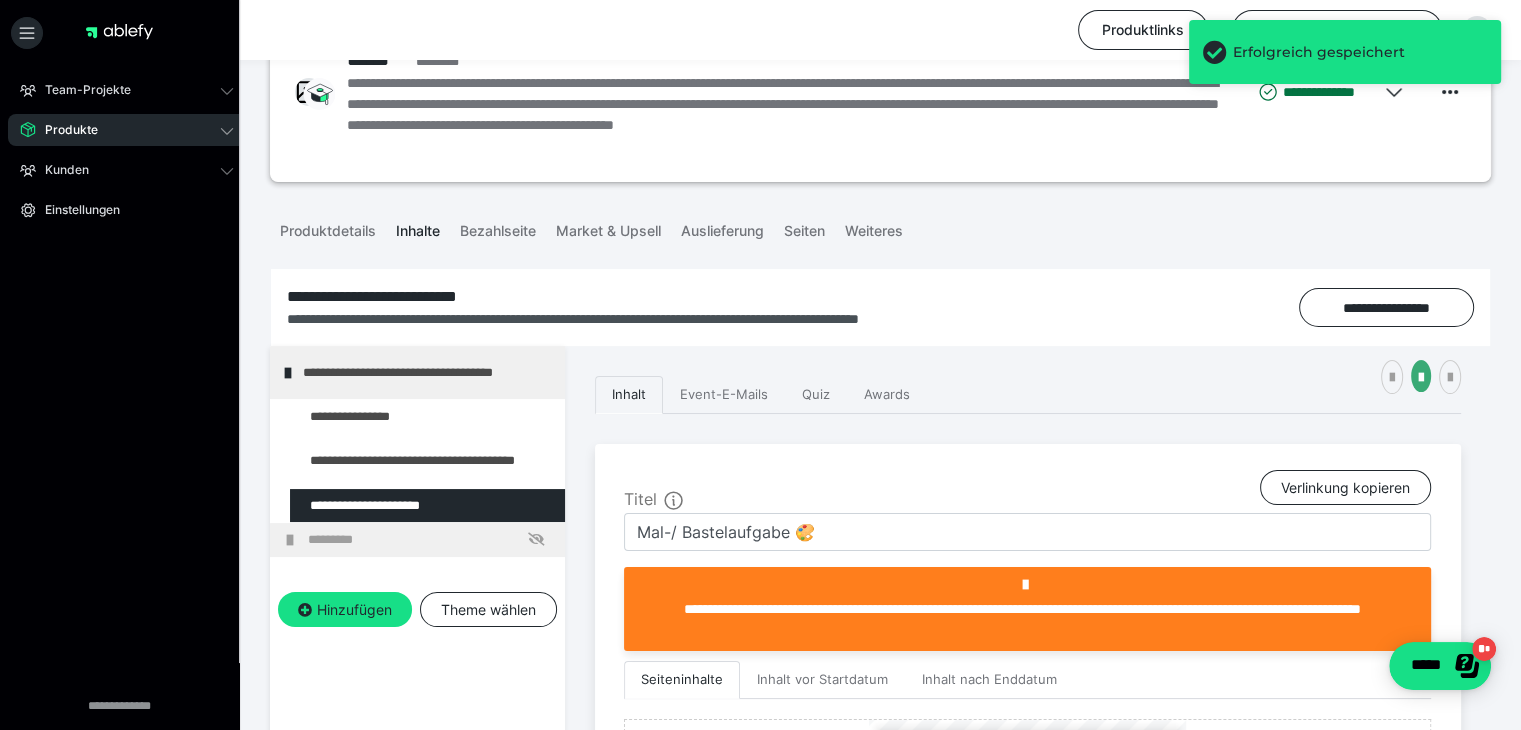click on "Produkte" at bounding box center (127, 130) 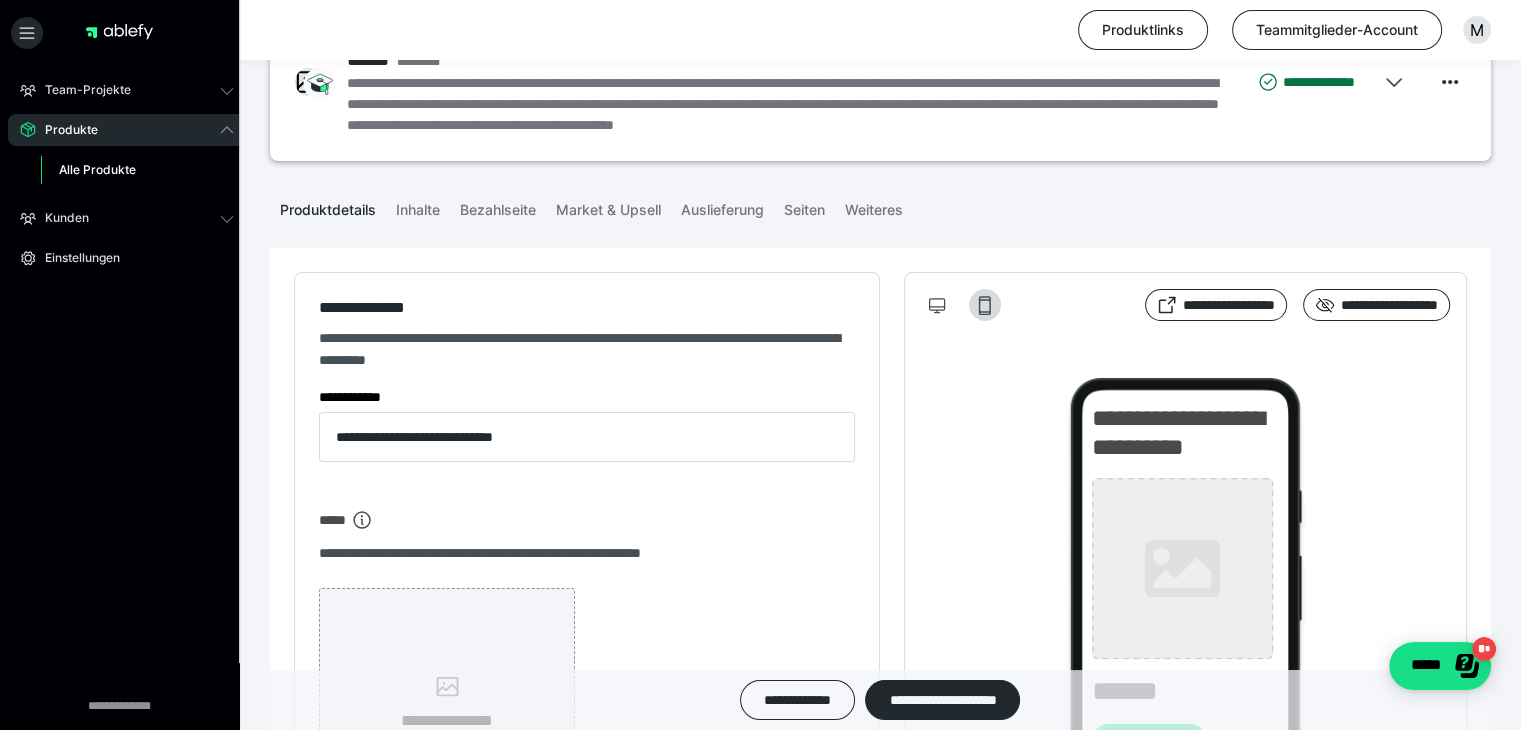 type on "**********" 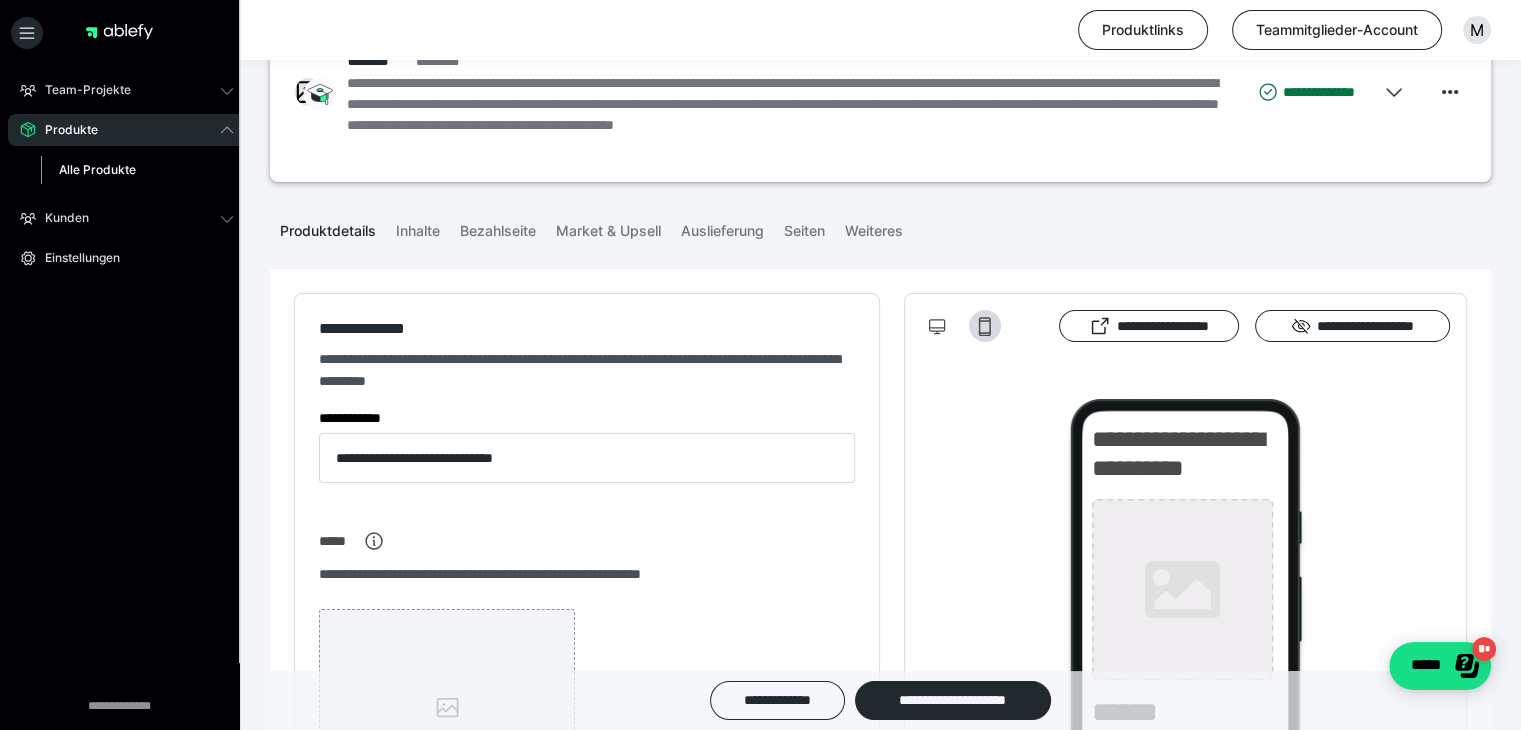 type on "**********" 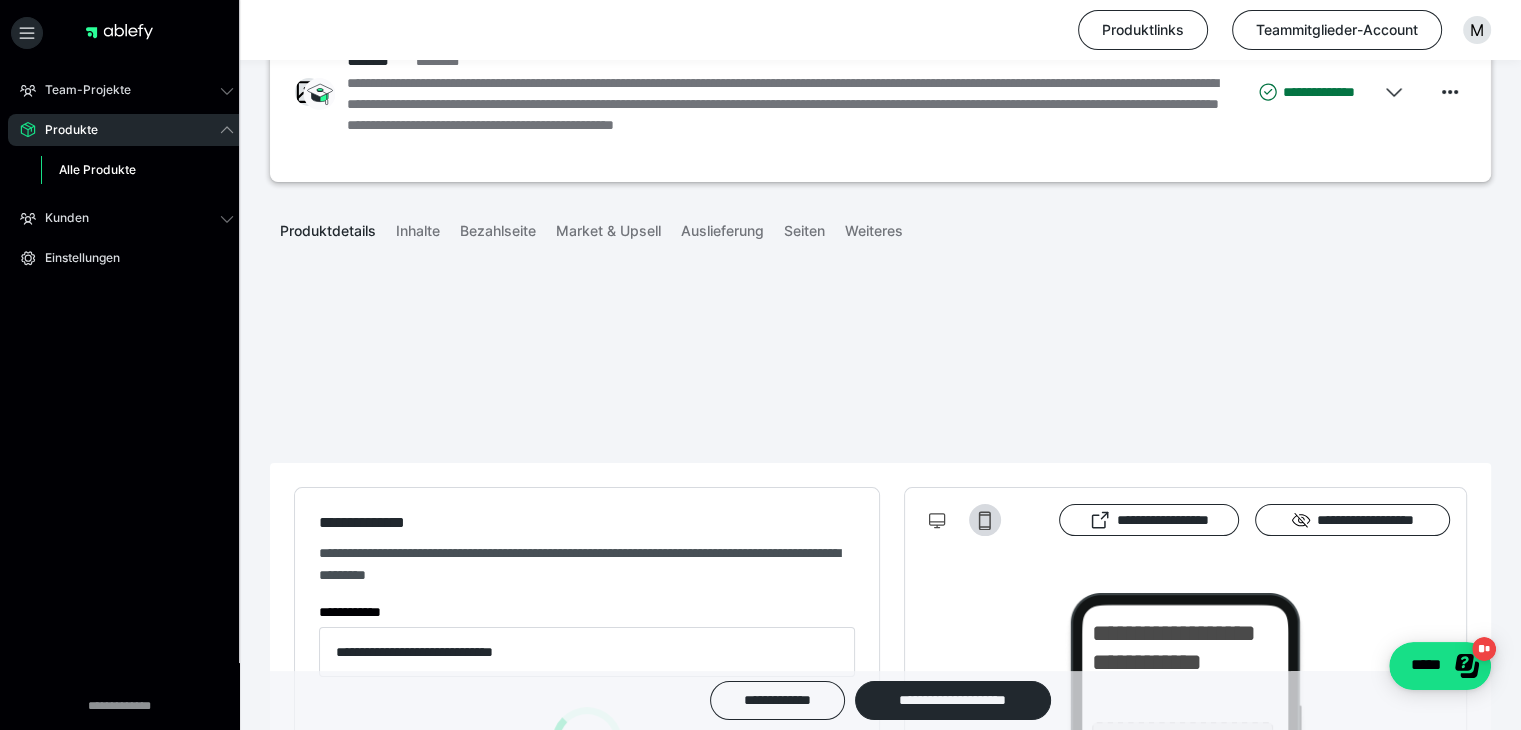 click on "Alle Produkte" at bounding box center (137, 170) 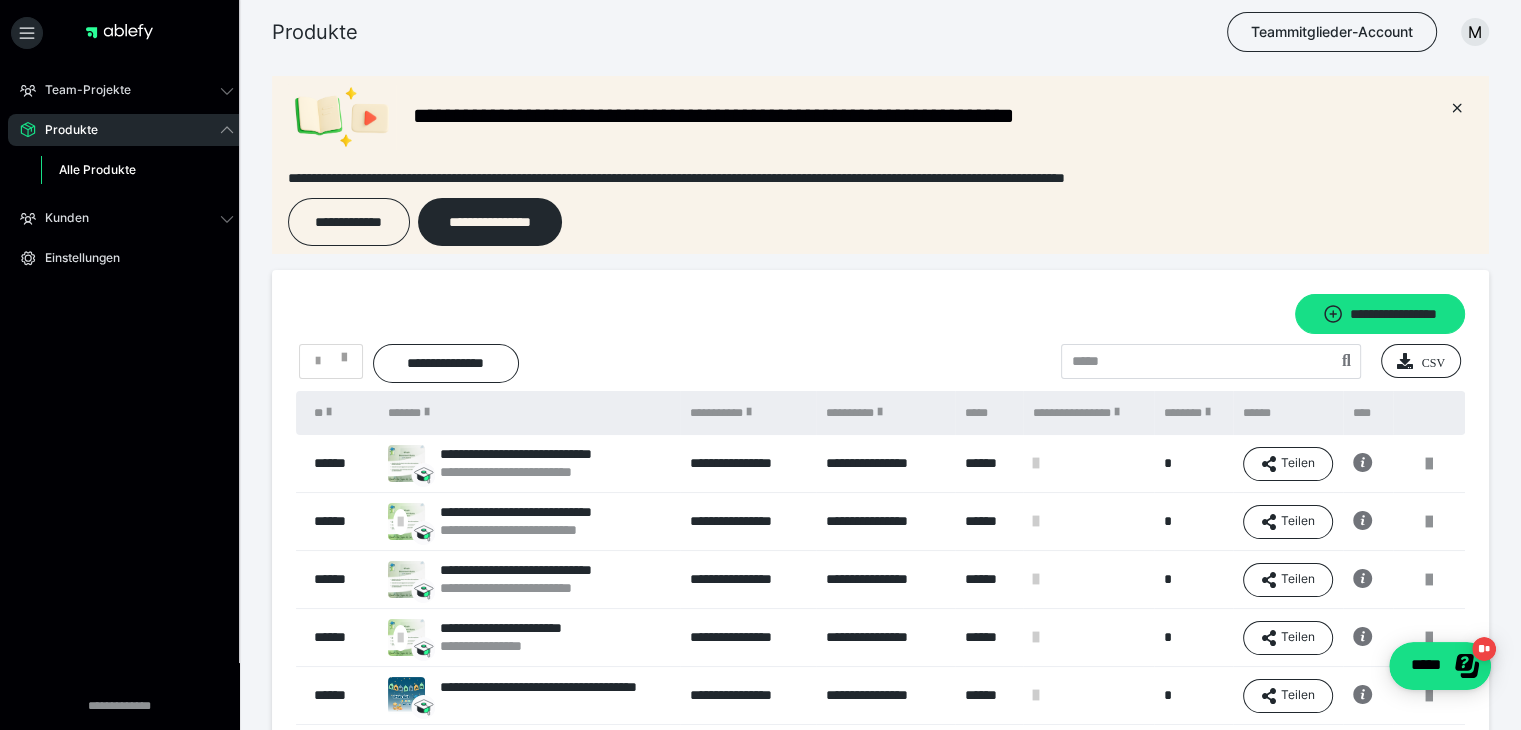 scroll, scrollTop: 56, scrollLeft: 0, axis: vertical 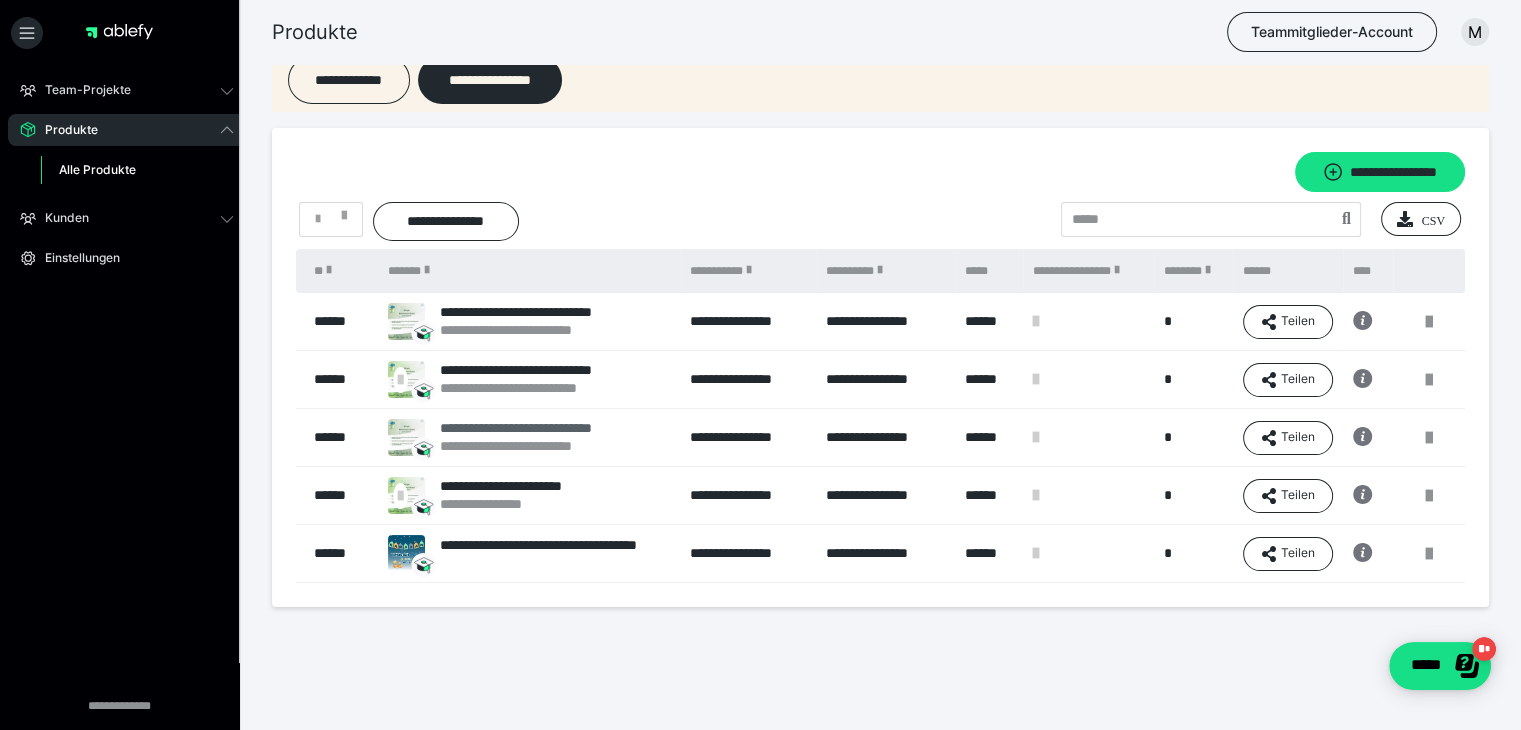 click on "**********" at bounding box center [549, 428] 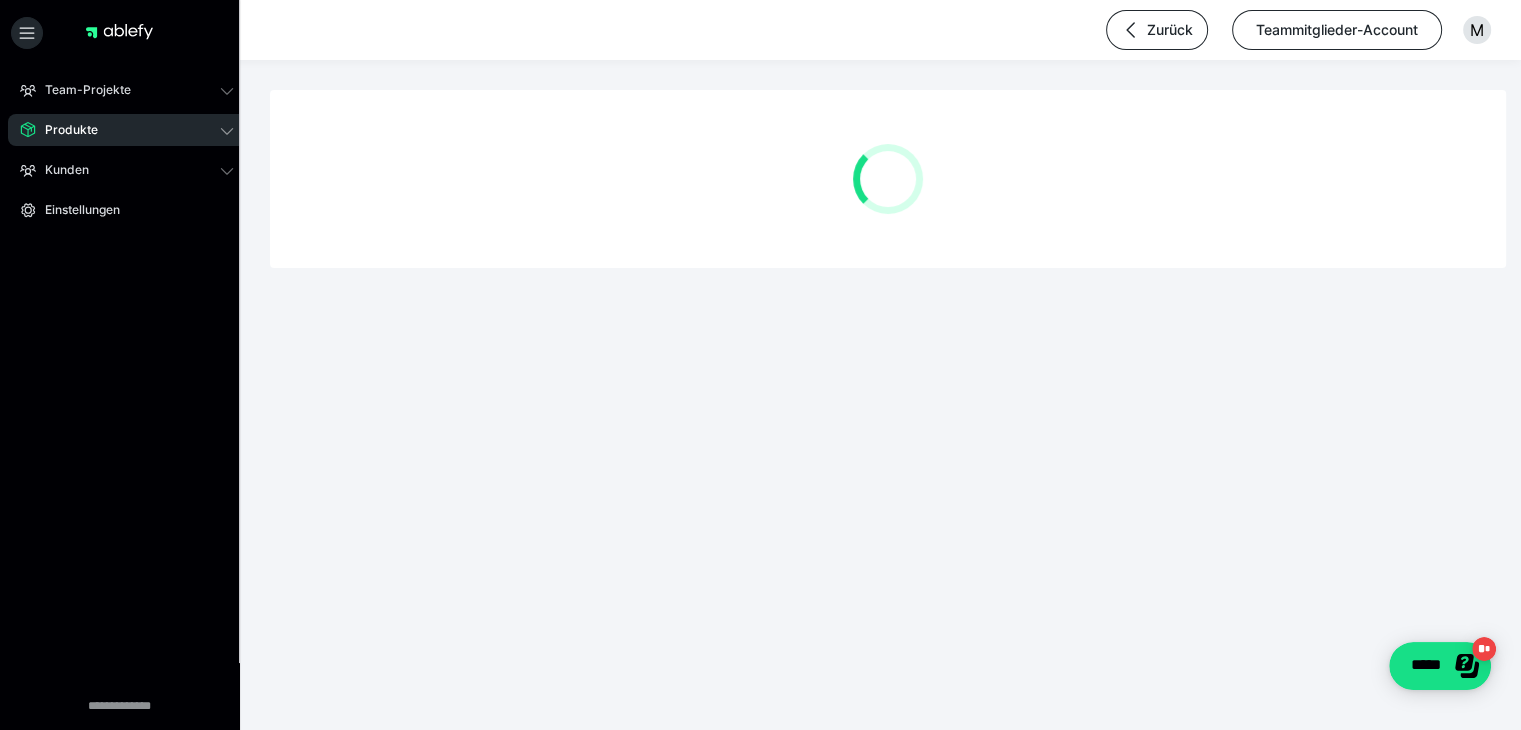 scroll, scrollTop: 0, scrollLeft: 0, axis: both 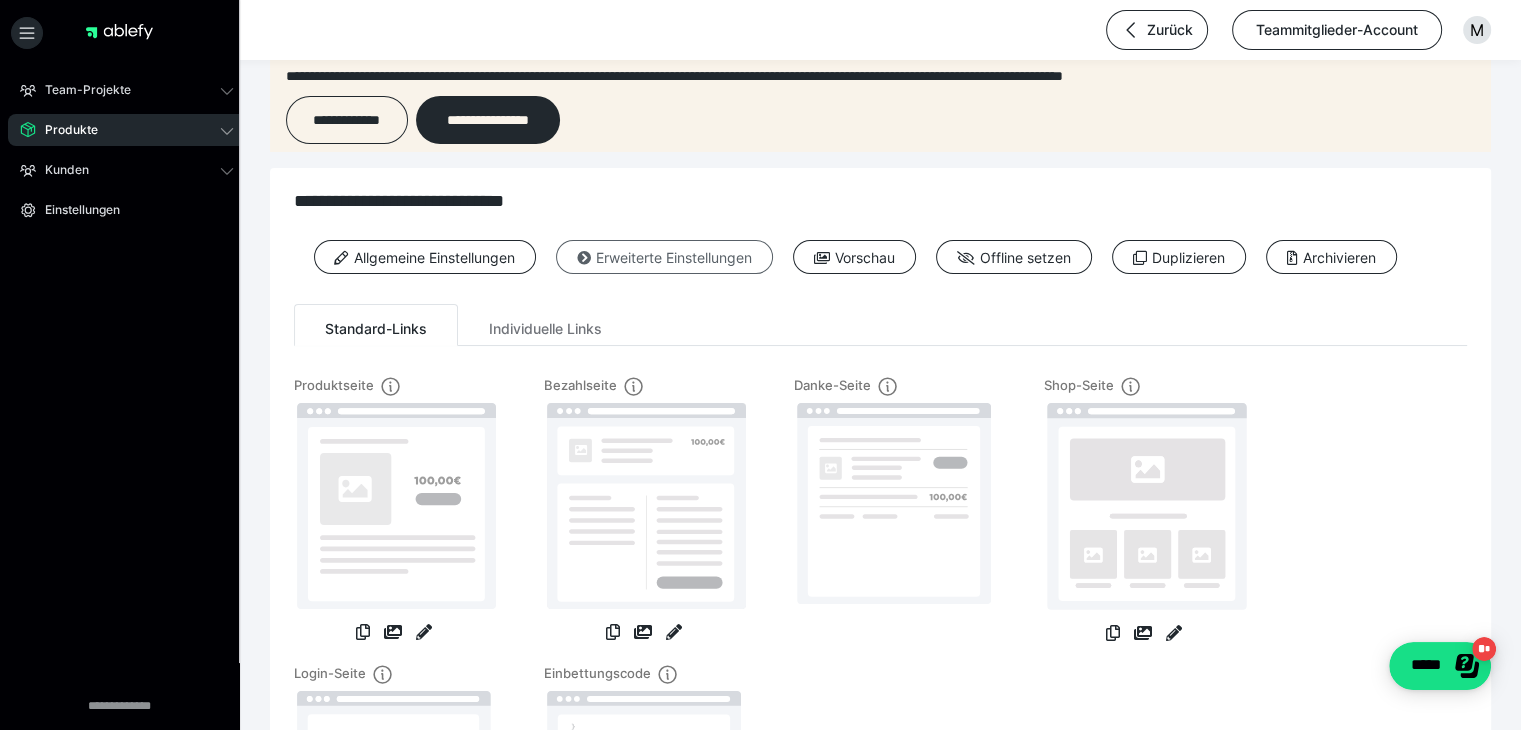click on "Erweiterte Einstellungen" at bounding box center [664, 257] 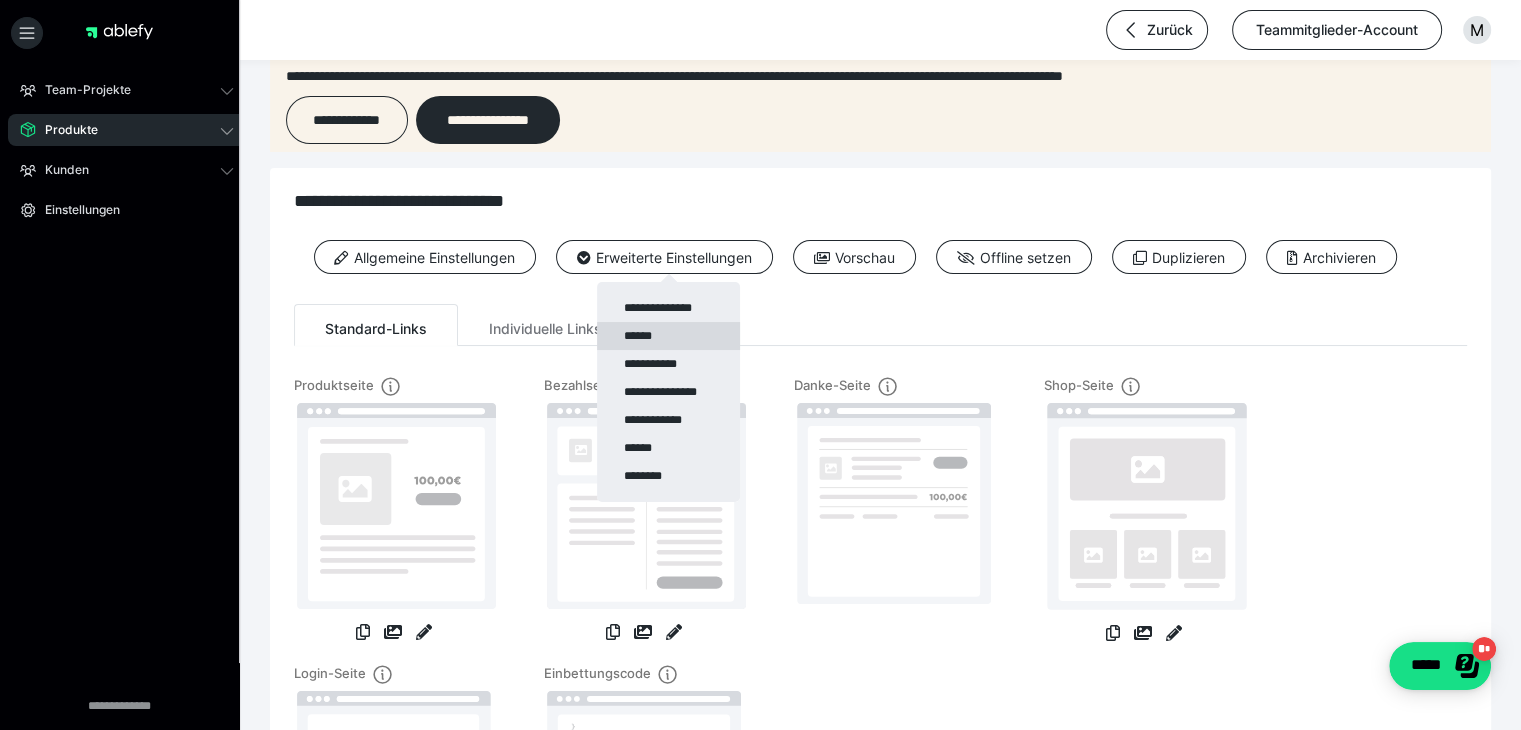 click on "******" at bounding box center (668, 336) 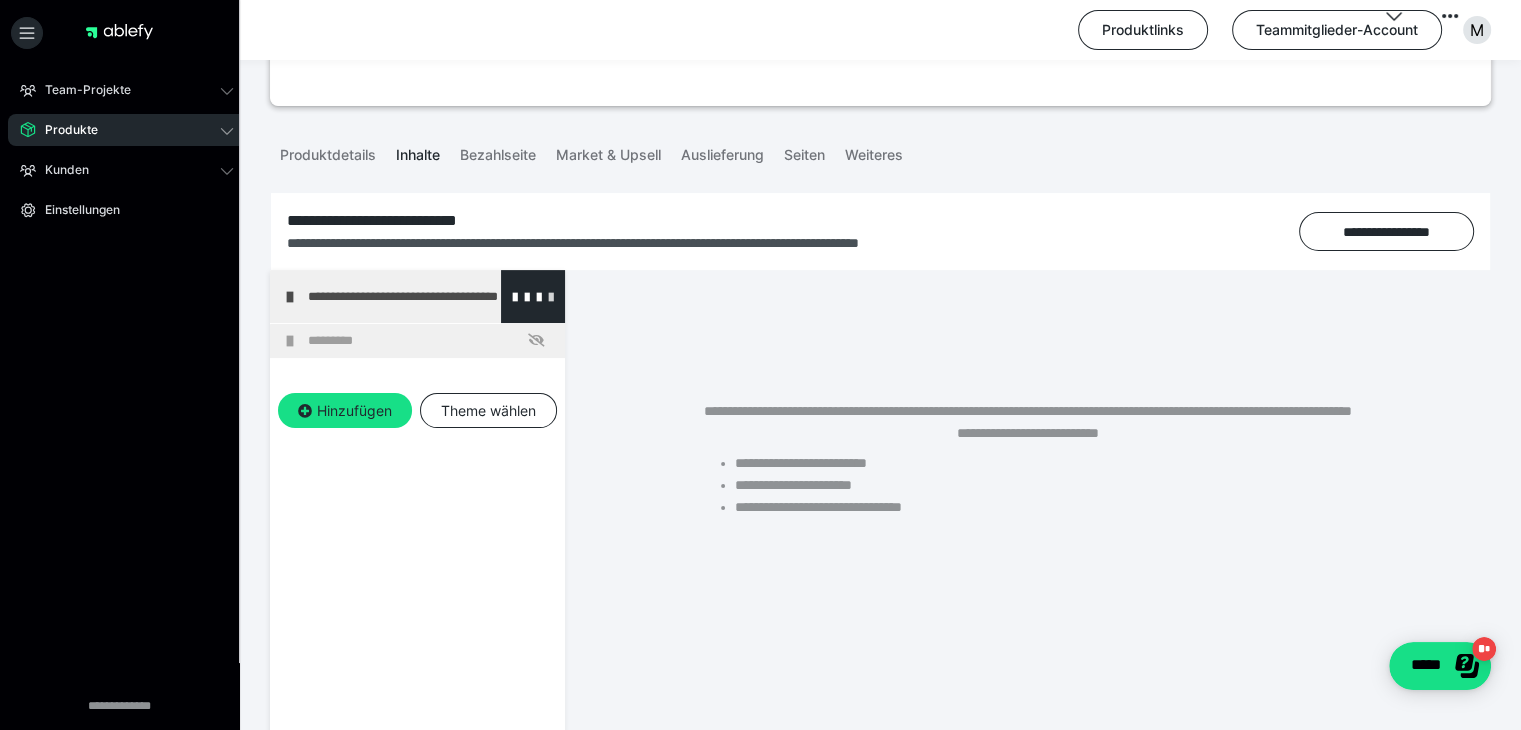 scroll, scrollTop: 166, scrollLeft: 0, axis: vertical 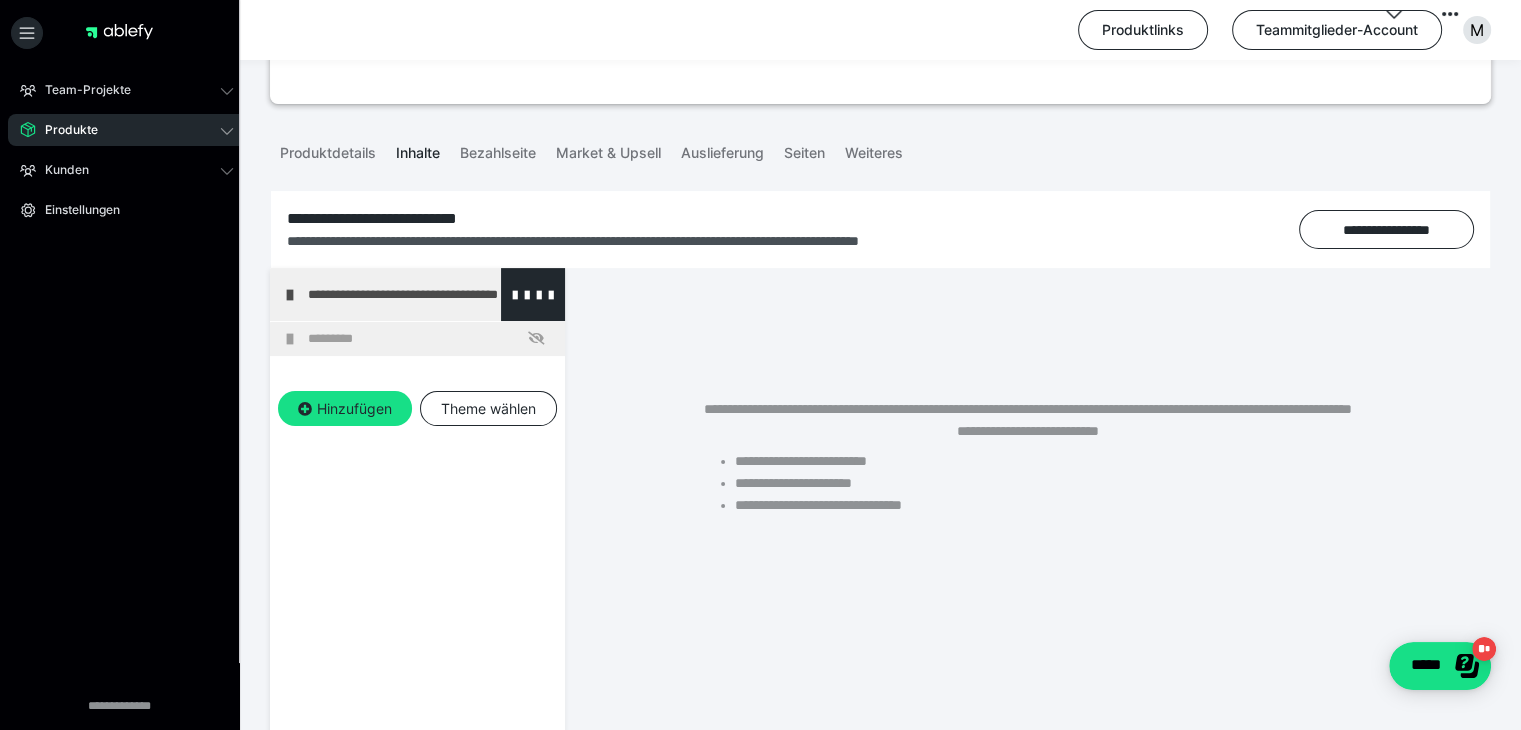click on "**********" at bounding box center (431, 294) 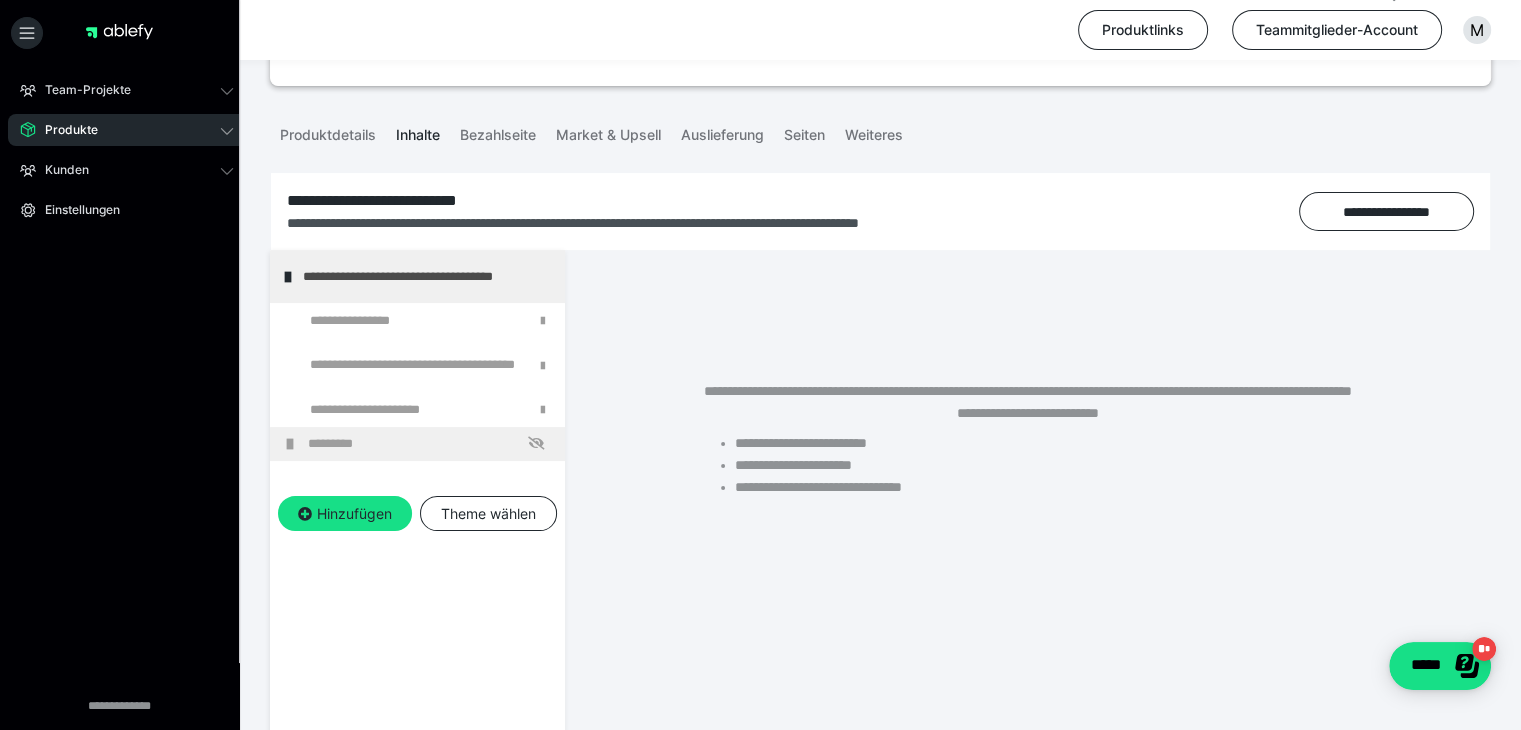 scroll, scrollTop: 186, scrollLeft: 0, axis: vertical 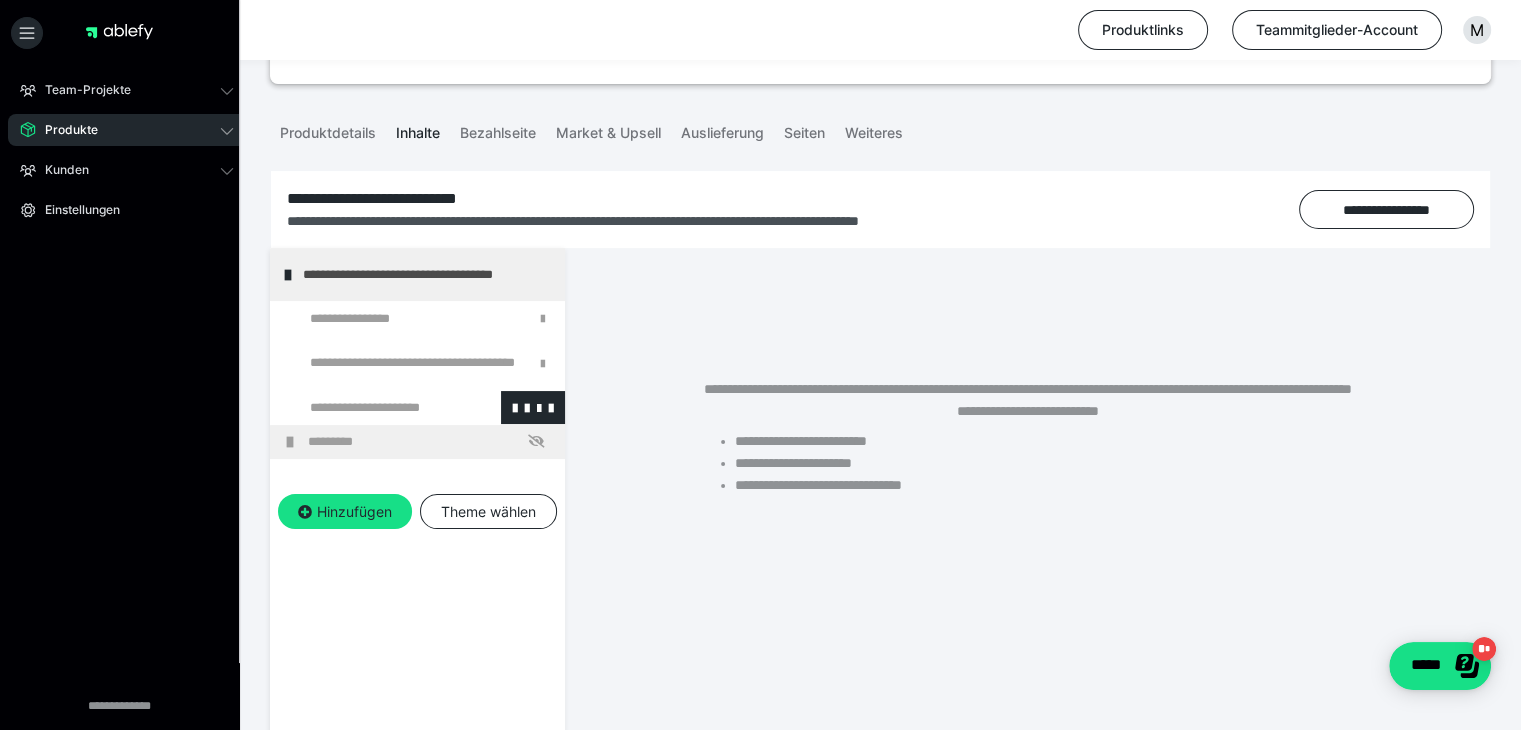 click at bounding box center (375, 408) 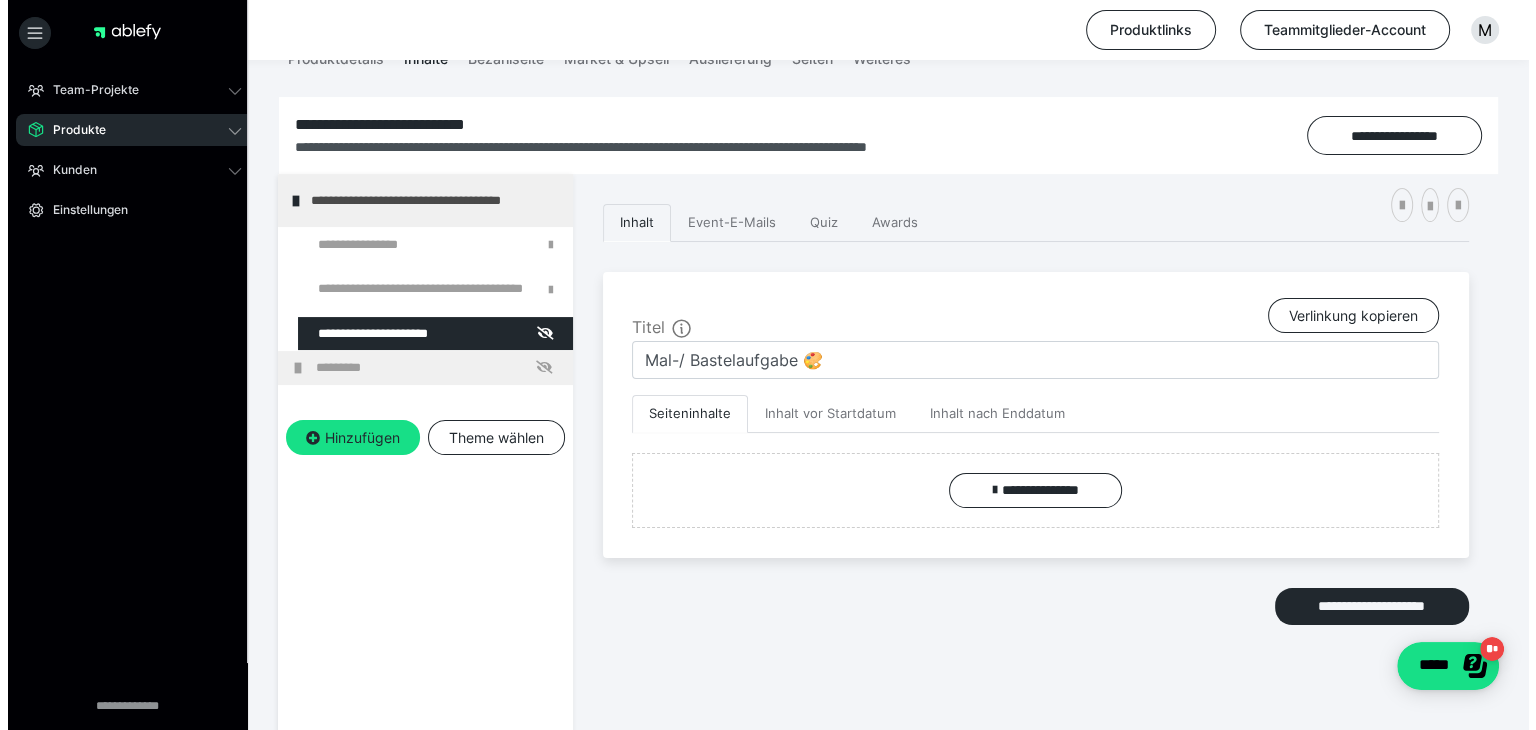 scroll, scrollTop: 260, scrollLeft: 0, axis: vertical 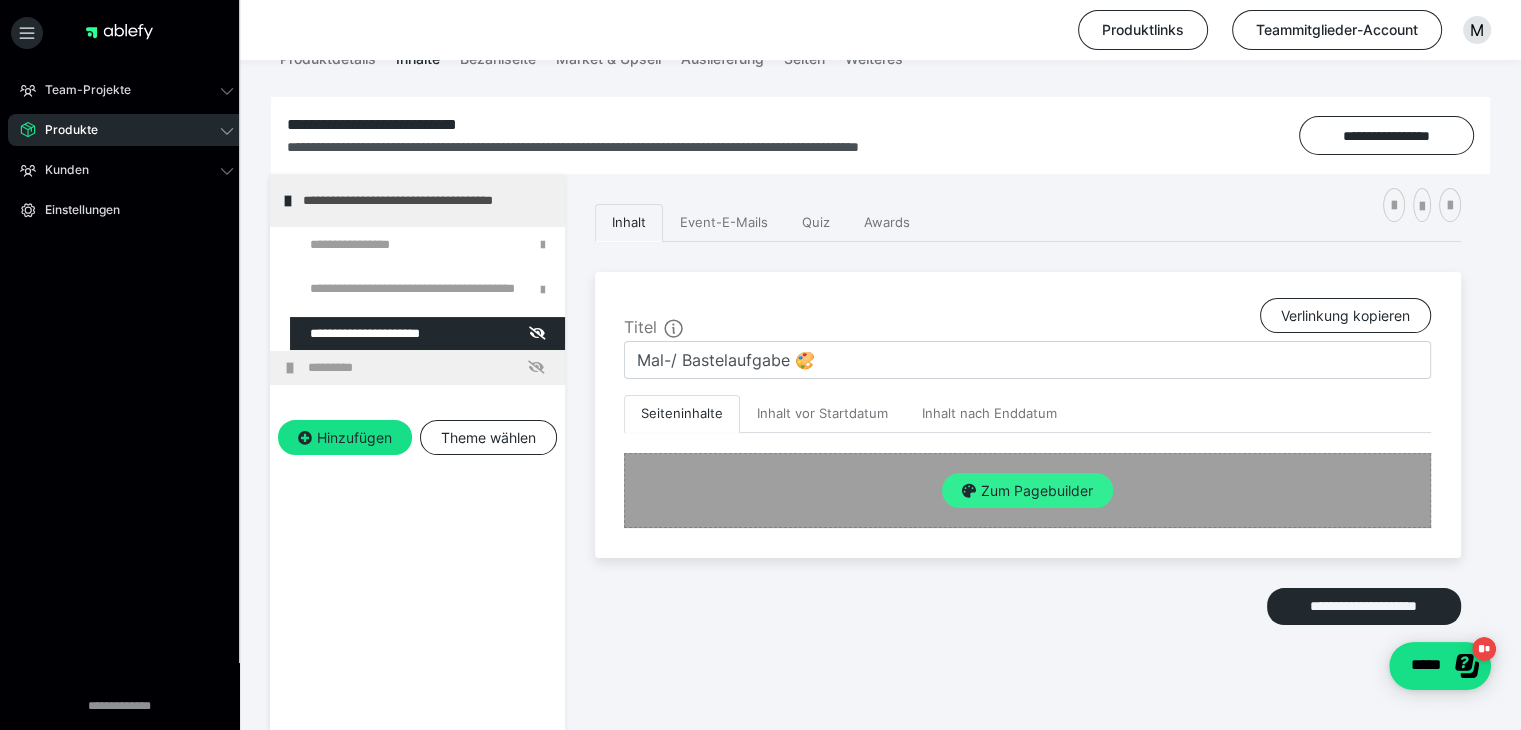 click on "Zum Pagebuilder" at bounding box center (1027, 491) 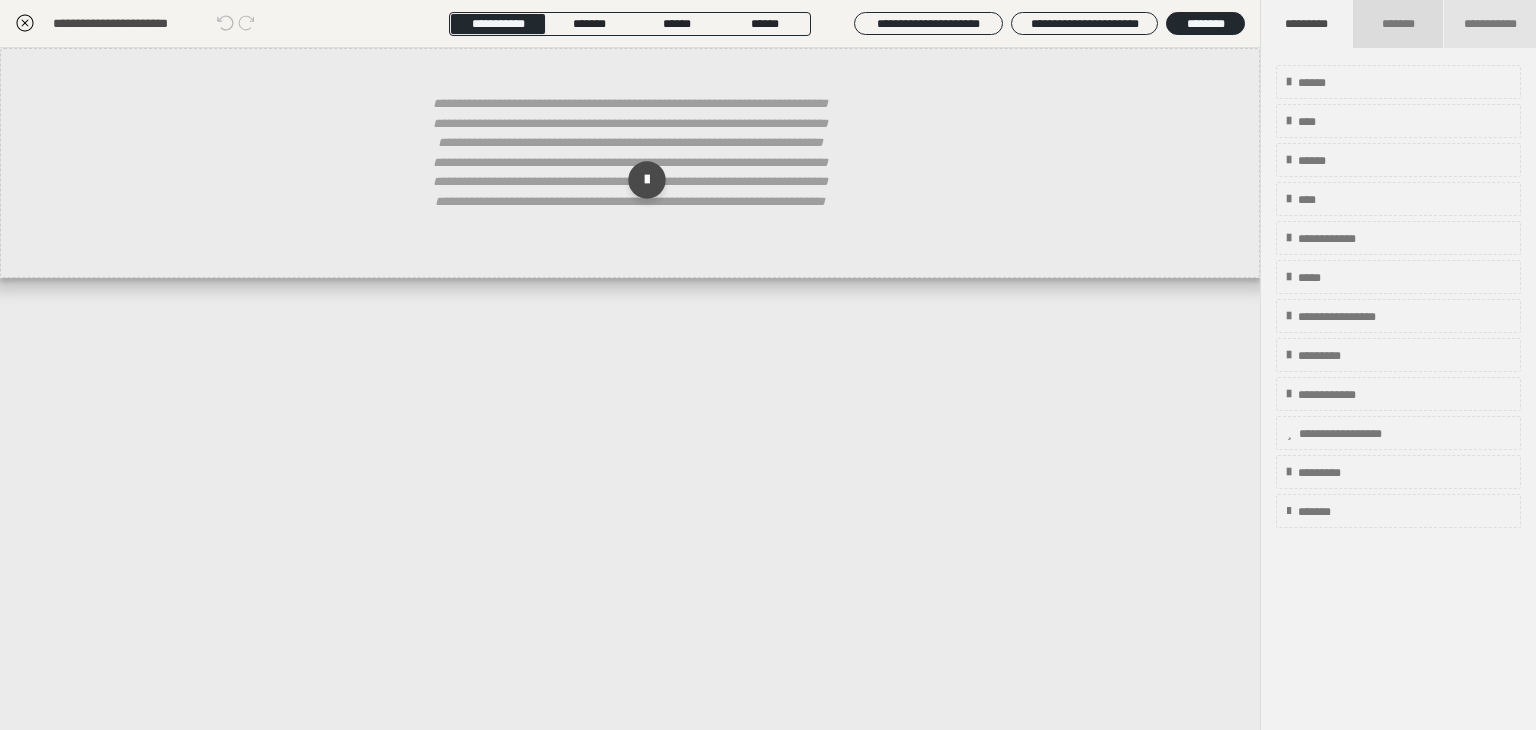 click on "*******" at bounding box center [1397, 24] 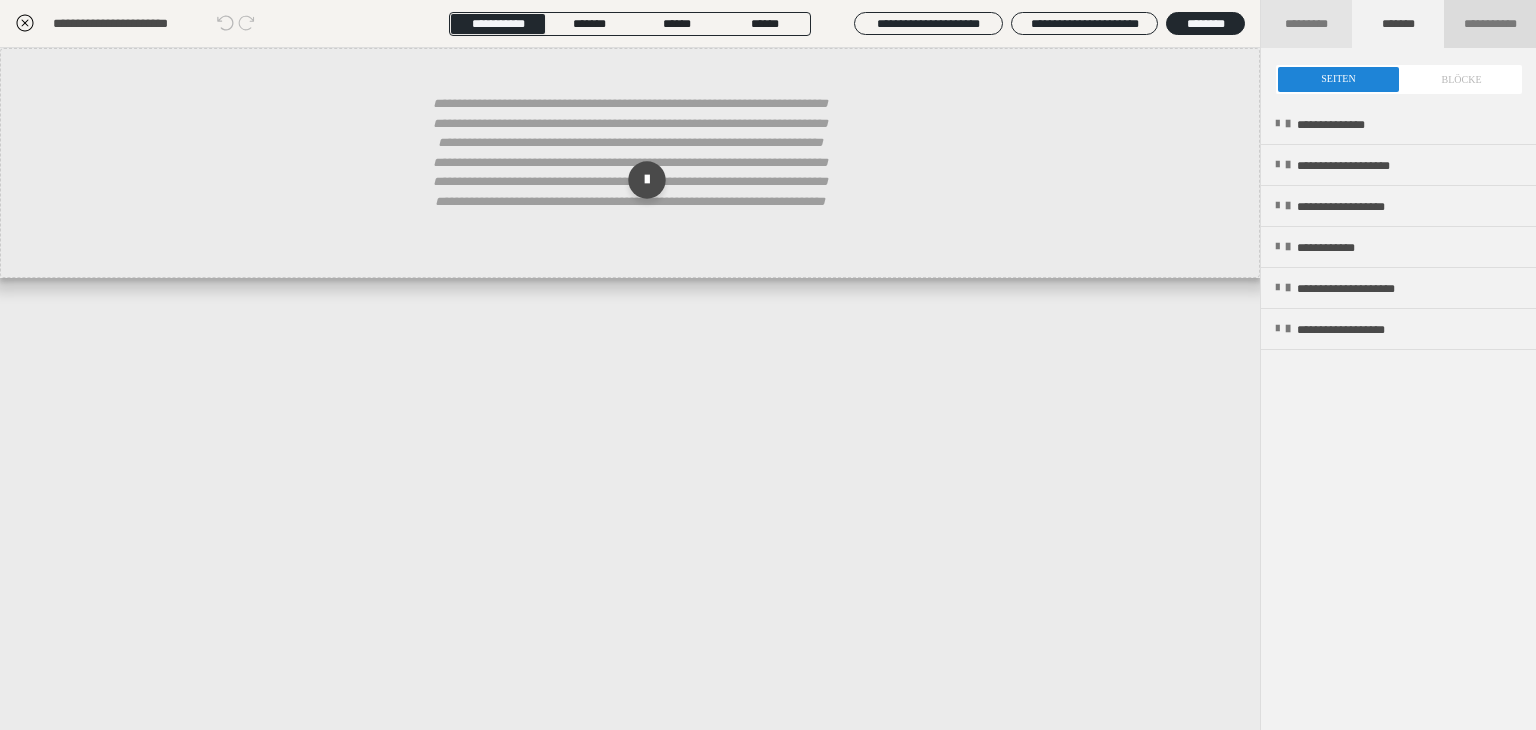 click on "**********" at bounding box center [1490, 24] 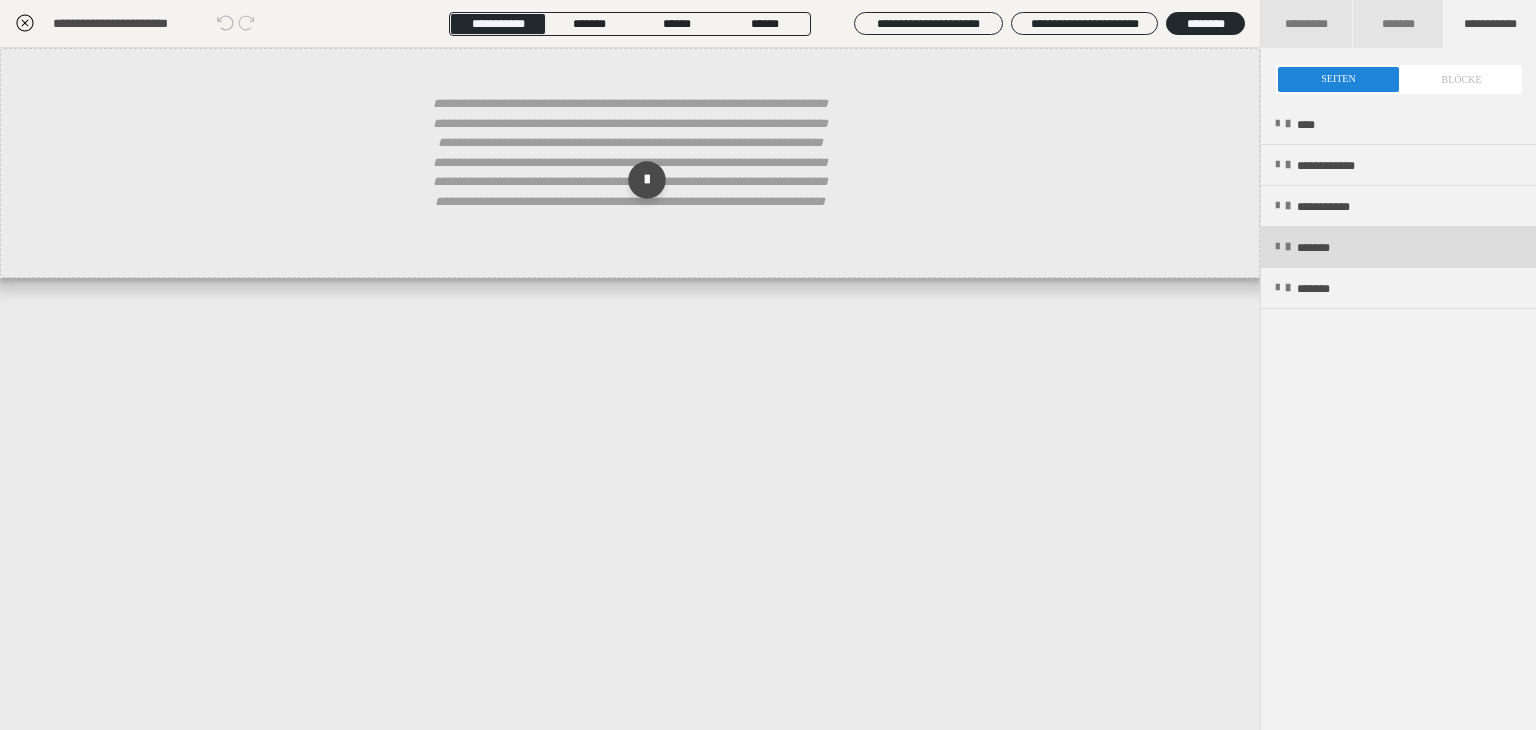 click at bounding box center (1277, 247) 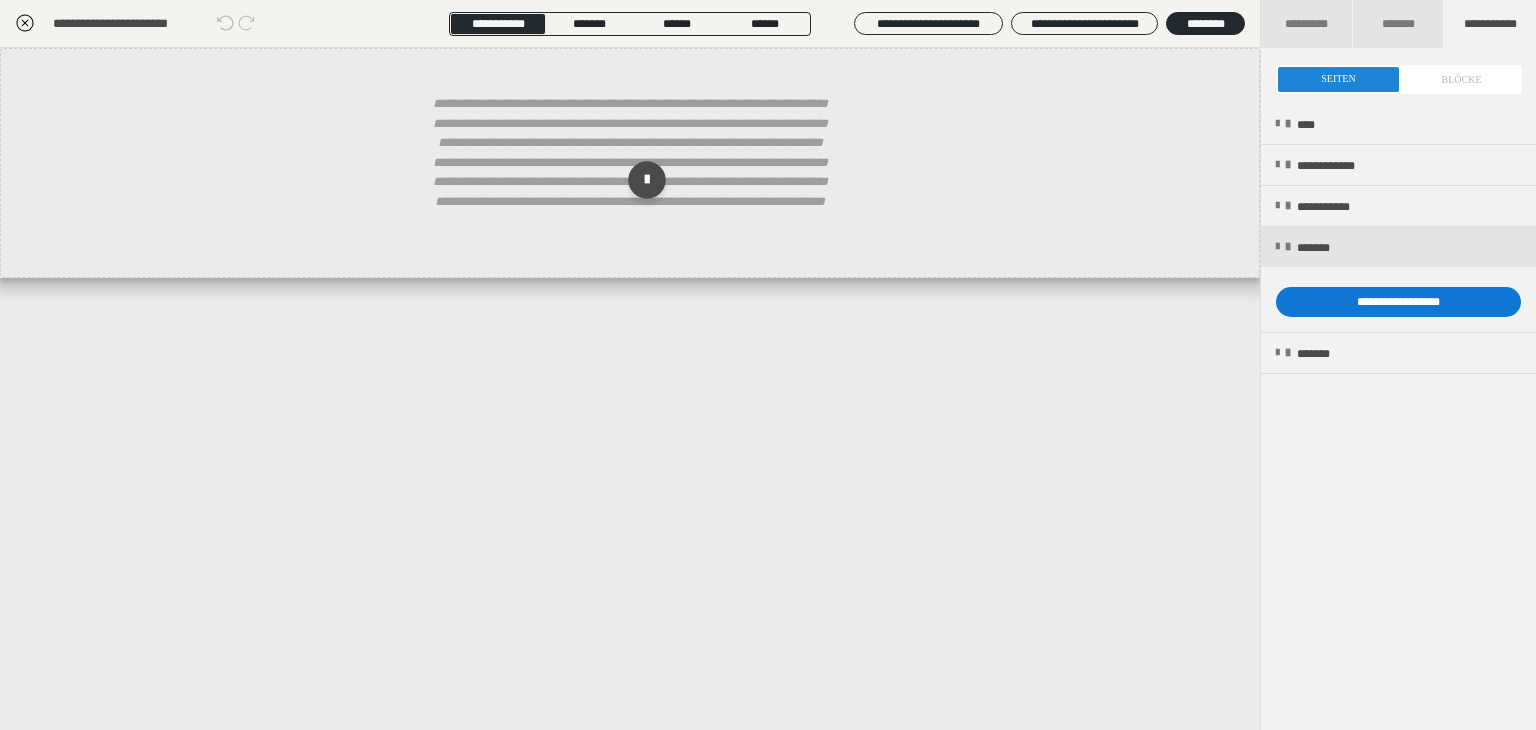 click on "**********" at bounding box center (1398, 302) 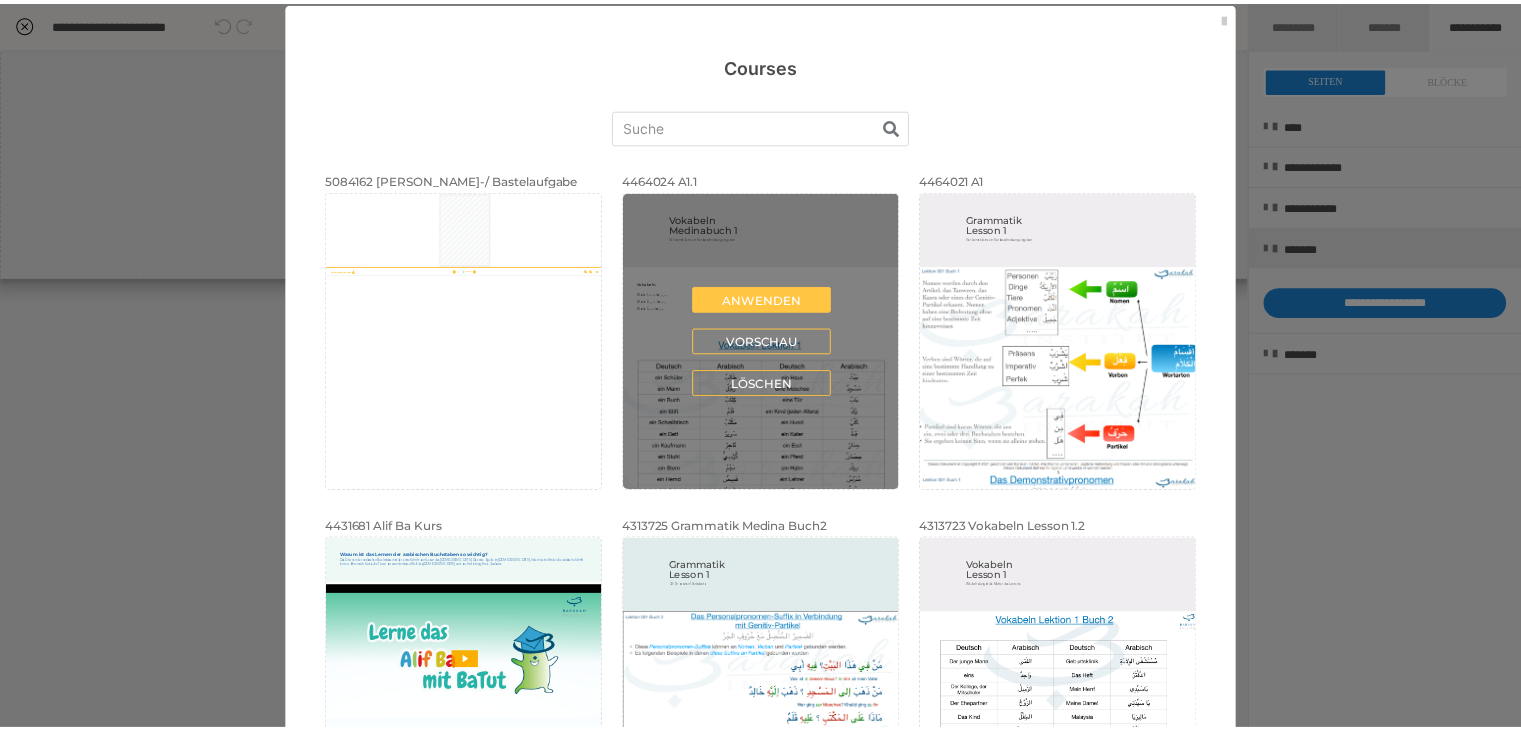 scroll, scrollTop: 22, scrollLeft: 0, axis: vertical 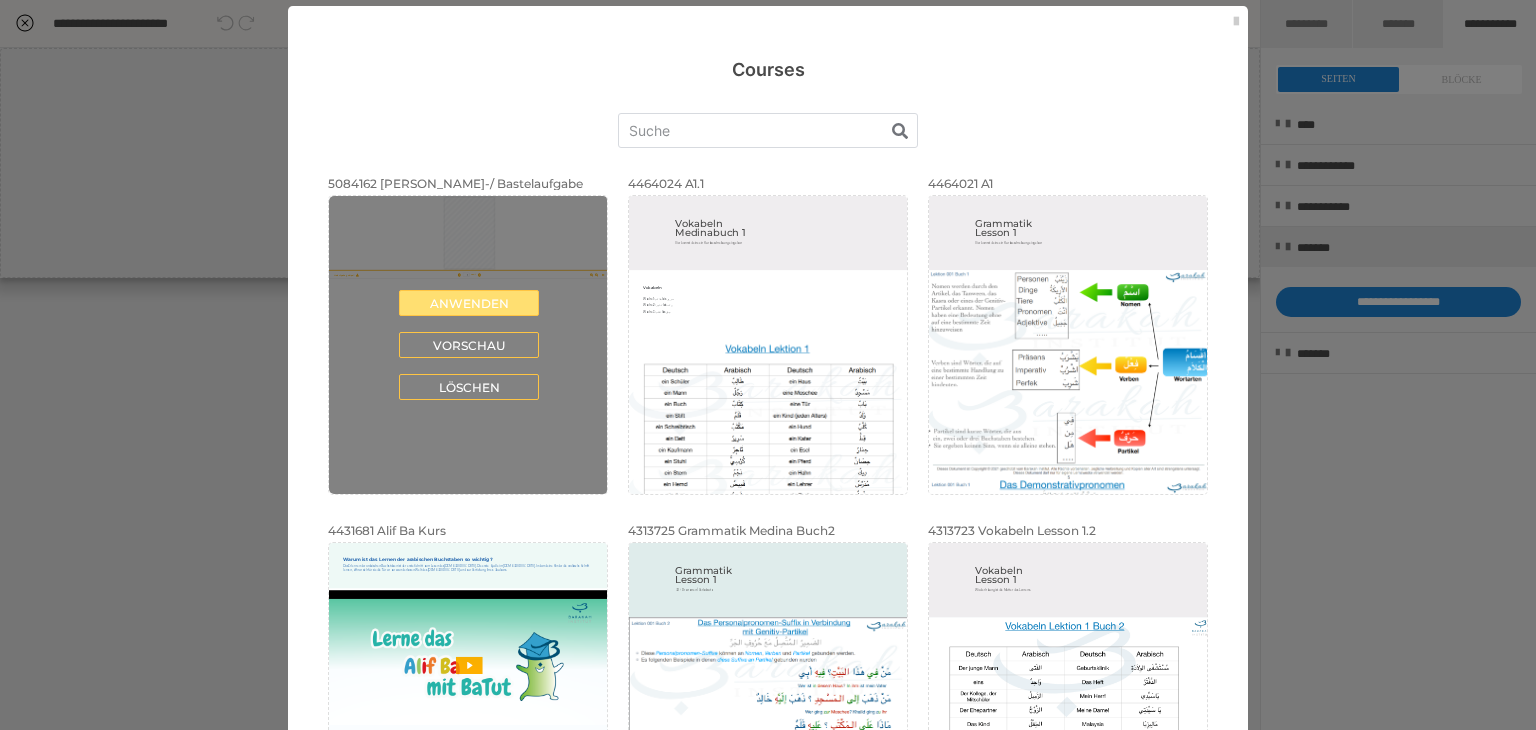 click on "Anwenden" at bounding box center (469, 303) 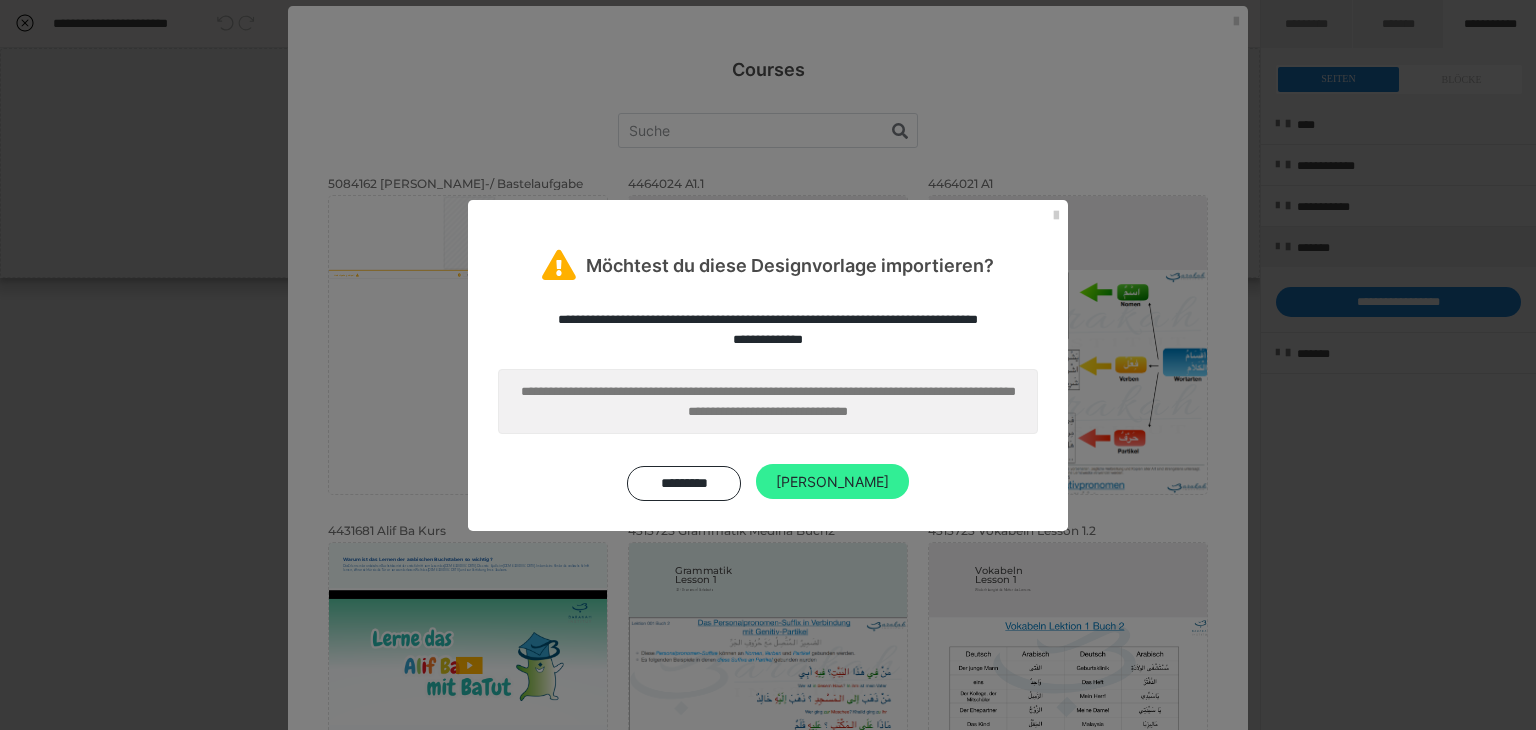 click on "[PERSON_NAME]" at bounding box center (832, 482) 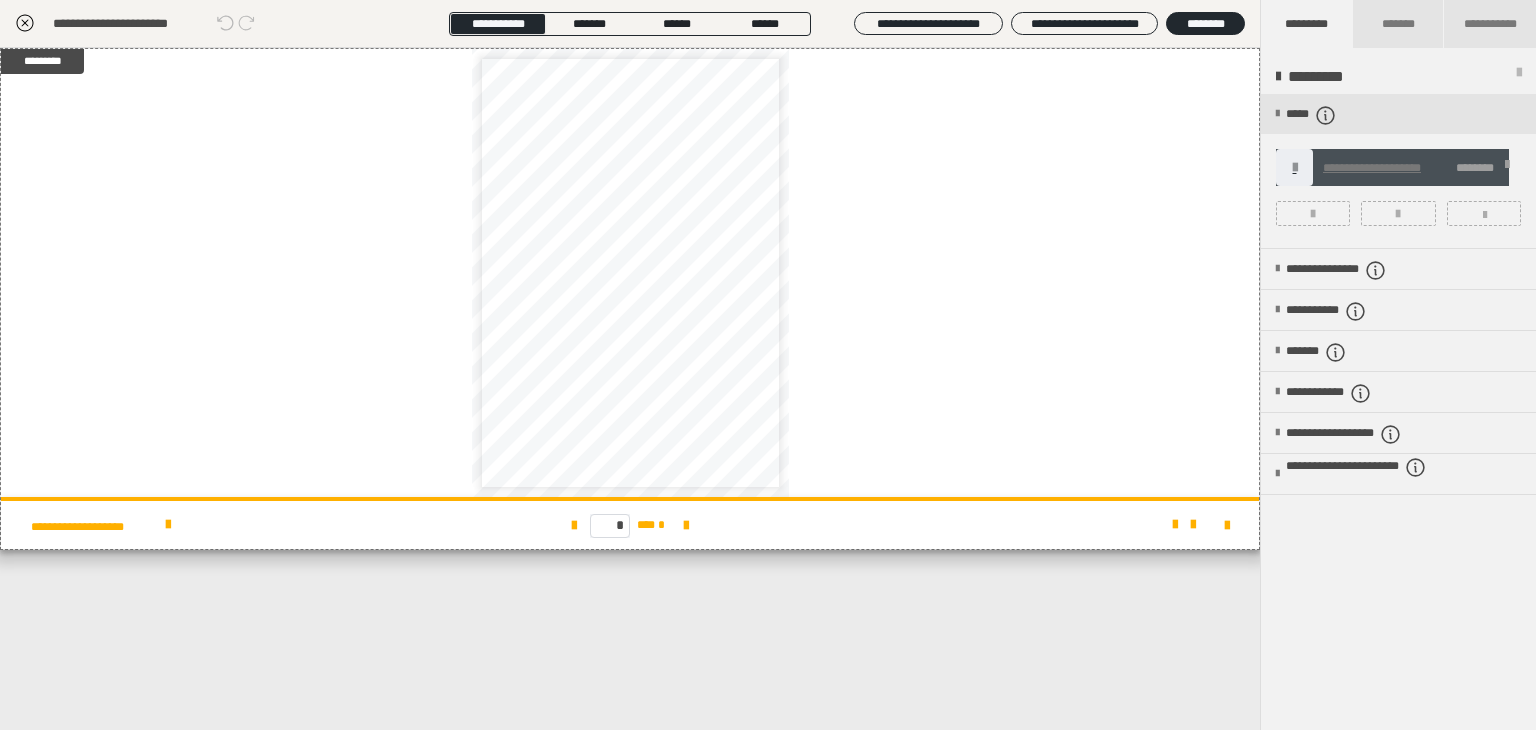click at bounding box center (1507, 168) 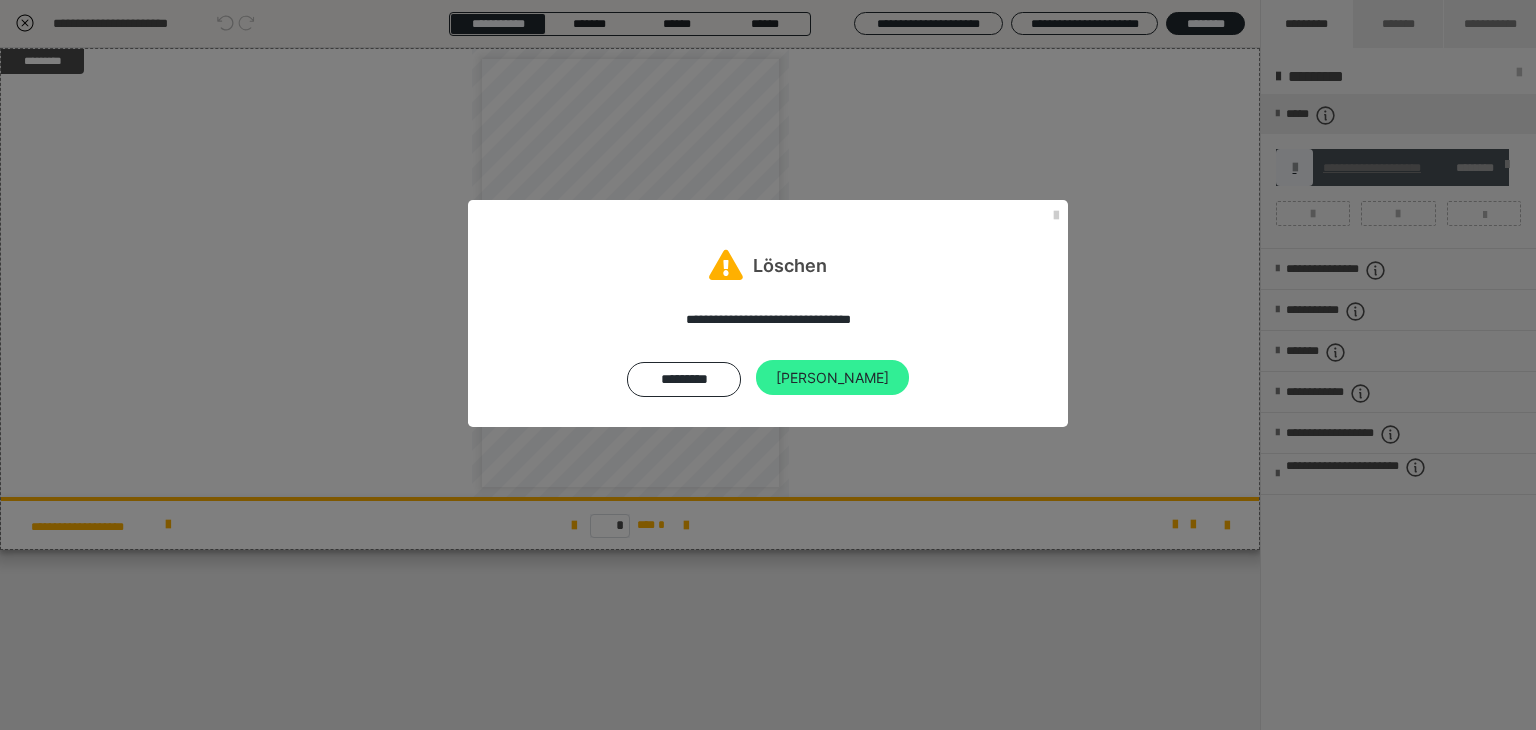 click on "[PERSON_NAME]" at bounding box center (832, 378) 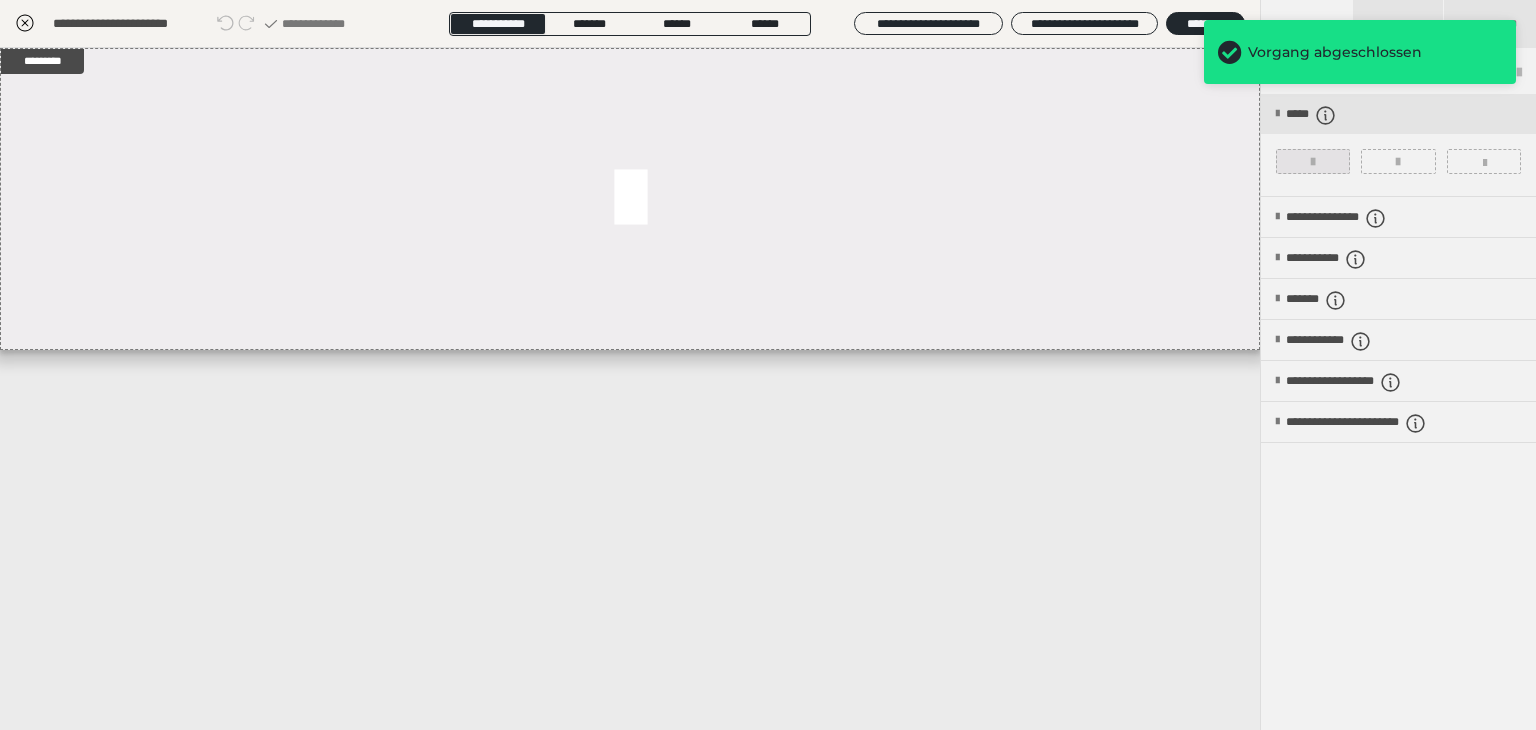 click at bounding box center (1313, 161) 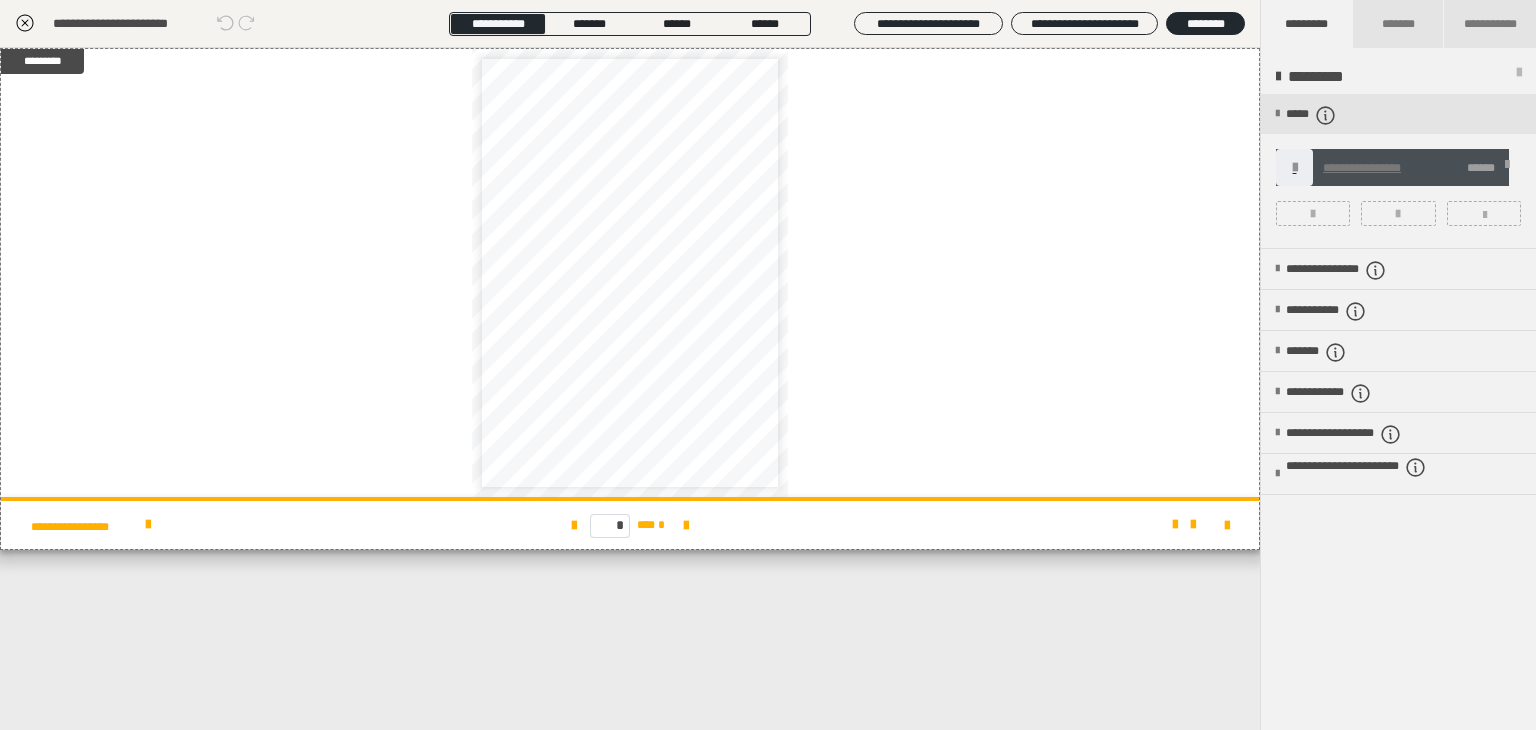 click 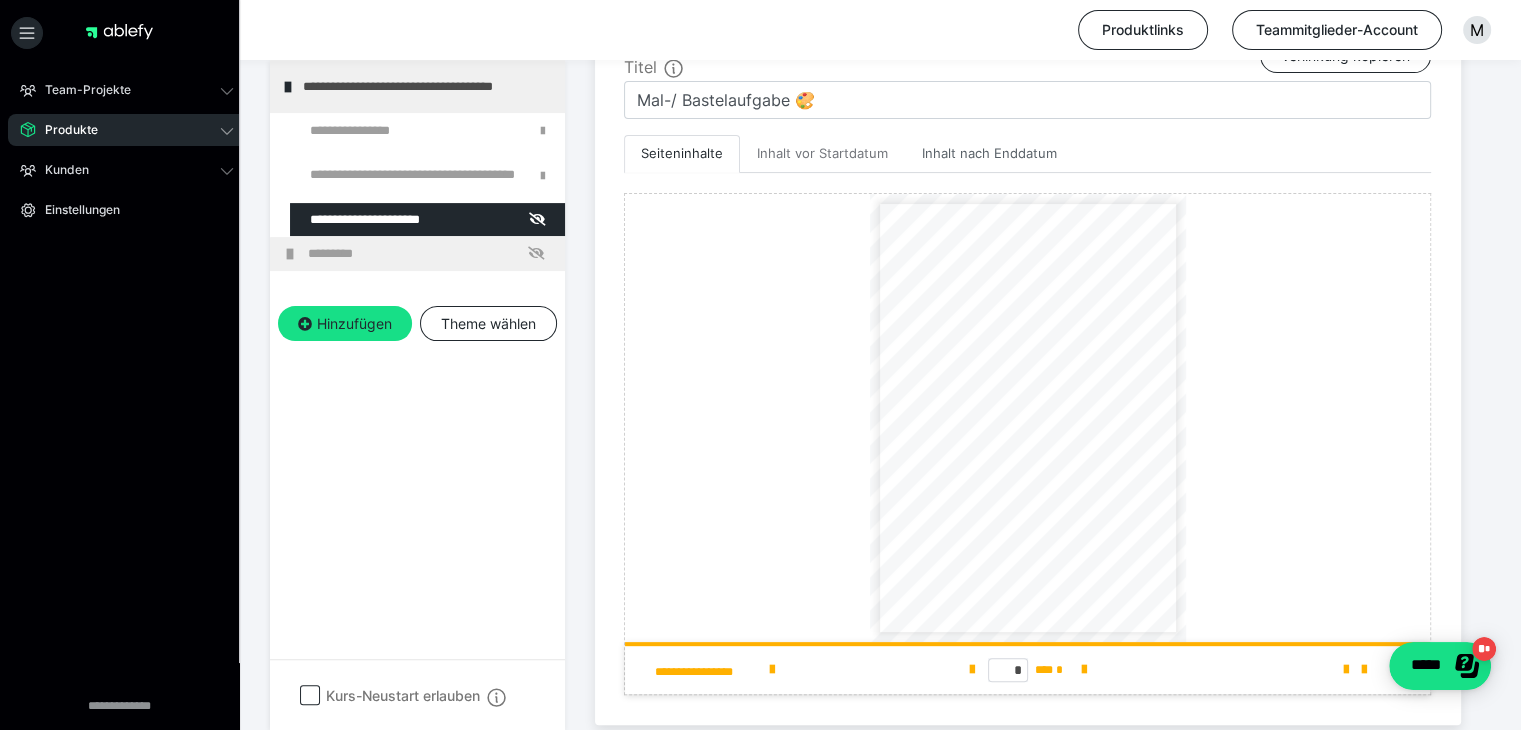 scroll, scrollTop: 523, scrollLeft: 0, axis: vertical 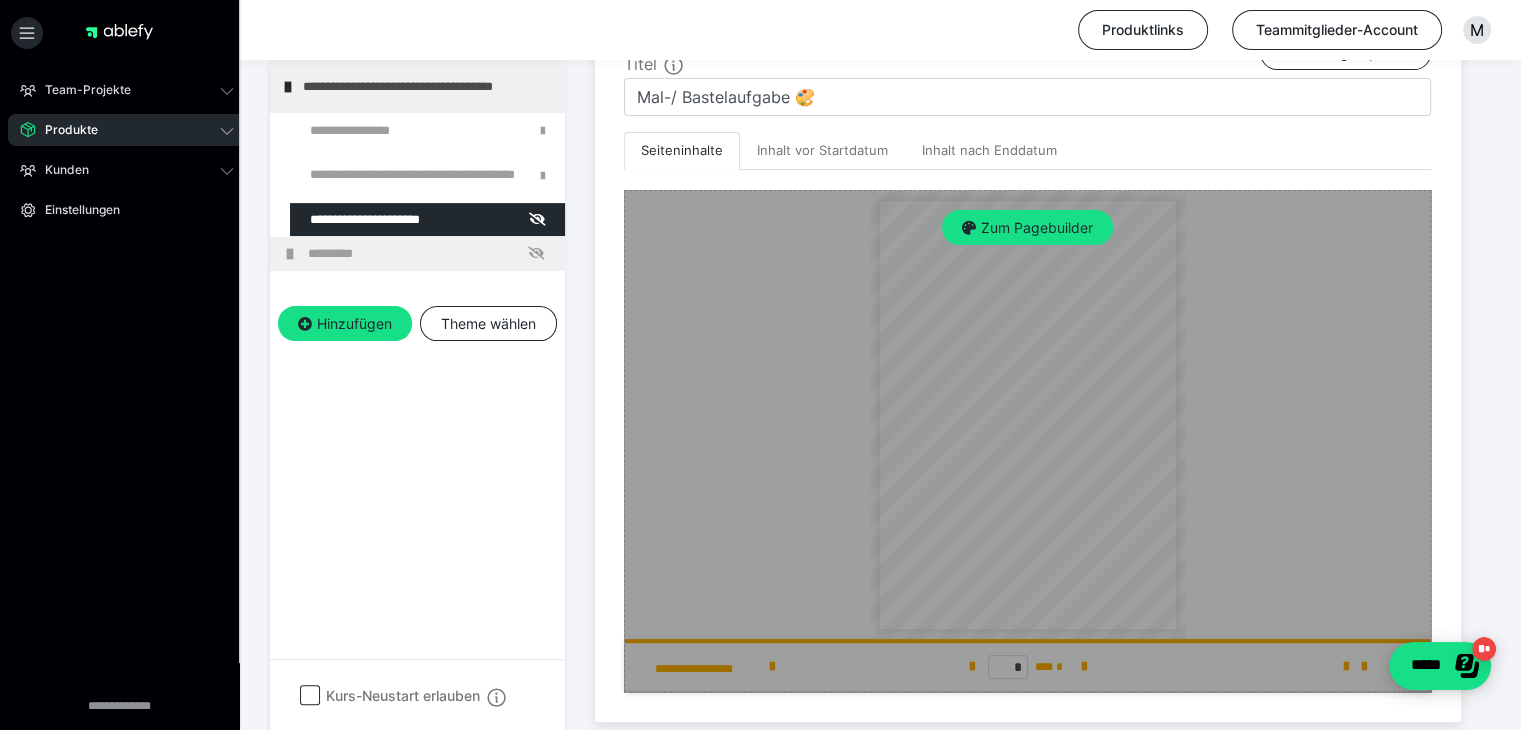 click on "Zum Pagebuilder" at bounding box center [1027, 441] 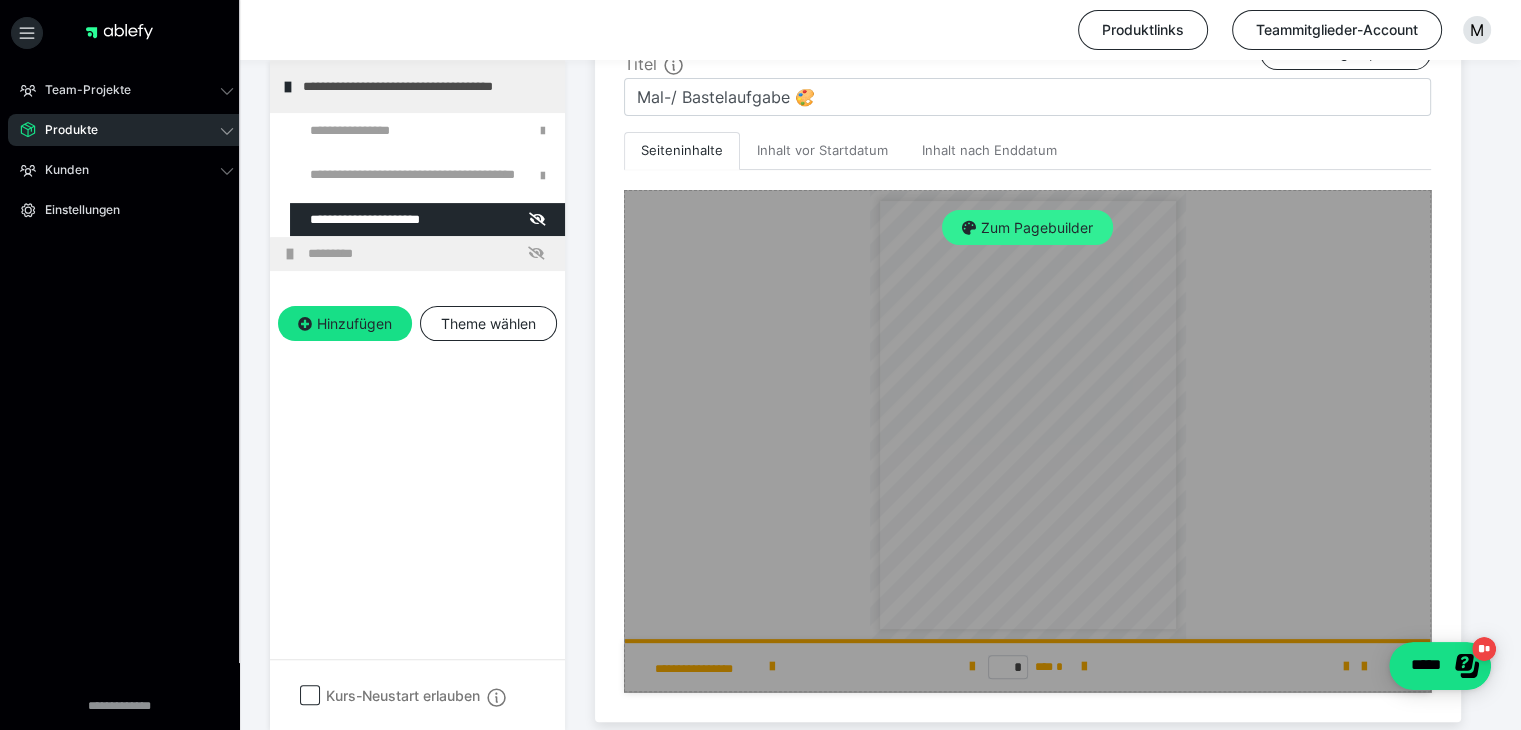 click on "Zum Pagebuilder" at bounding box center (1027, 228) 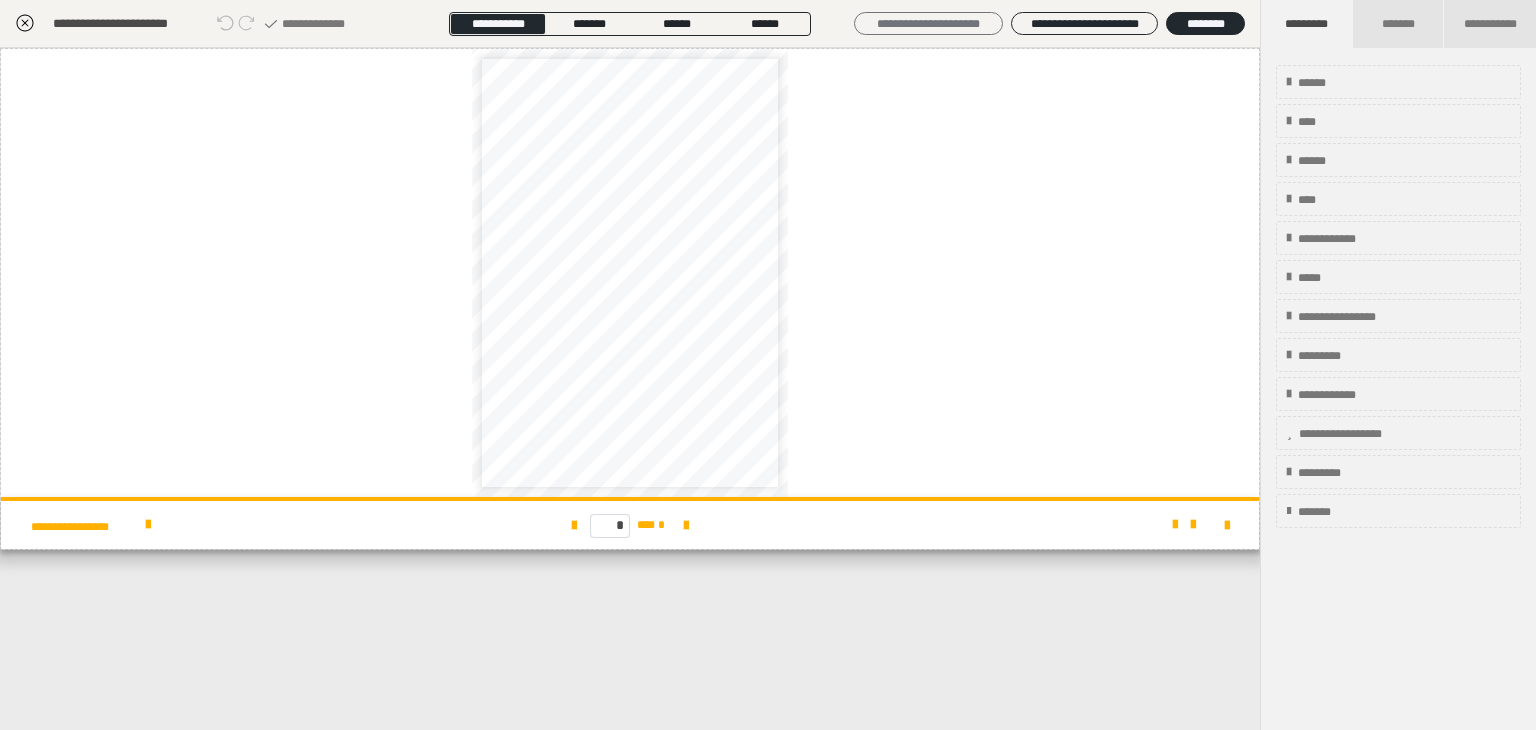 click on "**********" at bounding box center (928, 24) 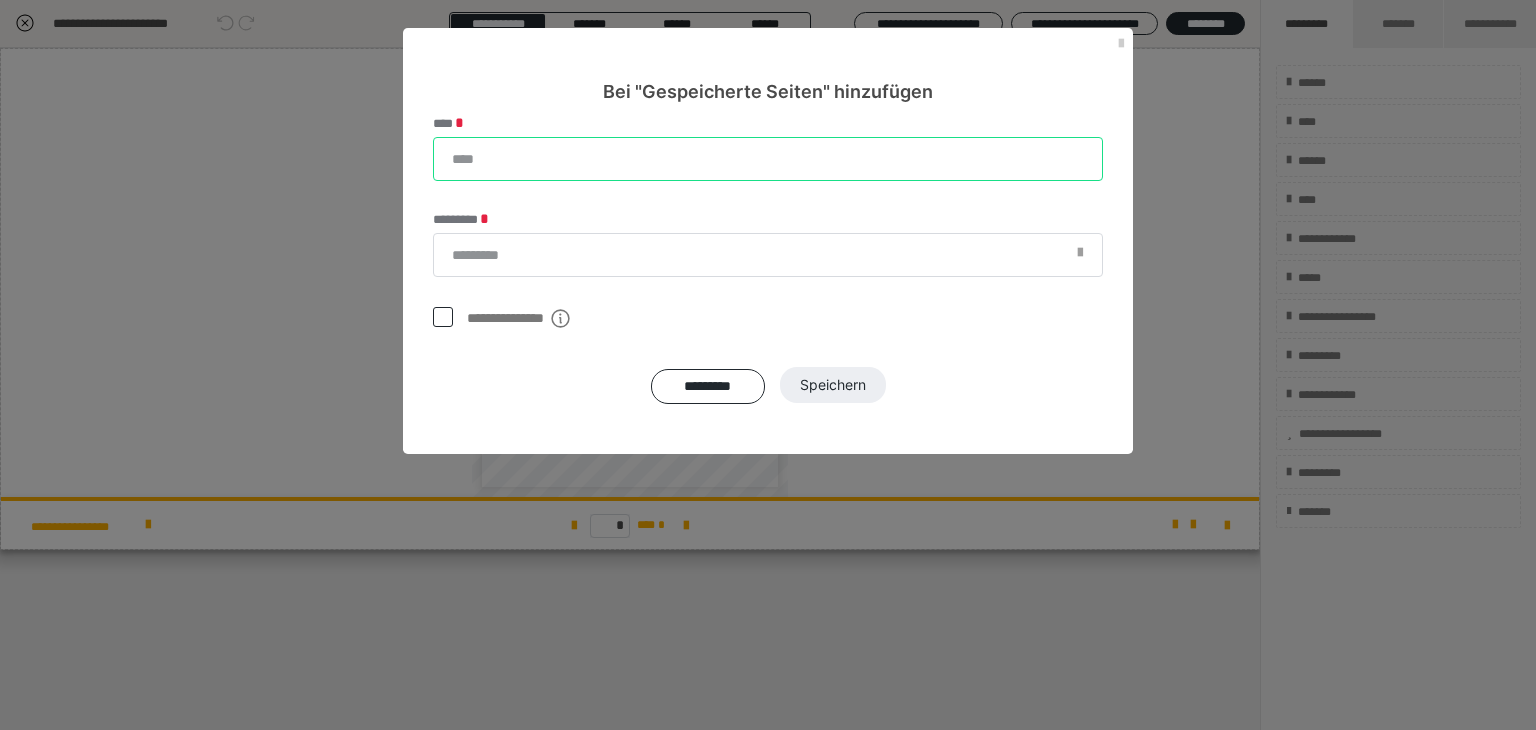 click on "****" at bounding box center [768, 159] 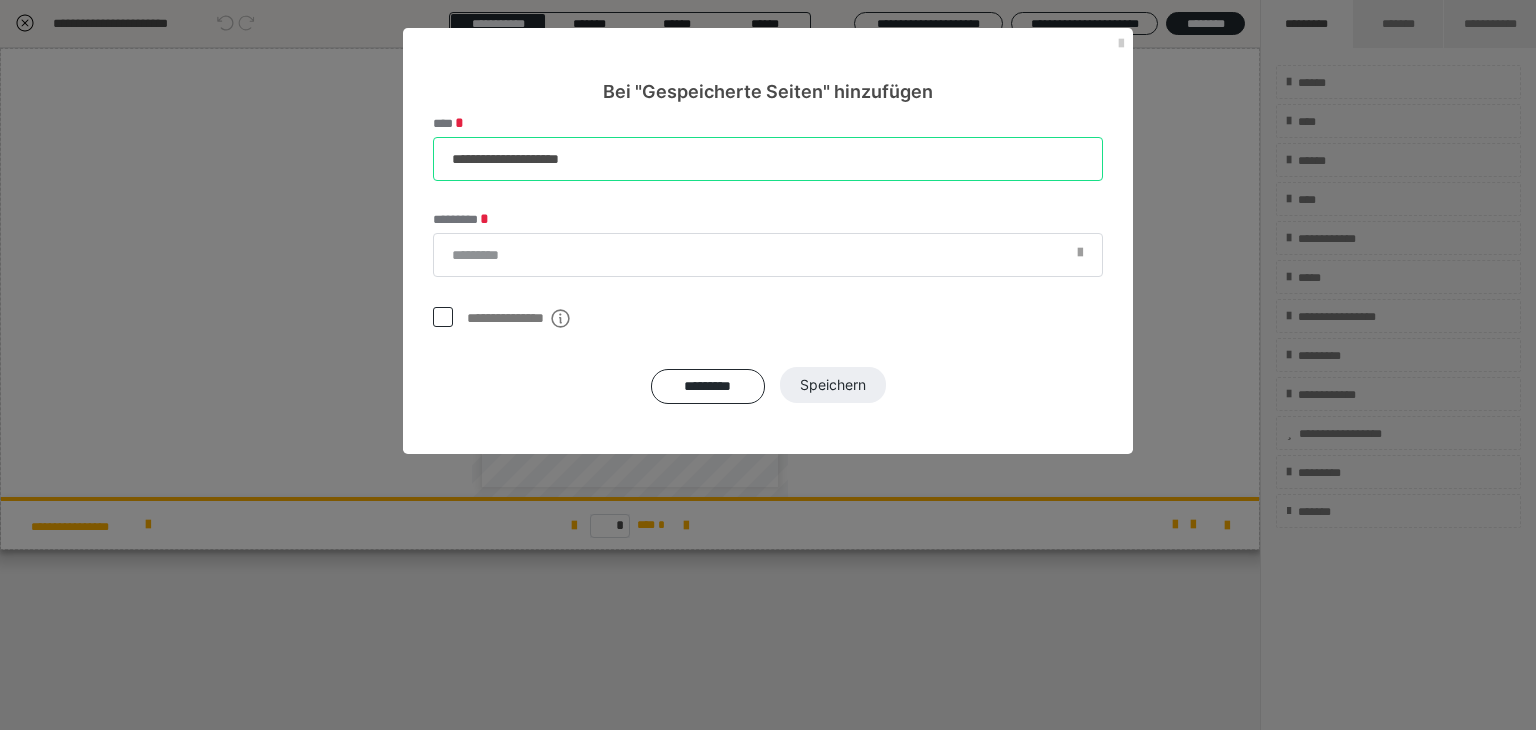 type on "**********" 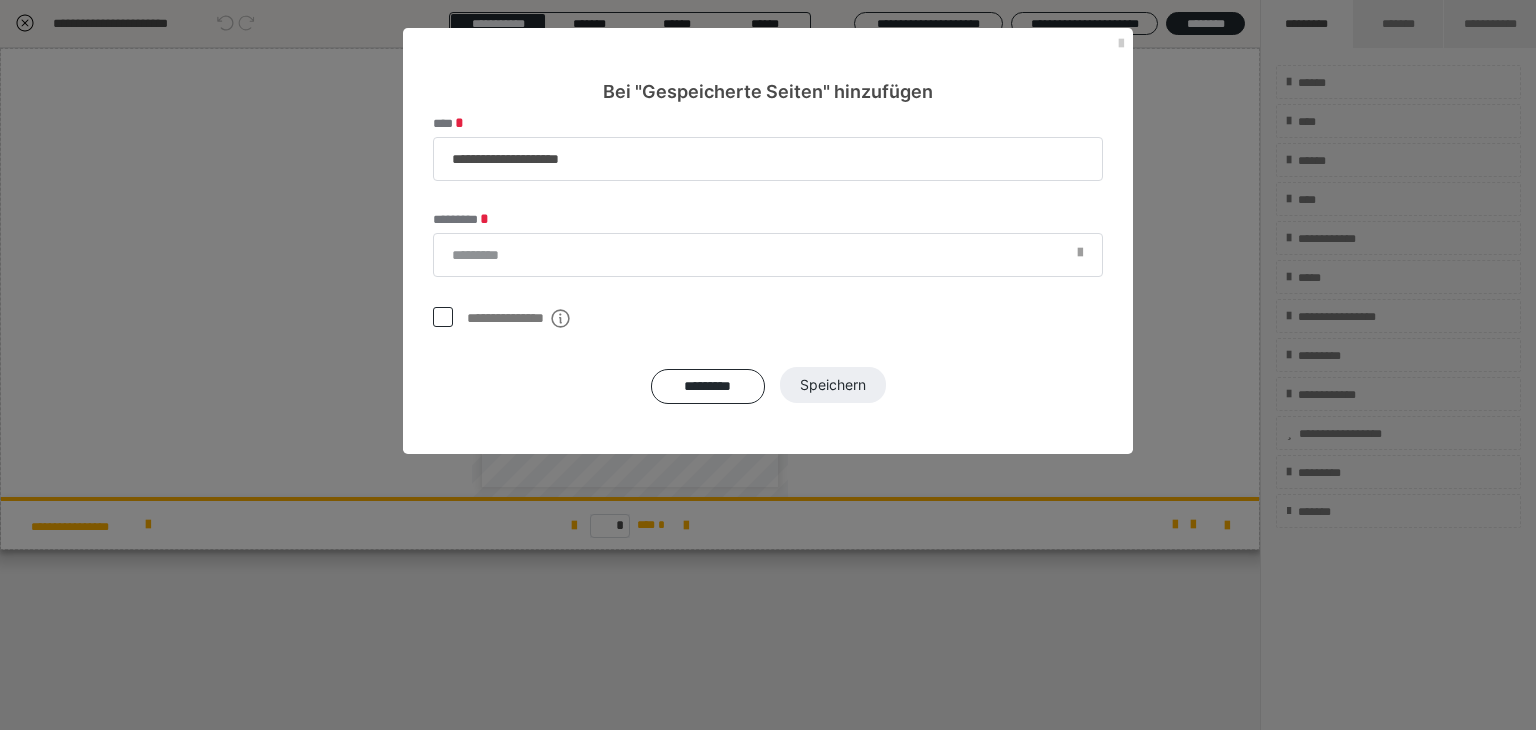 click on "*********" at bounding box center [768, 244] 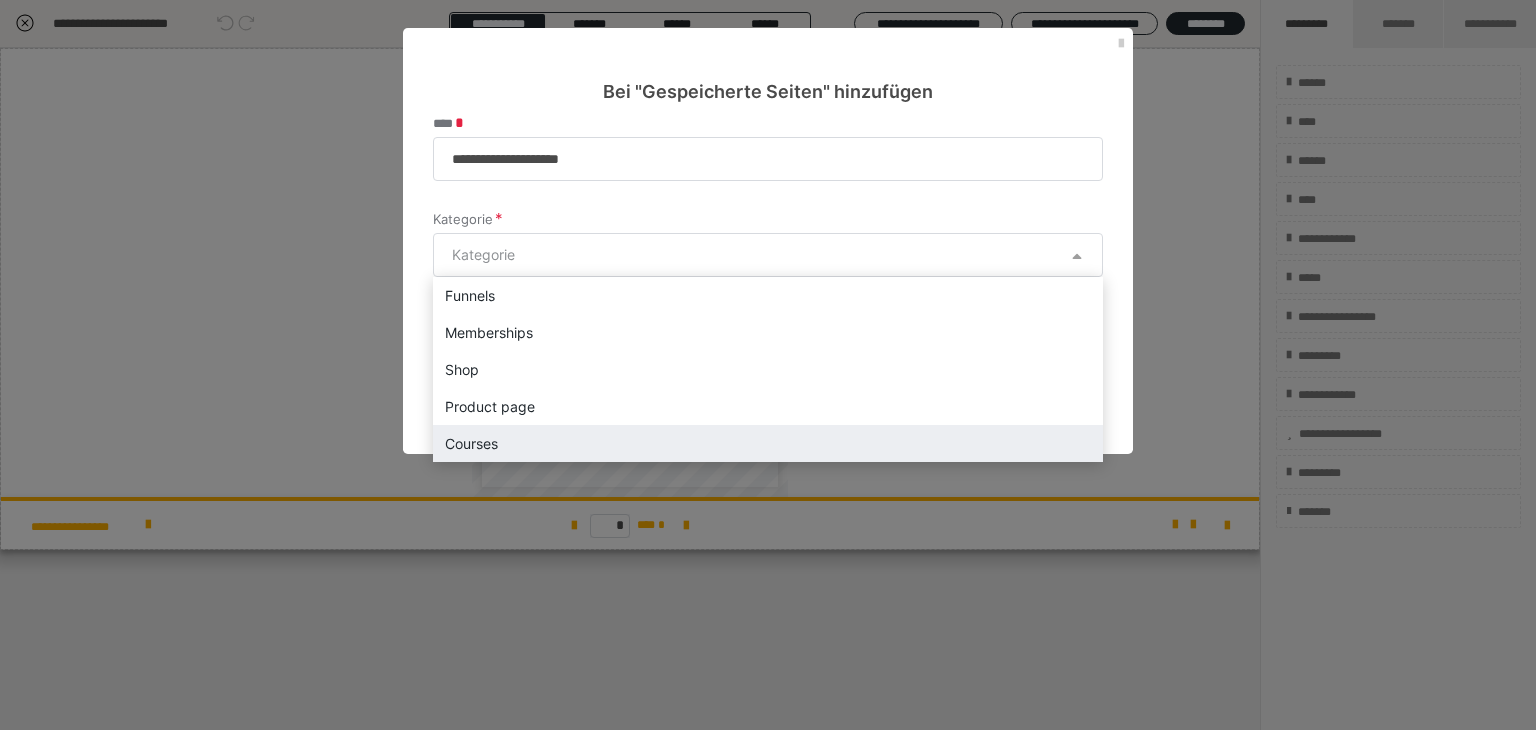 click on "Courses" at bounding box center [768, 443] 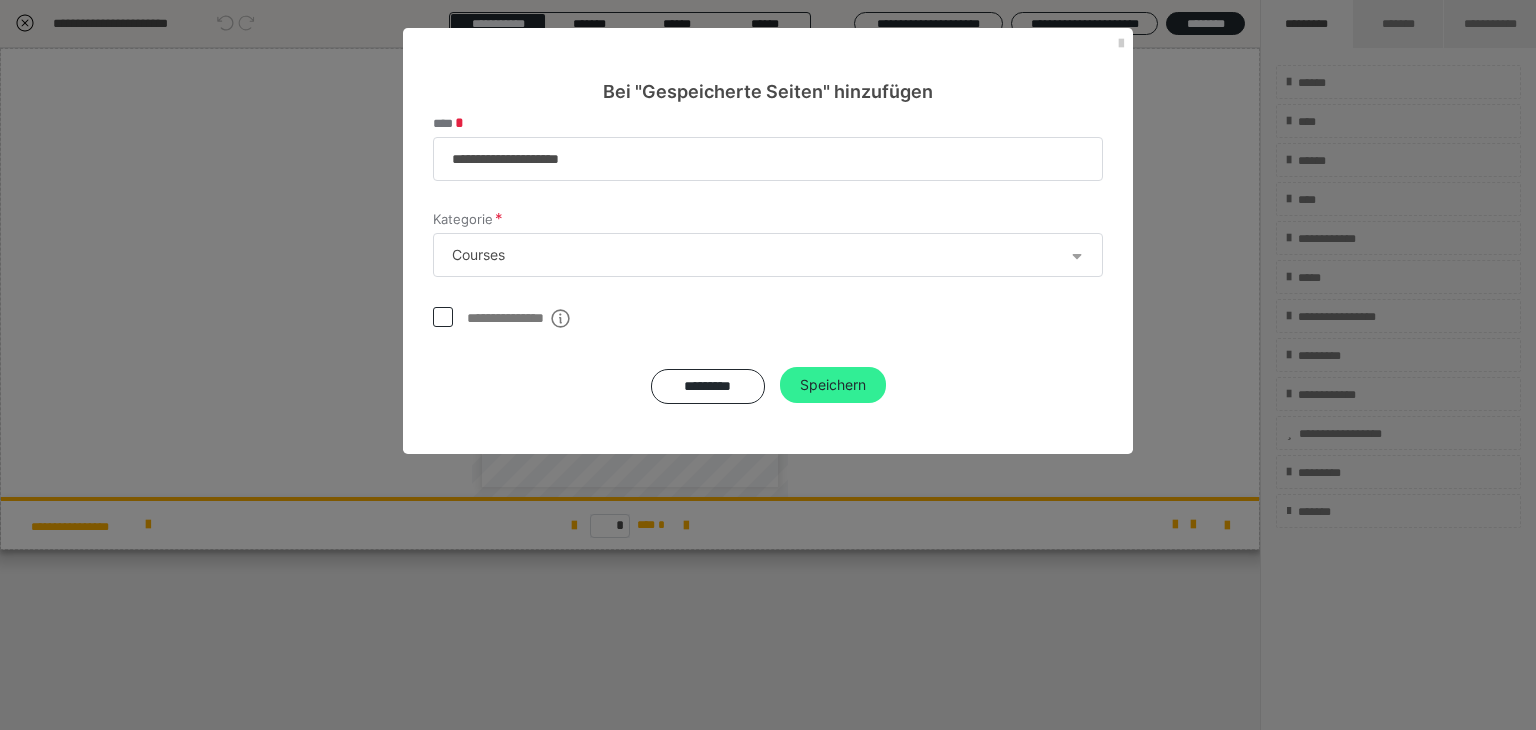 click on "Speichern" at bounding box center (833, 385) 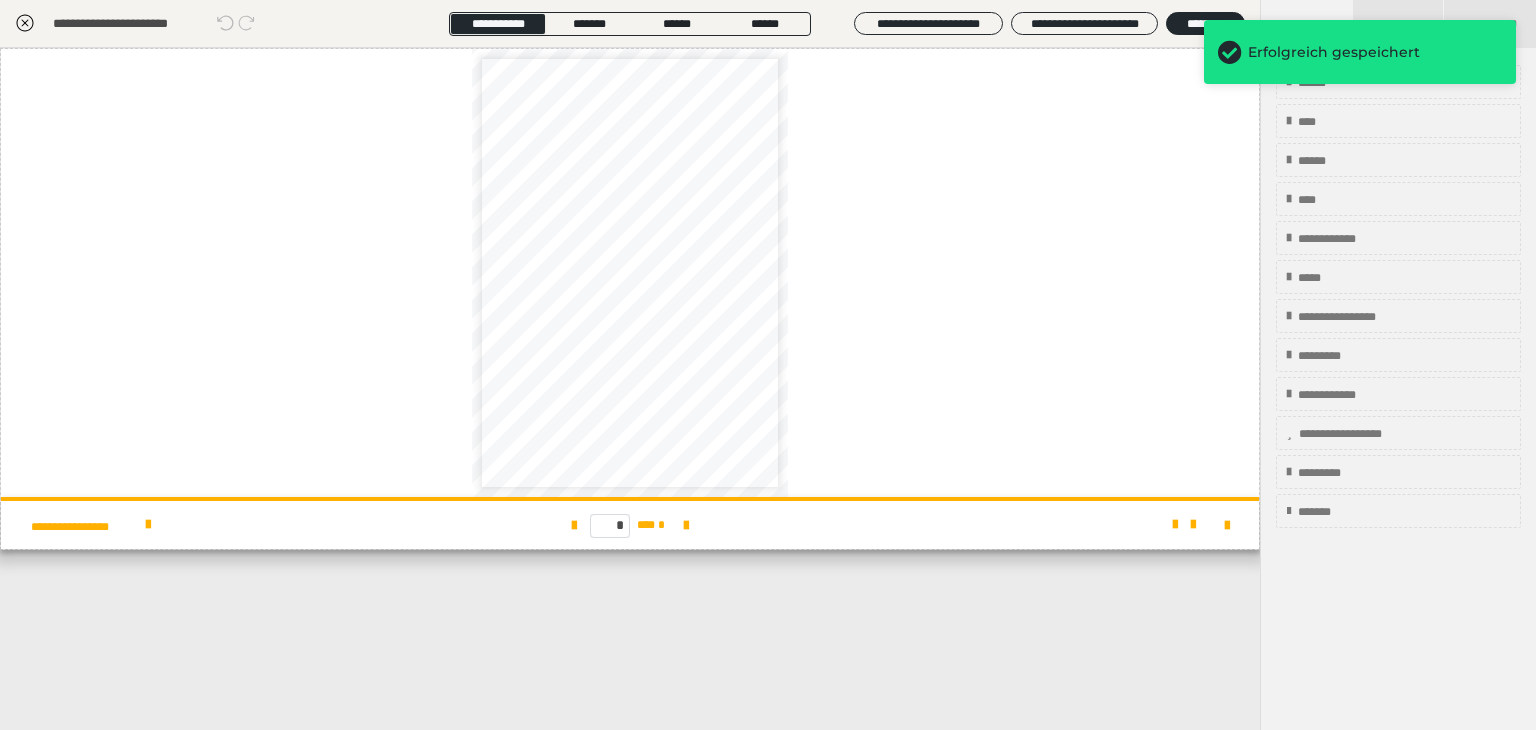 click 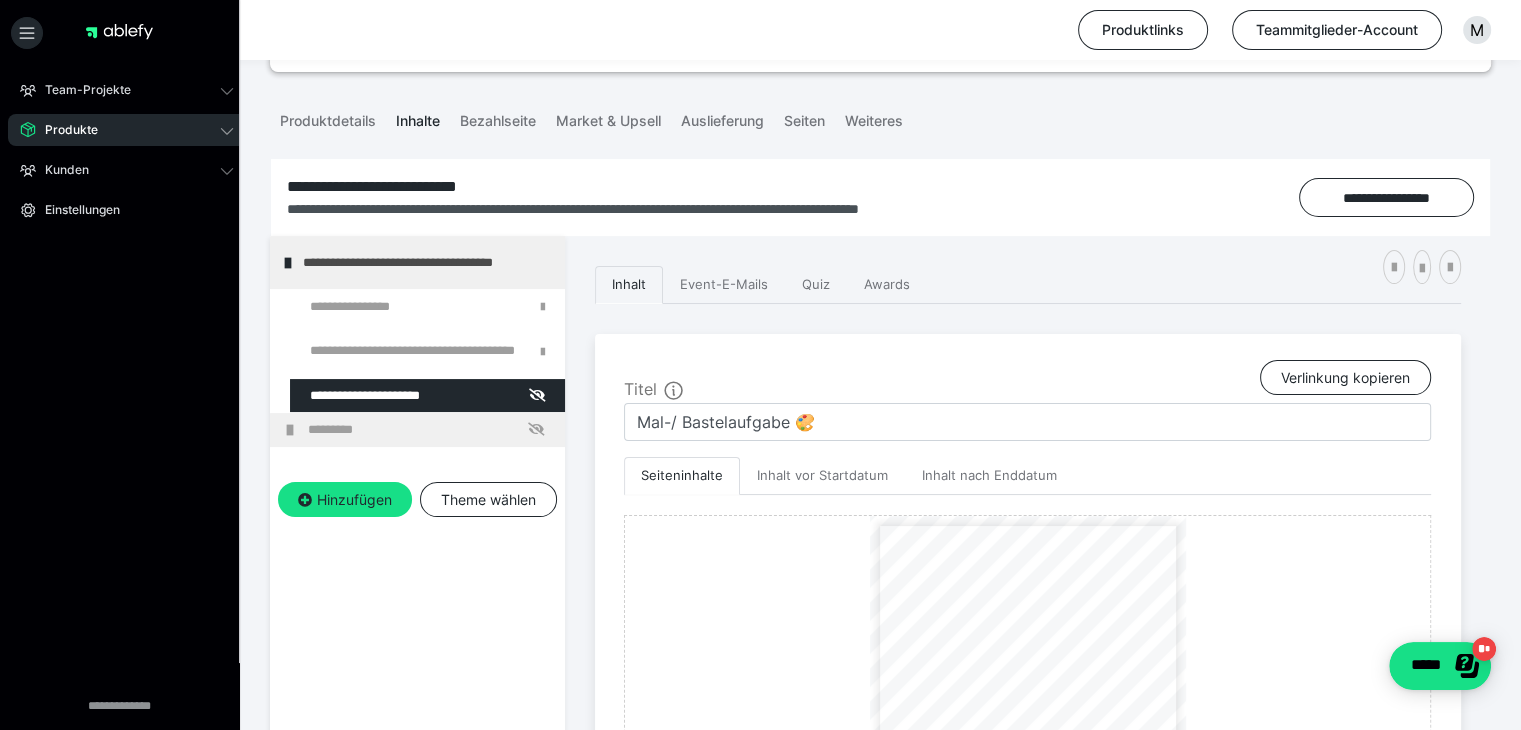 scroll, scrollTop: 196, scrollLeft: 0, axis: vertical 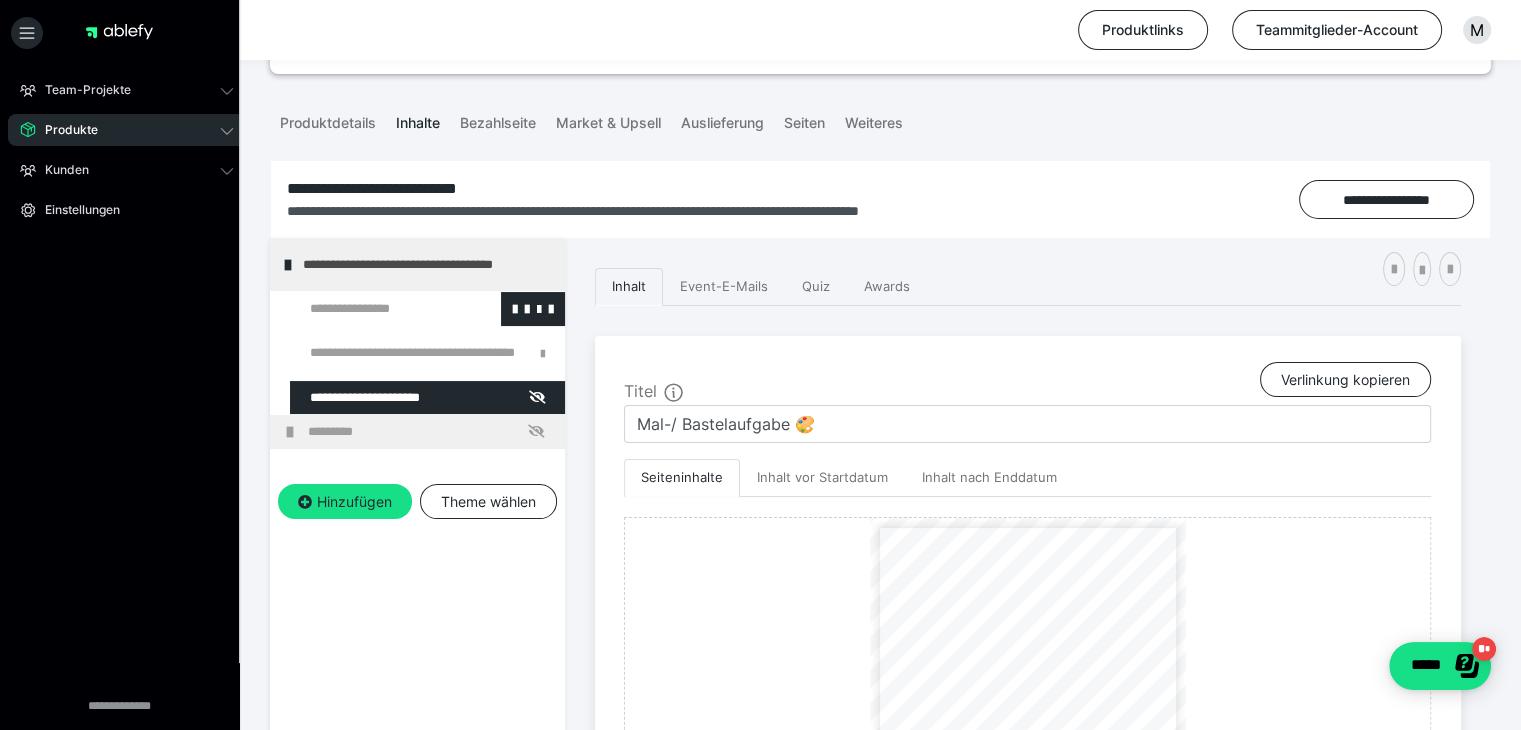 click at bounding box center (375, 309) 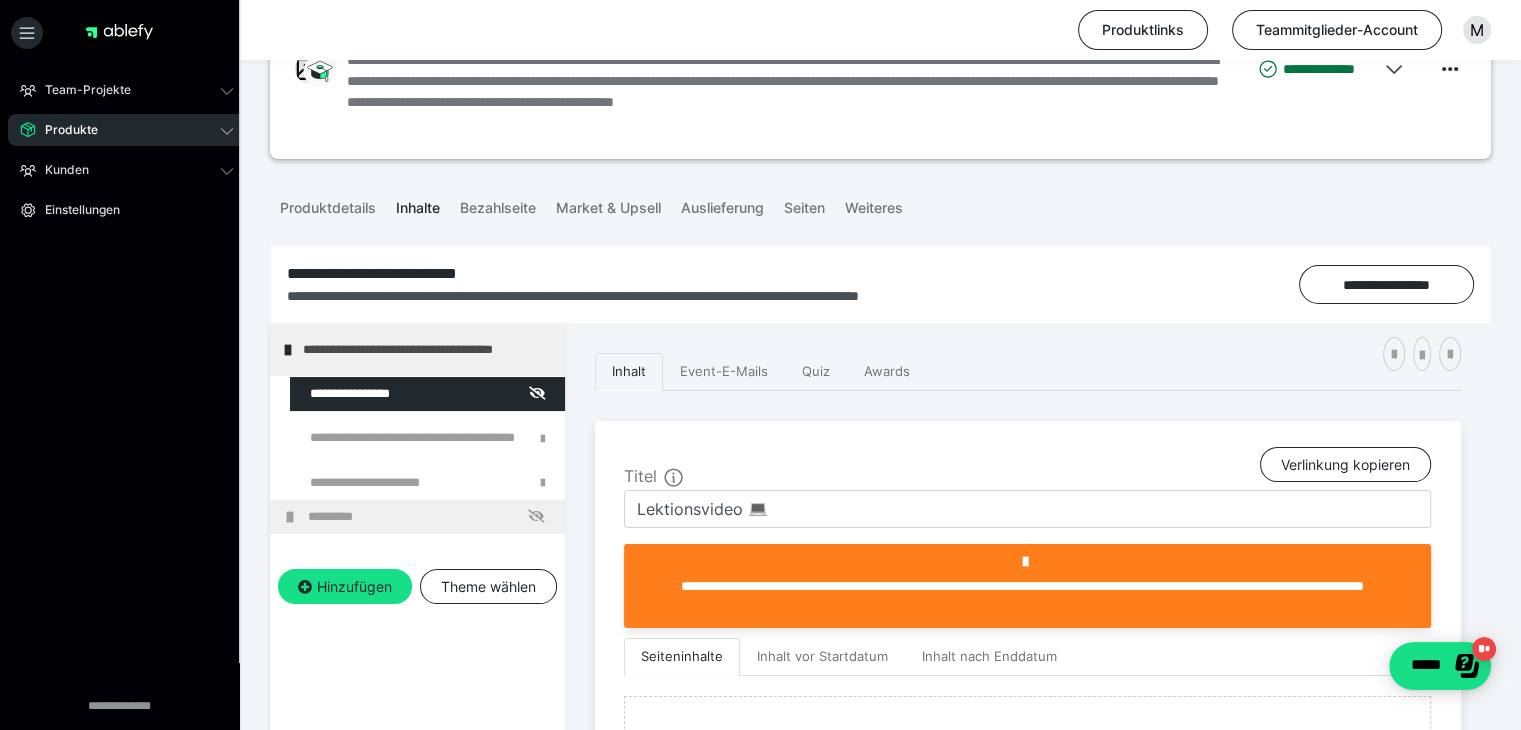 scroll, scrollTop: 106, scrollLeft: 0, axis: vertical 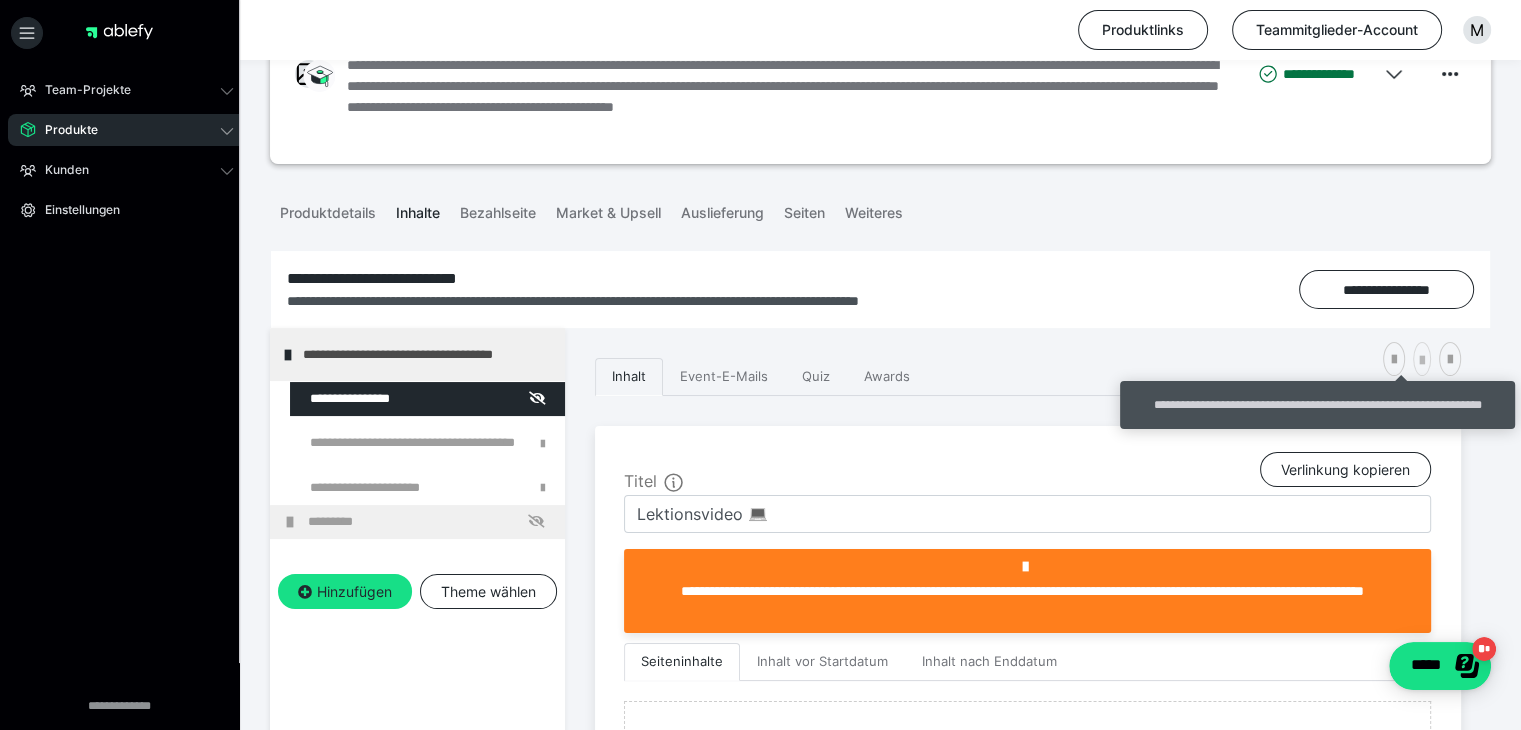 click at bounding box center [1422, 361] 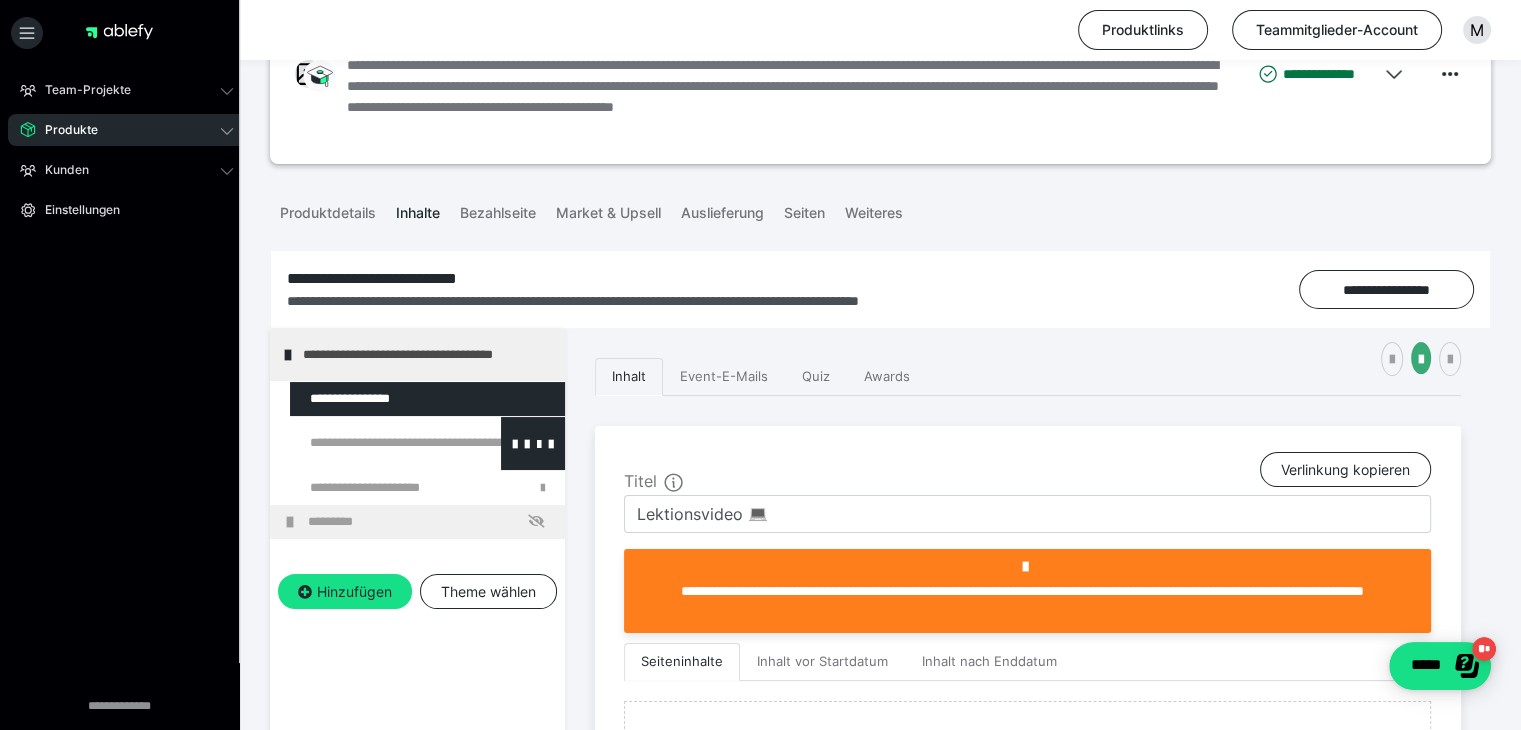 click at bounding box center (375, 443) 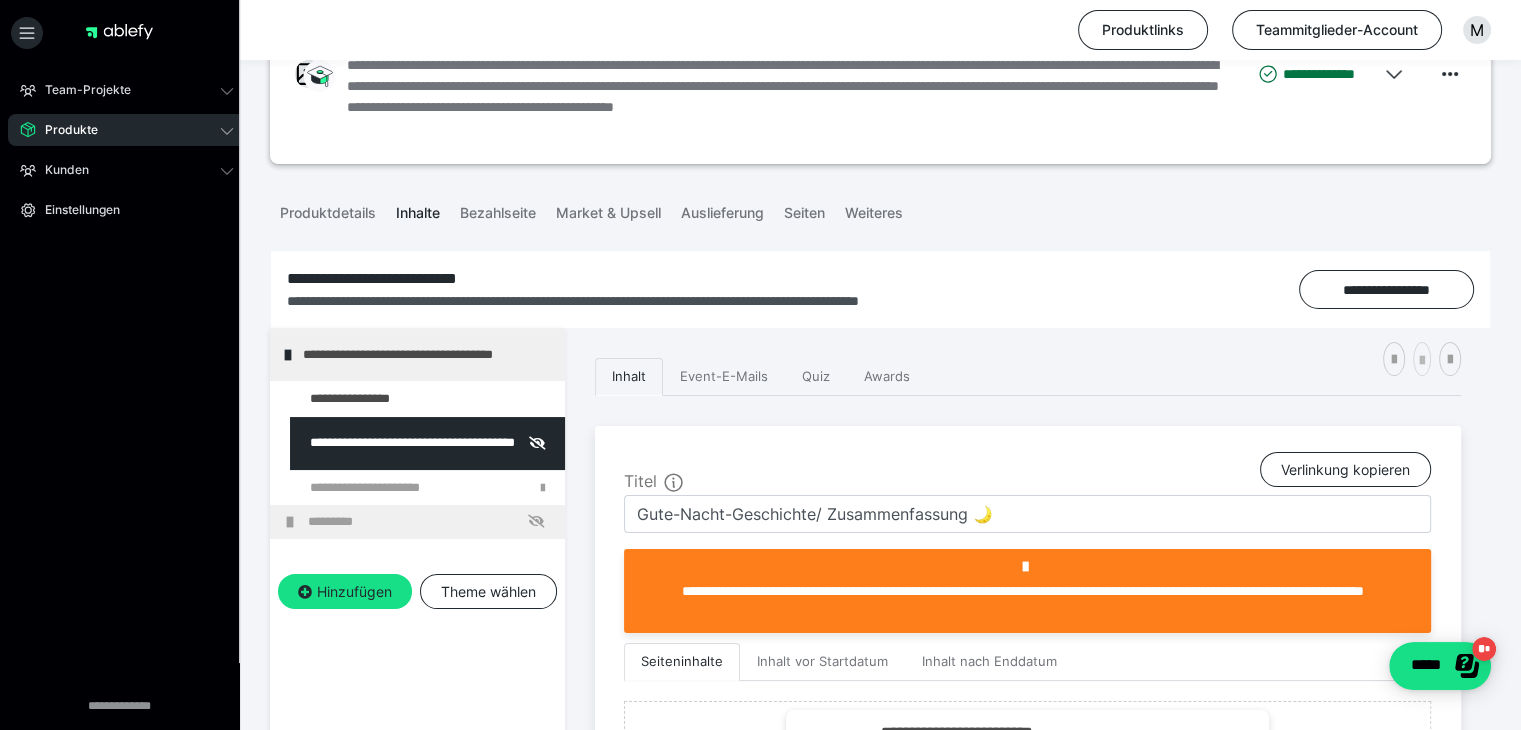 click at bounding box center [1422, 359] 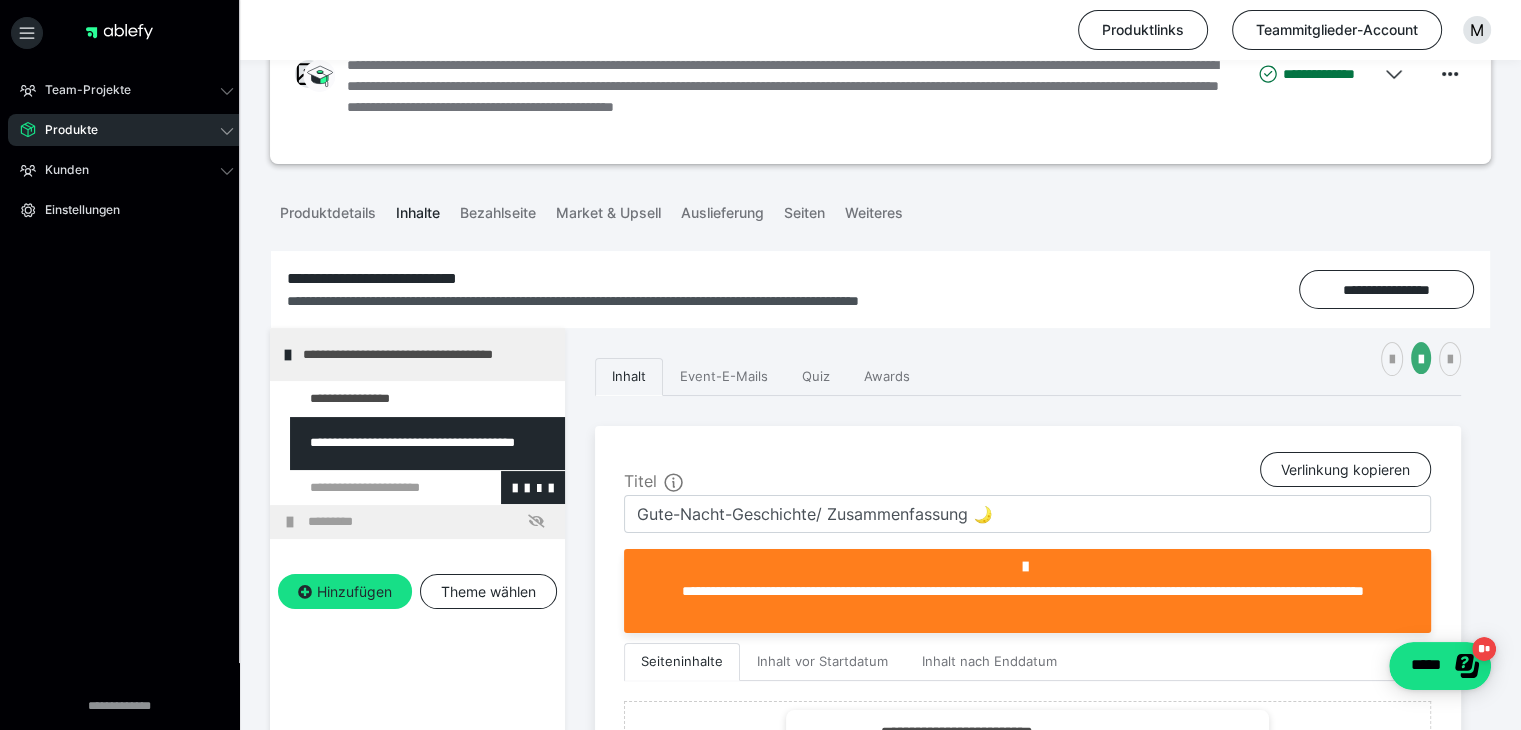 click at bounding box center [375, 488] 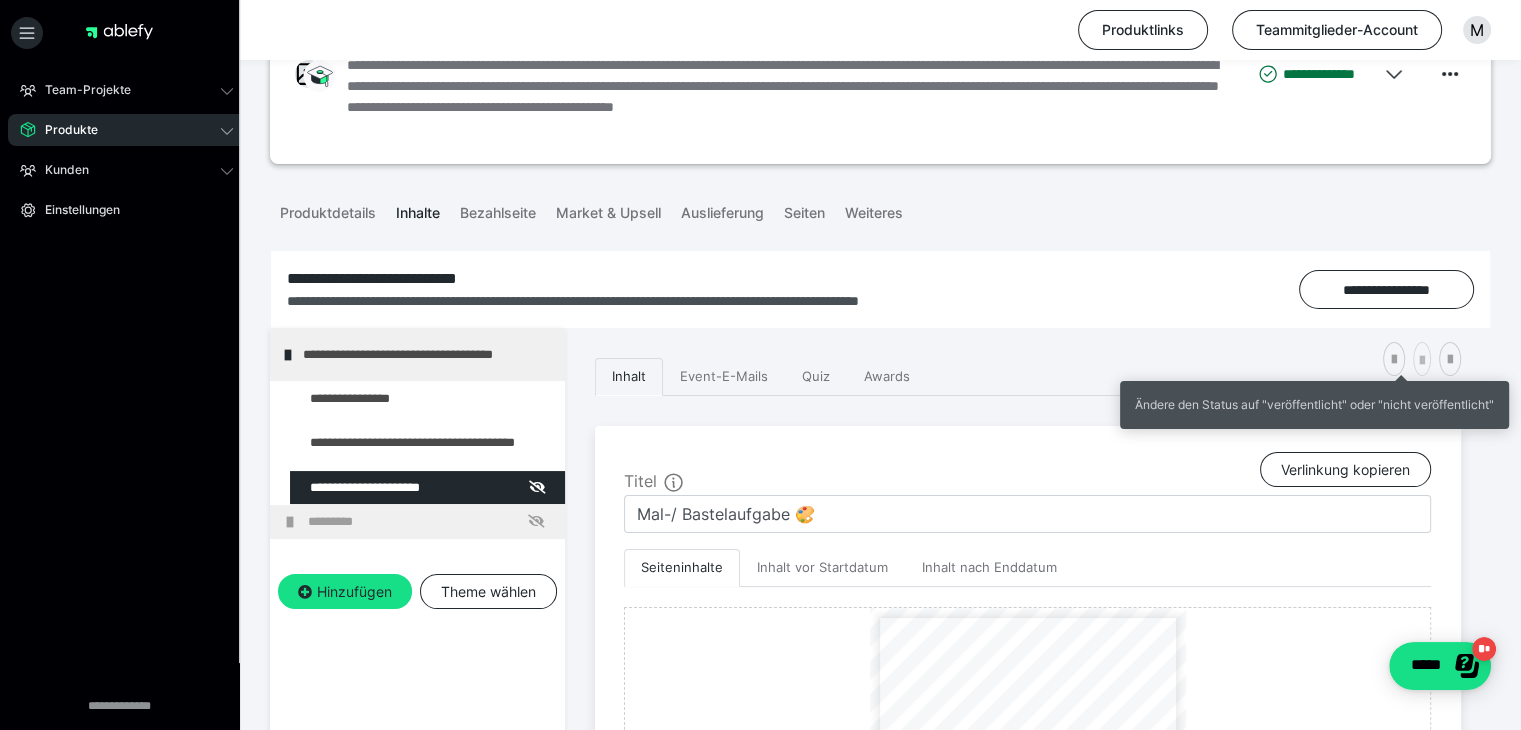 click at bounding box center [1422, 359] 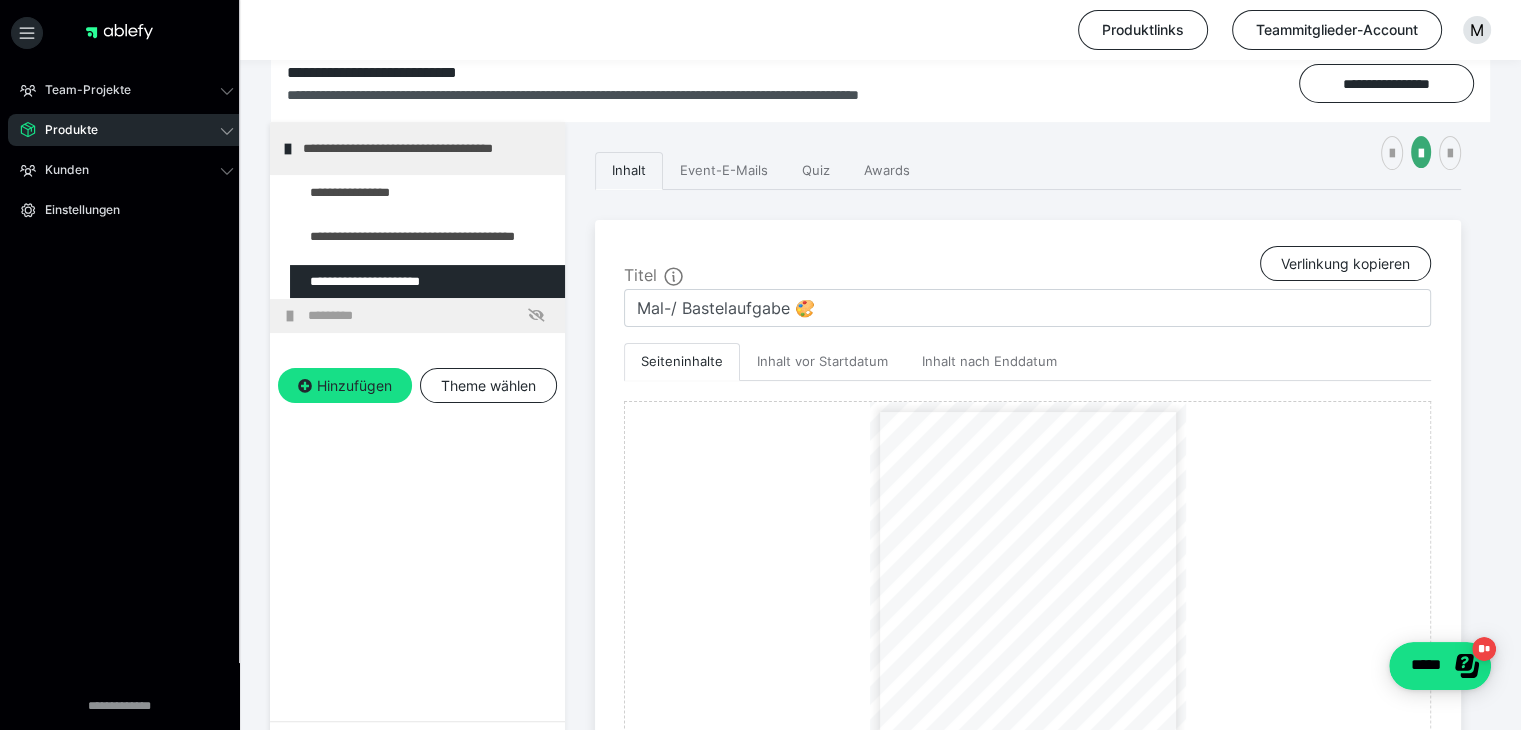 scroll, scrollTop: 309, scrollLeft: 0, axis: vertical 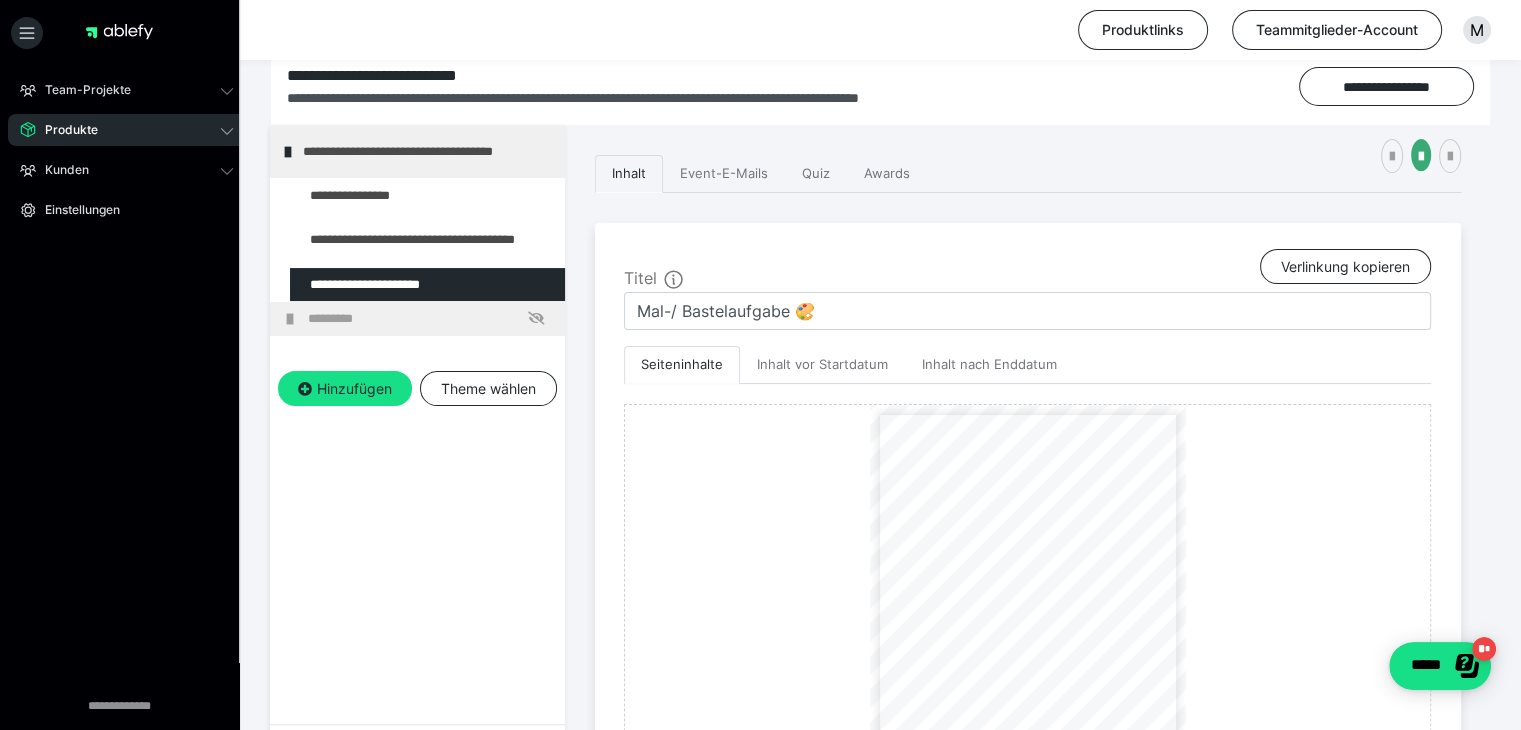 click 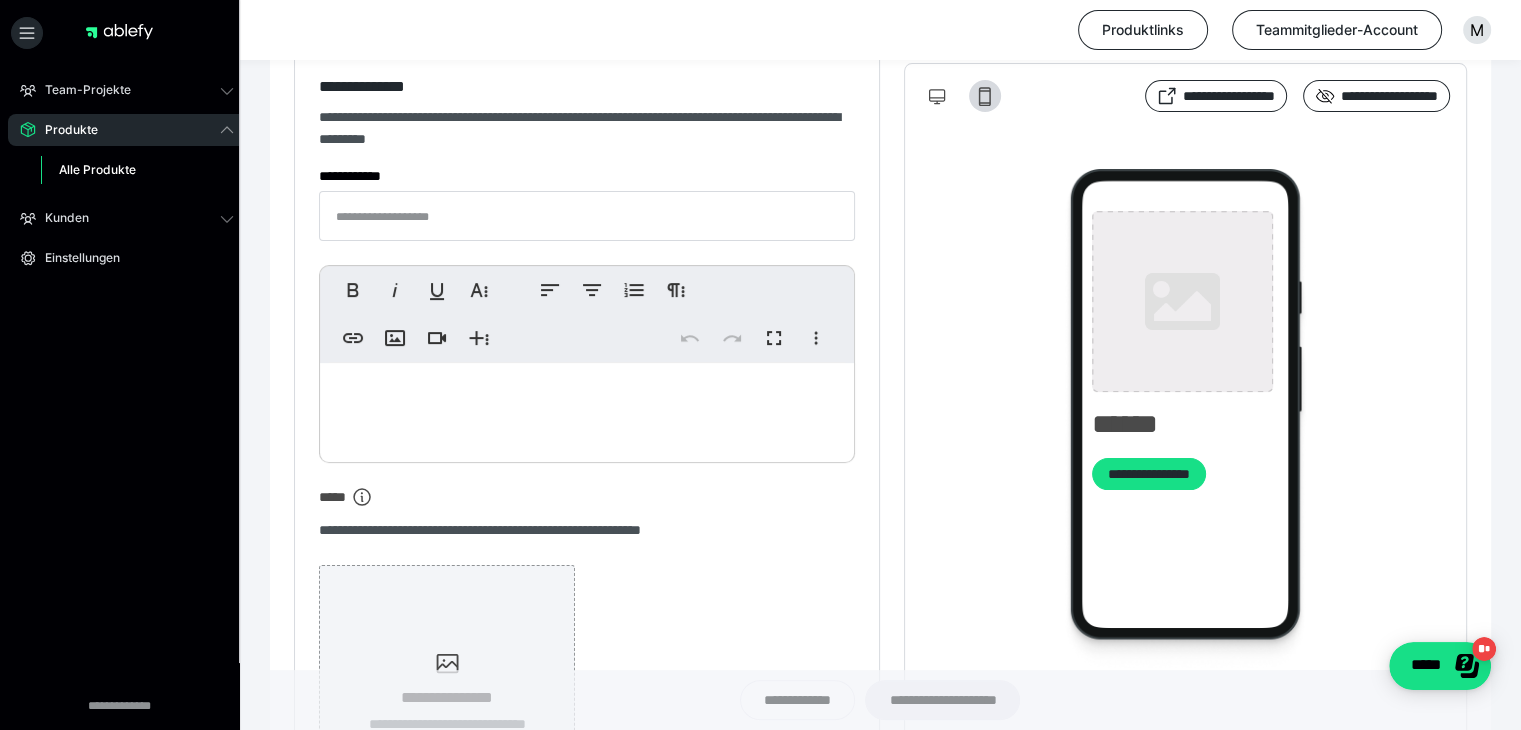 type on "**********" 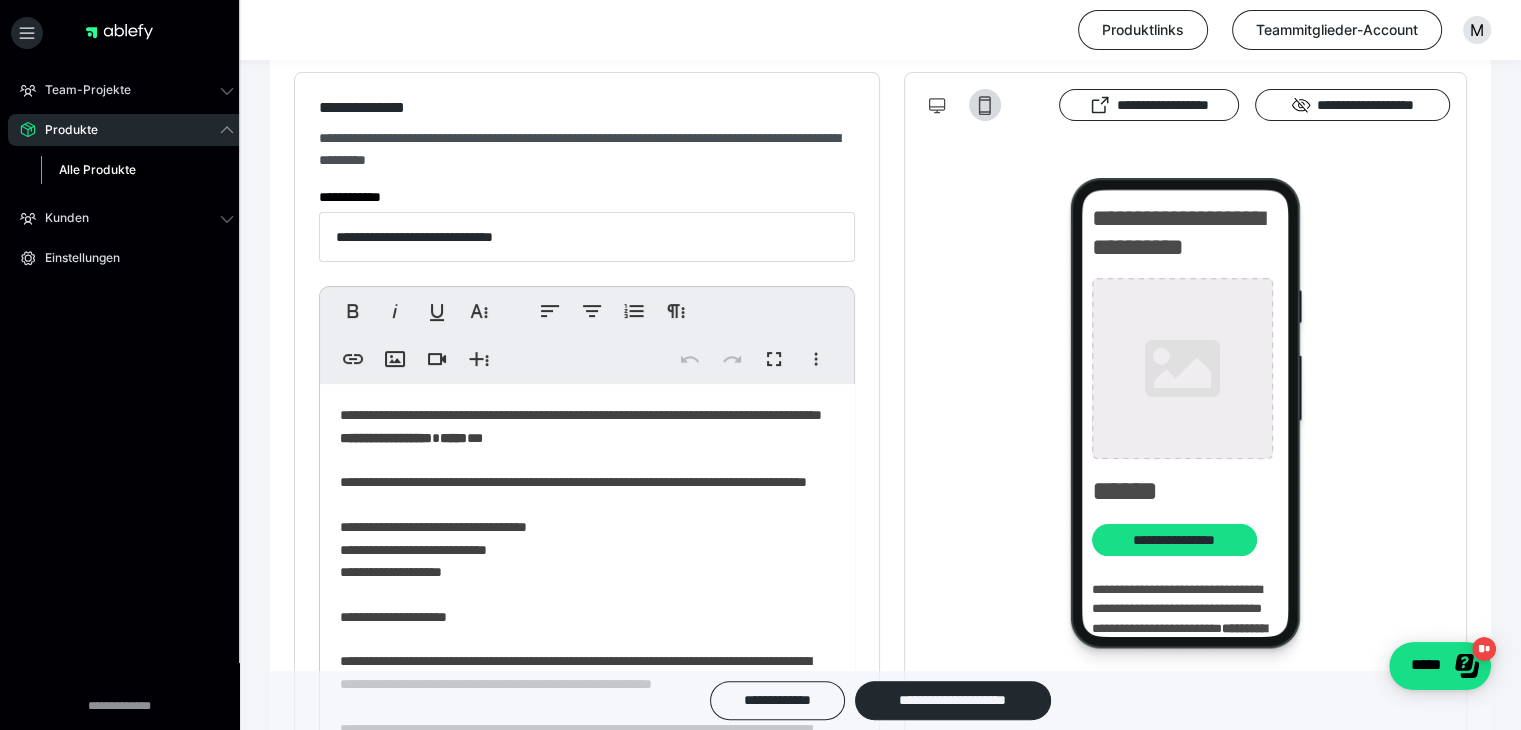 type on "**********" 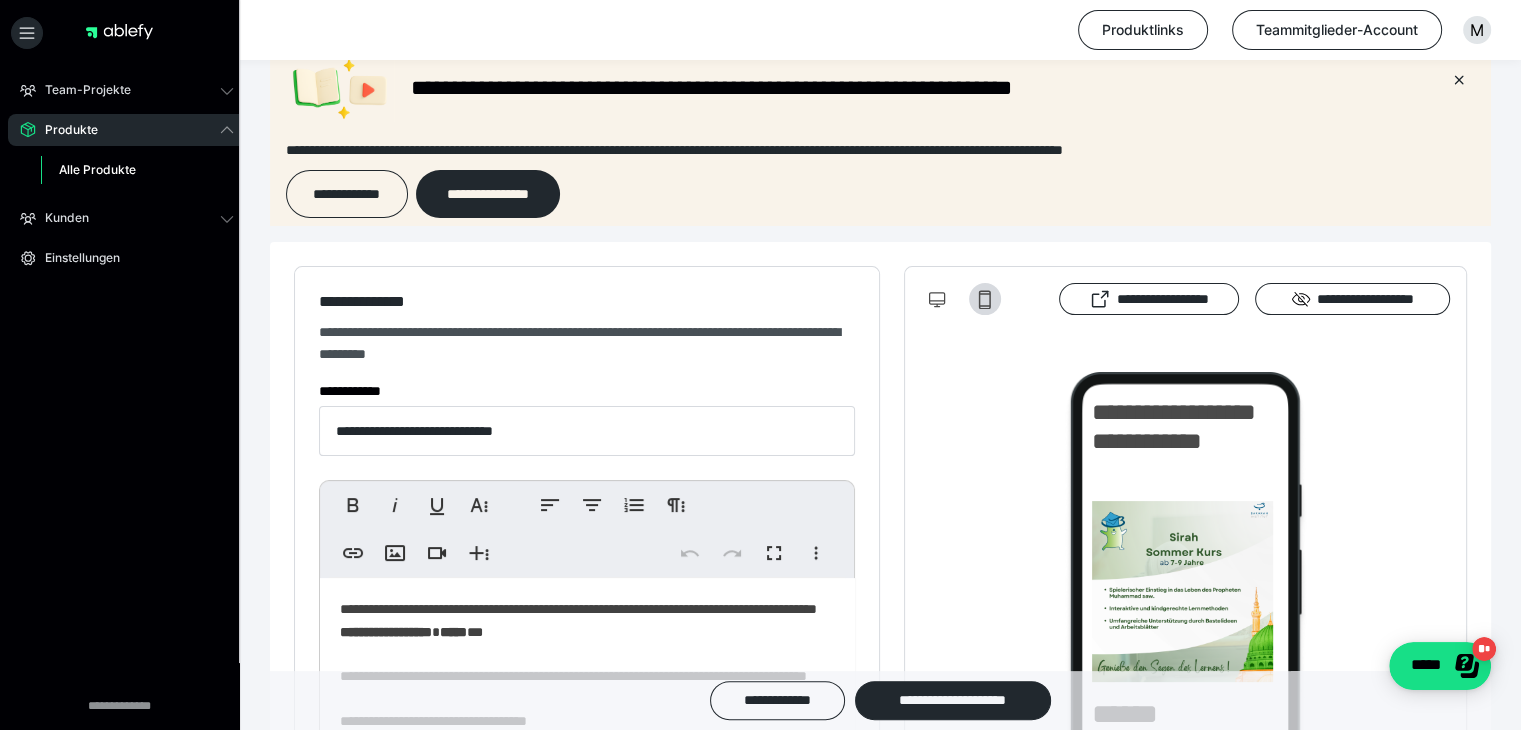 scroll, scrollTop: 0, scrollLeft: 0, axis: both 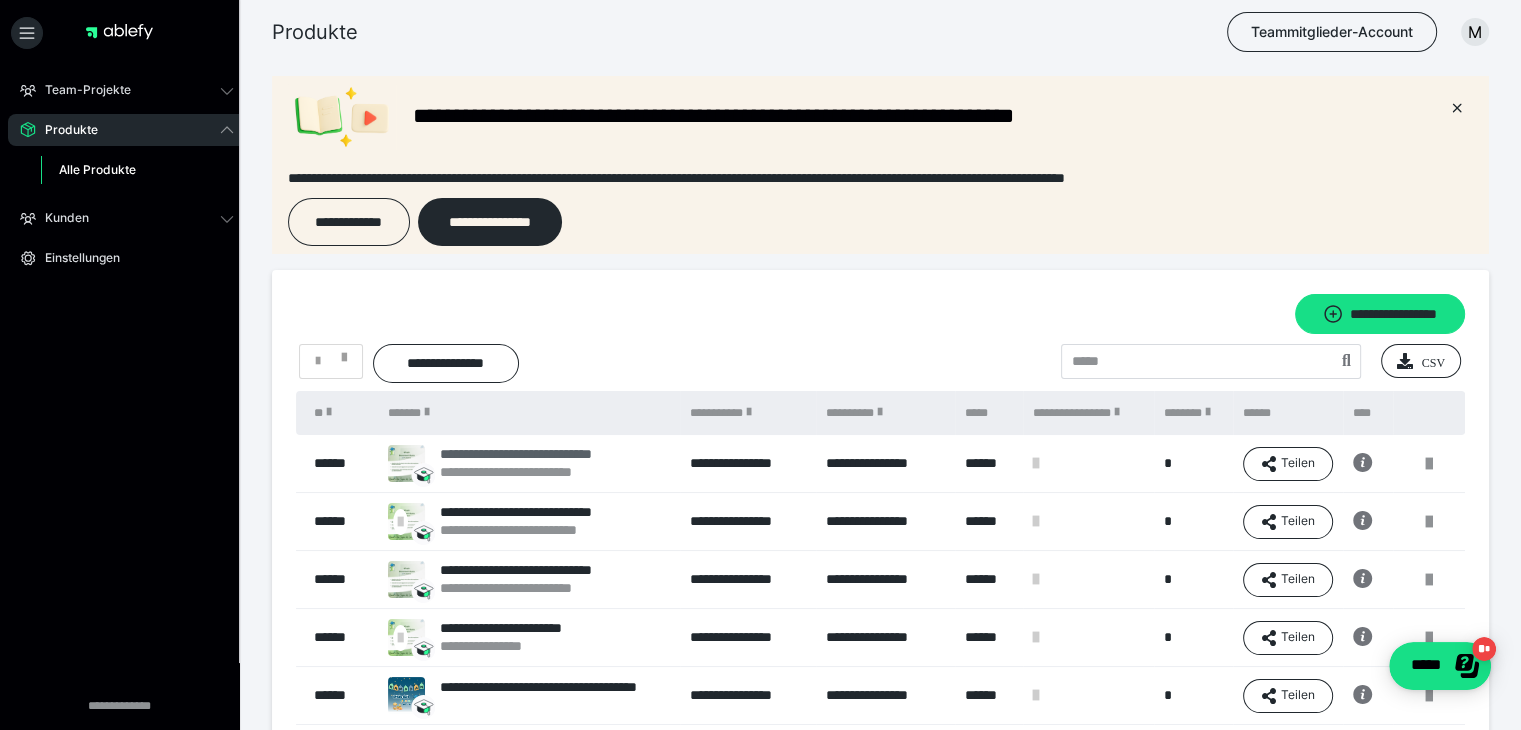 click on "**********" at bounding box center (549, 454) 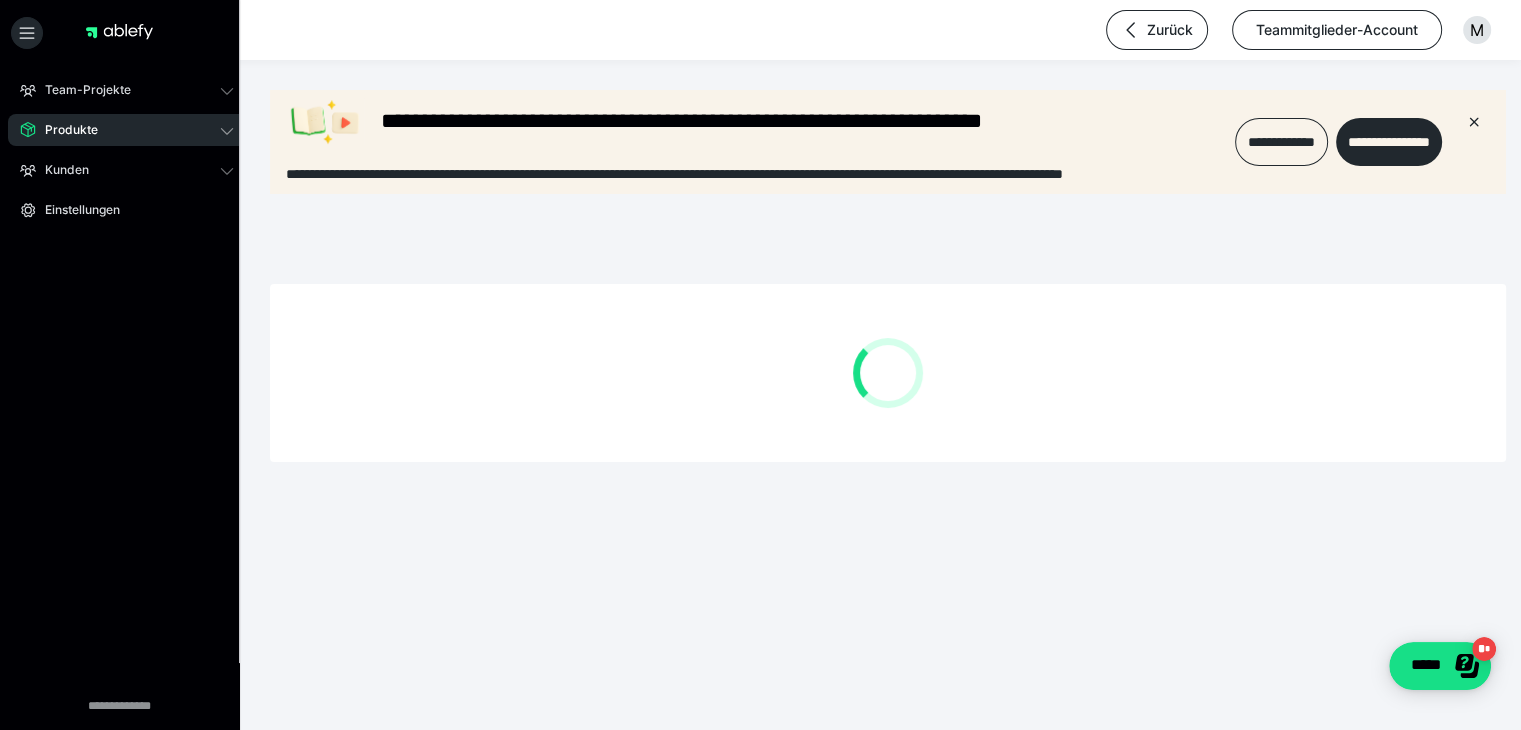 scroll, scrollTop: 0, scrollLeft: 0, axis: both 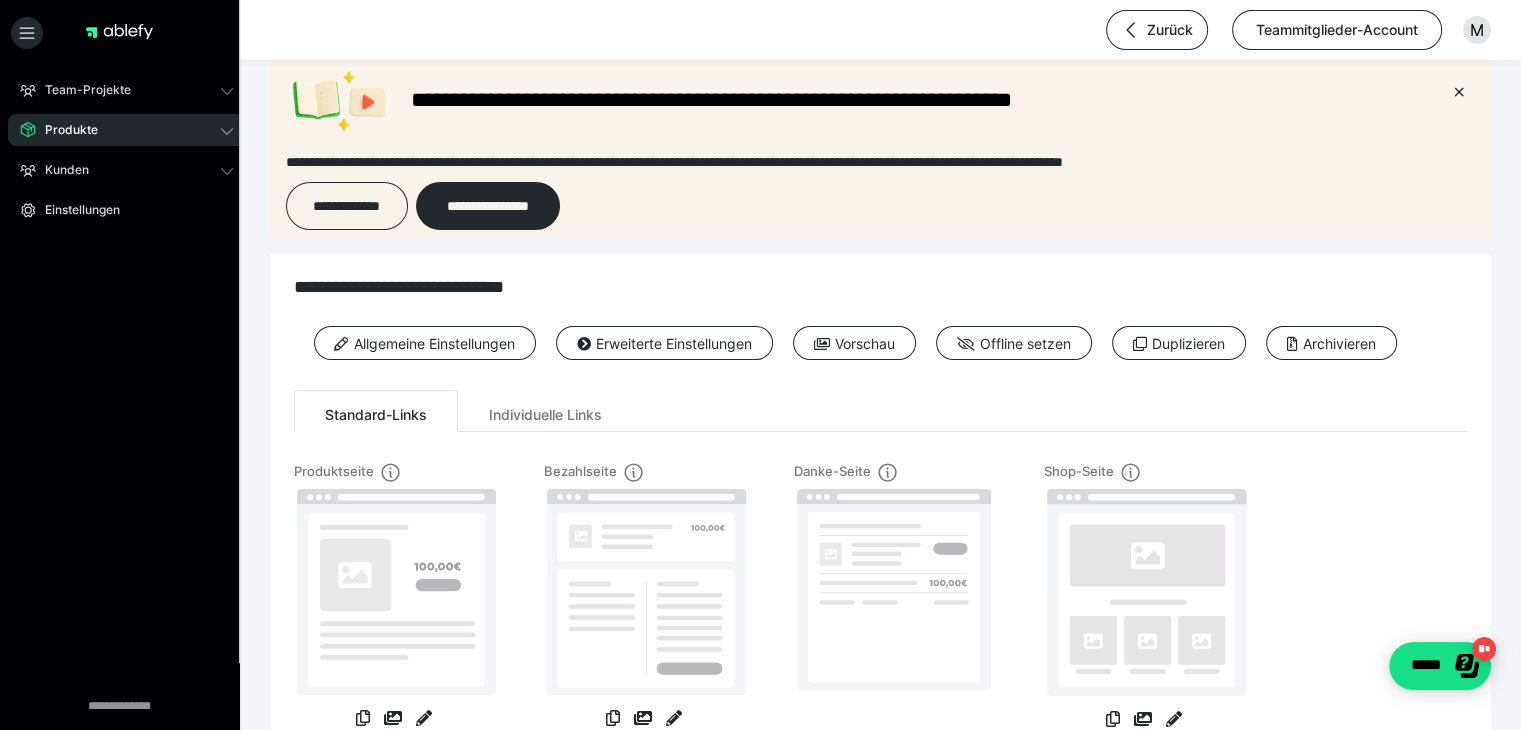 click on "Erweiterte Einstellungen" at bounding box center (654, 350) 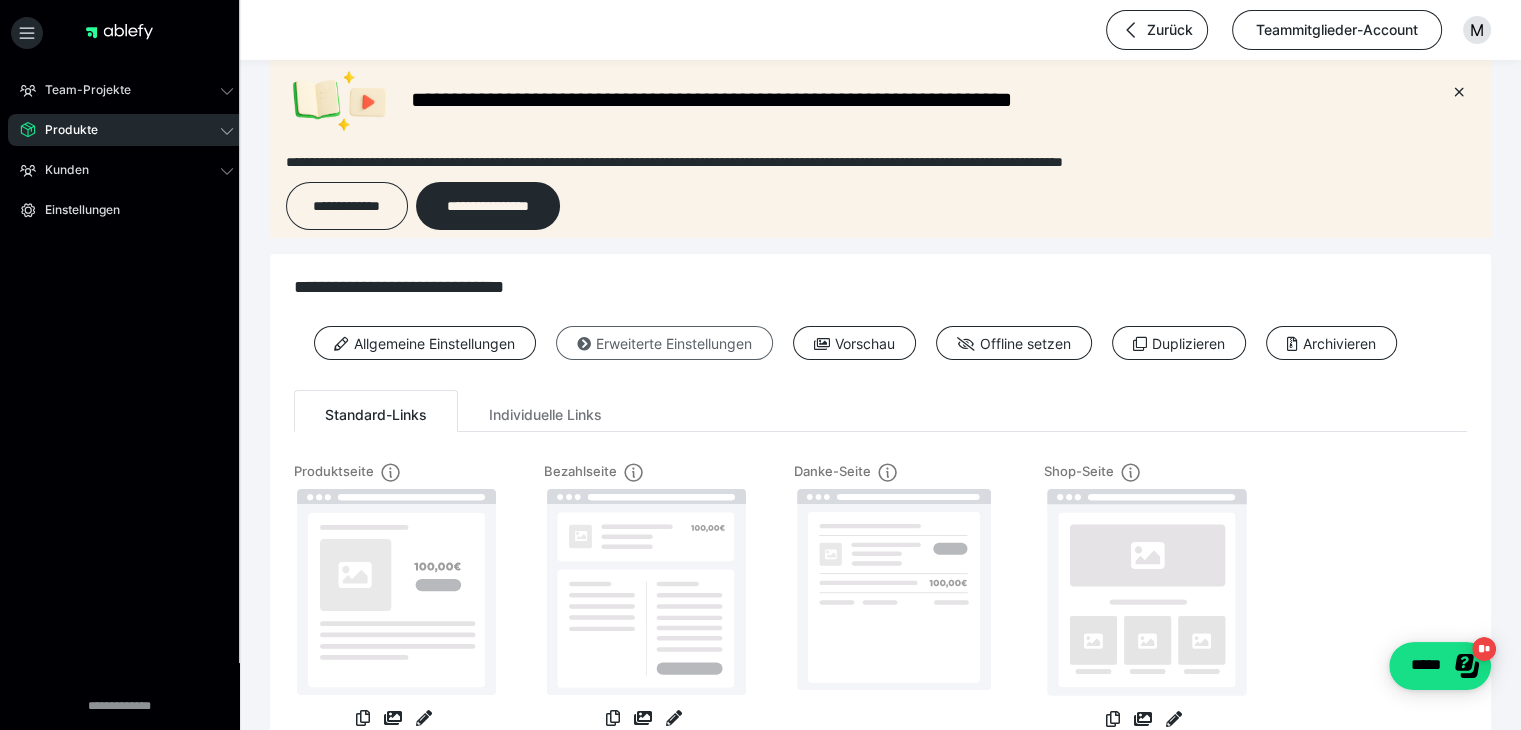 click on "Erweiterte Einstellungen" at bounding box center [664, 343] 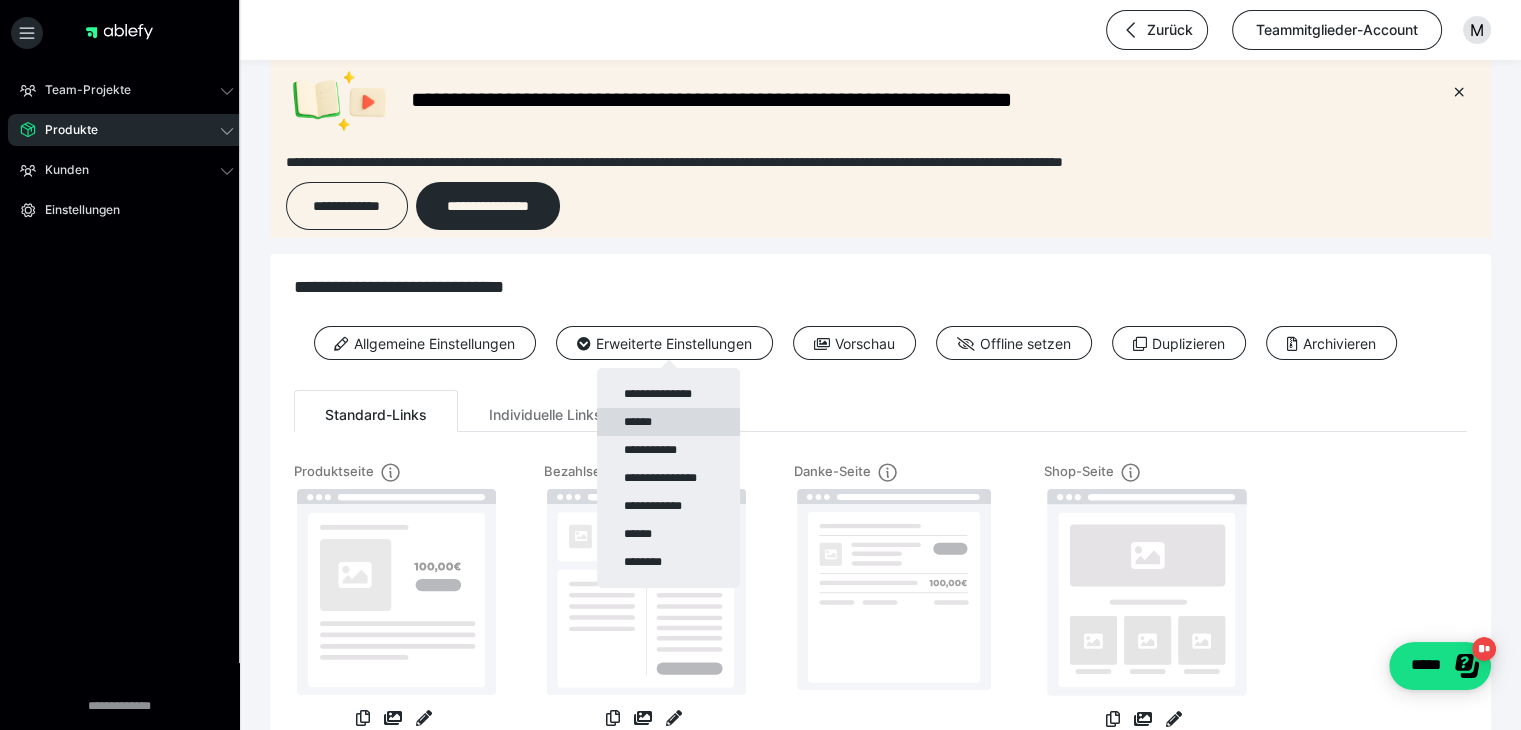 click on "******" at bounding box center [668, 422] 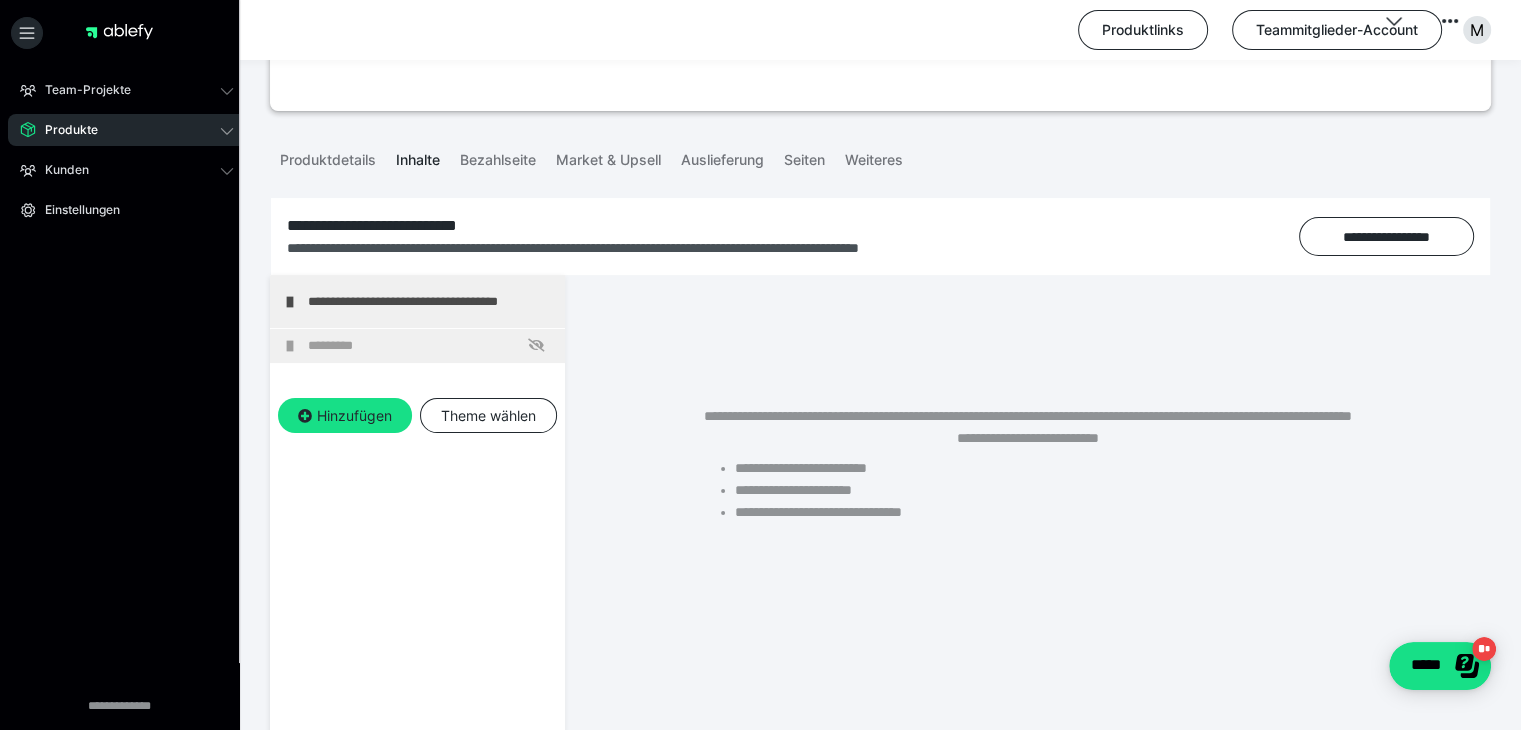 scroll, scrollTop: 164, scrollLeft: 0, axis: vertical 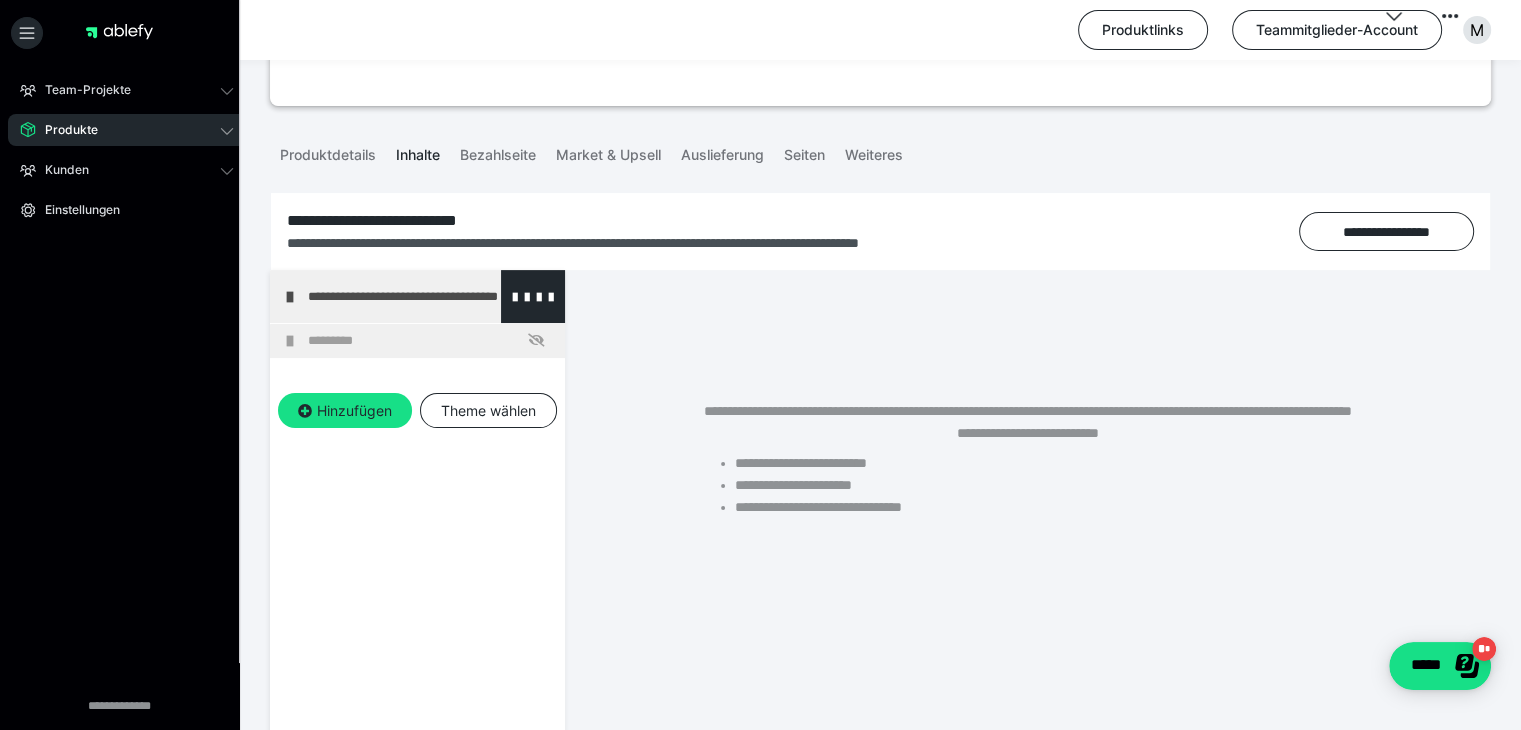 click on "**********" at bounding box center [431, 296] 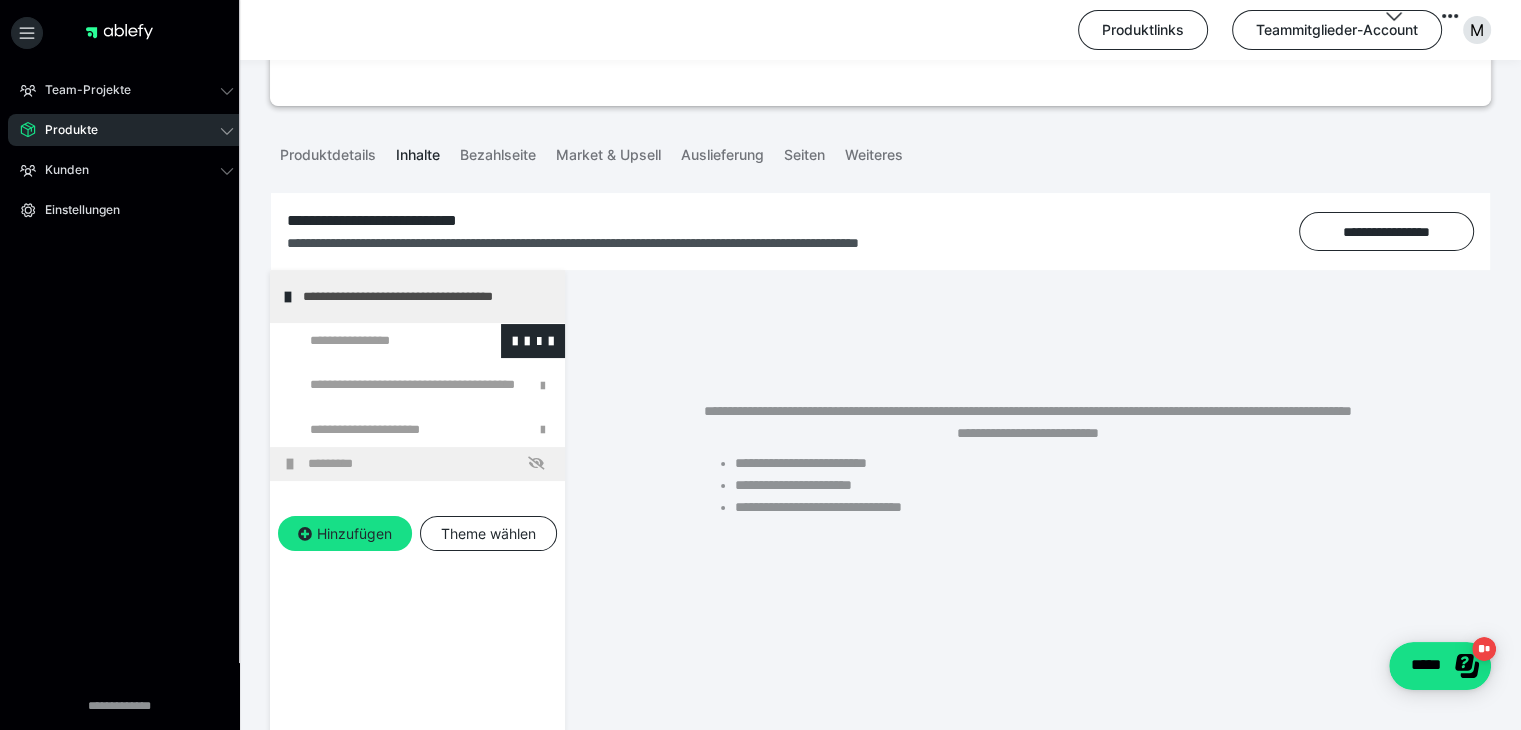 click at bounding box center (375, 341) 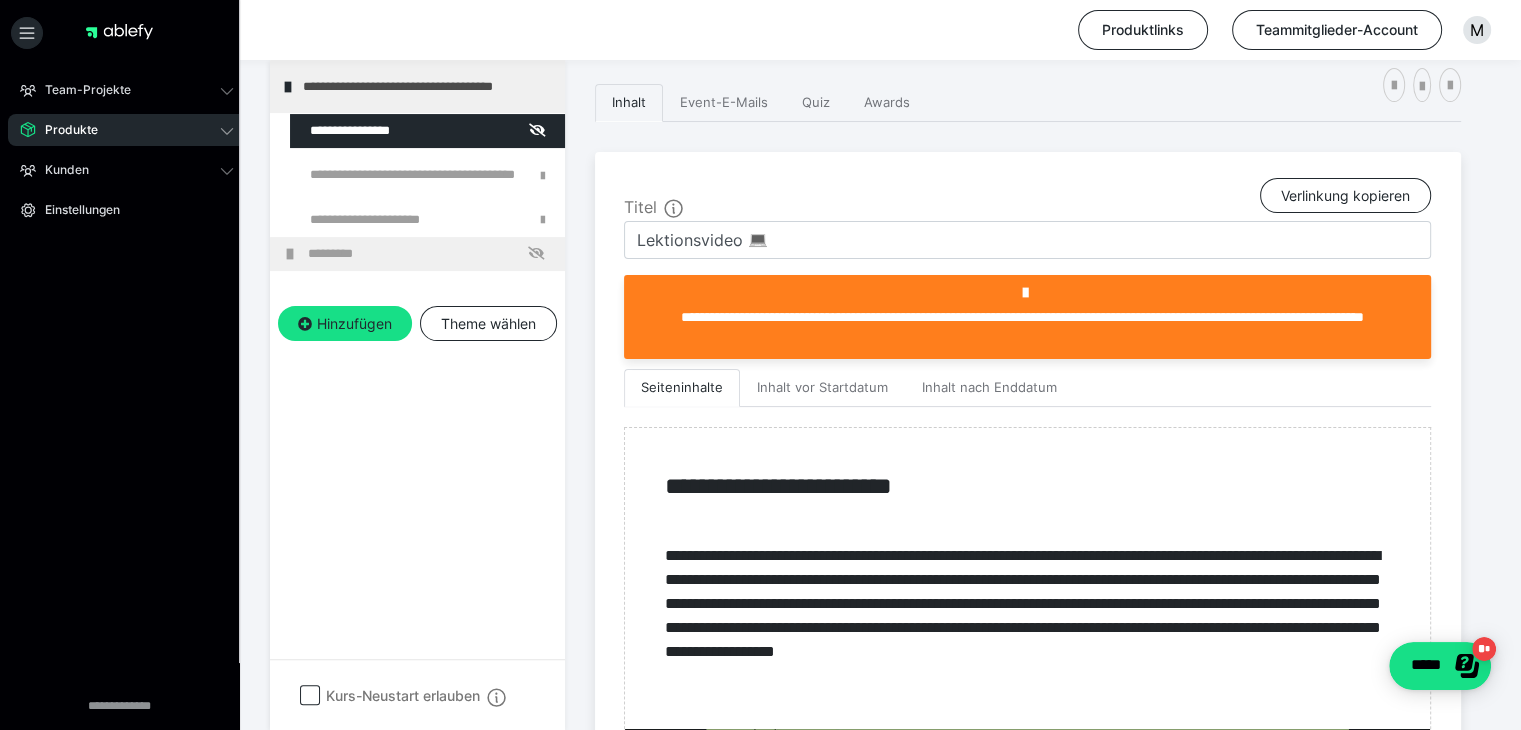 scroll, scrollTop: 387, scrollLeft: 0, axis: vertical 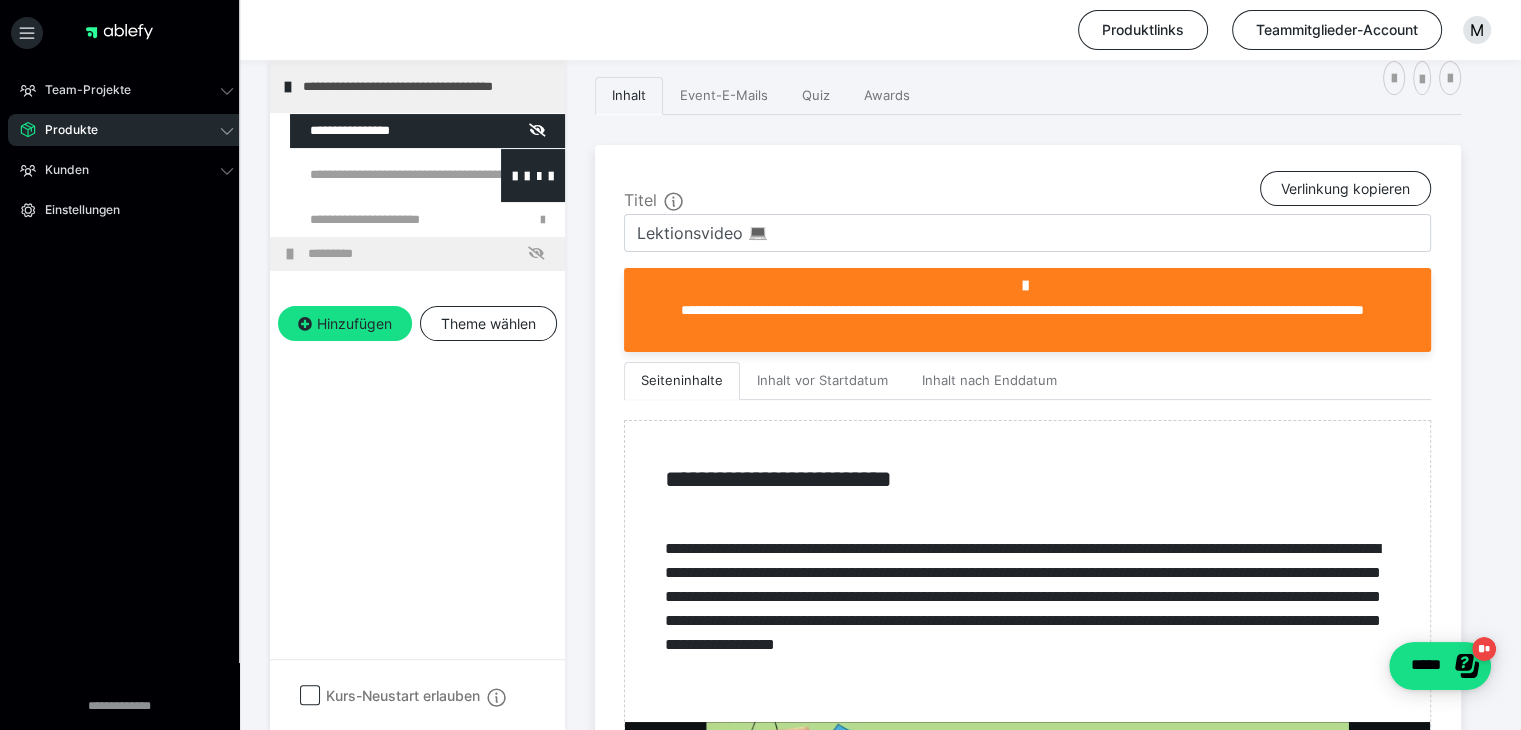 click at bounding box center (375, 175) 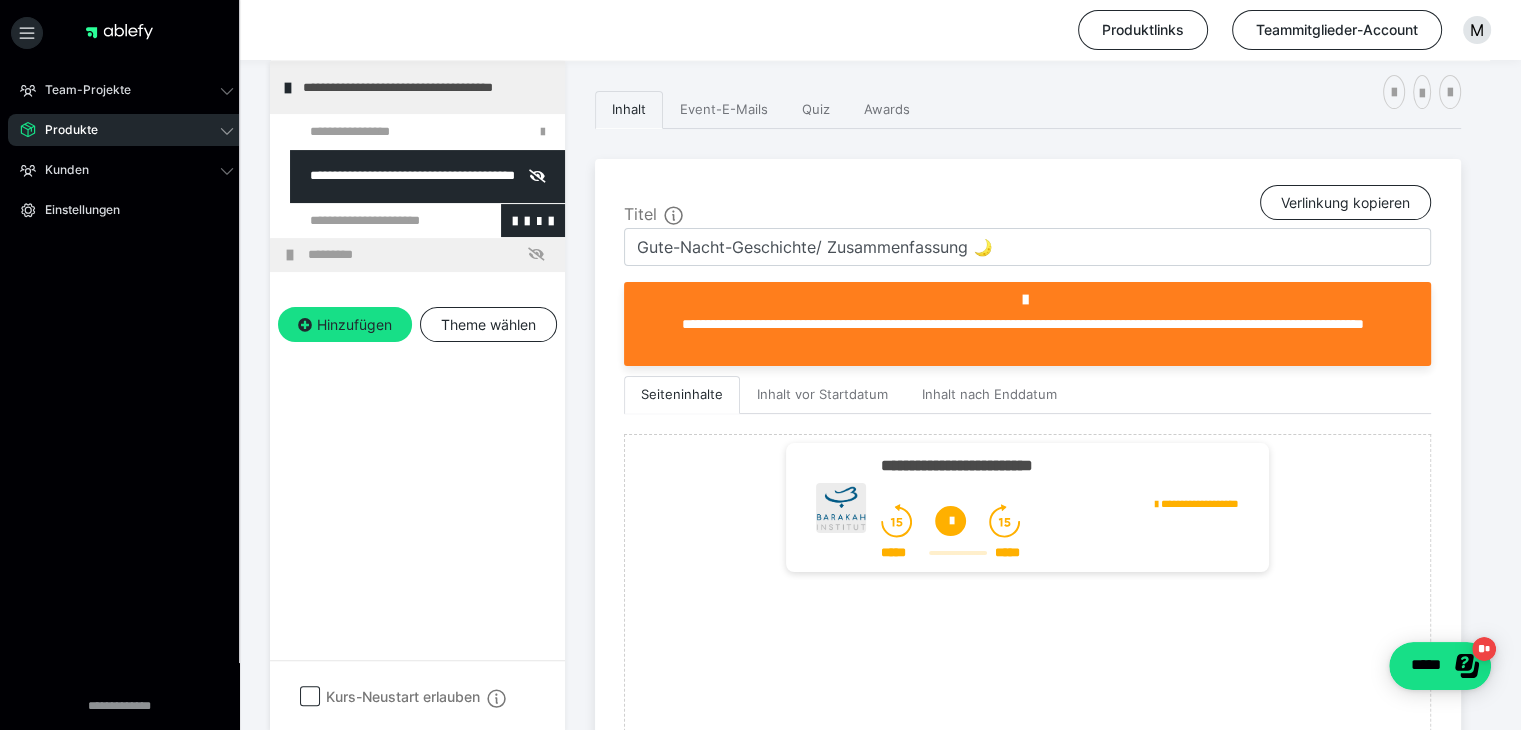 scroll, scrollTop: 387, scrollLeft: 0, axis: vertical 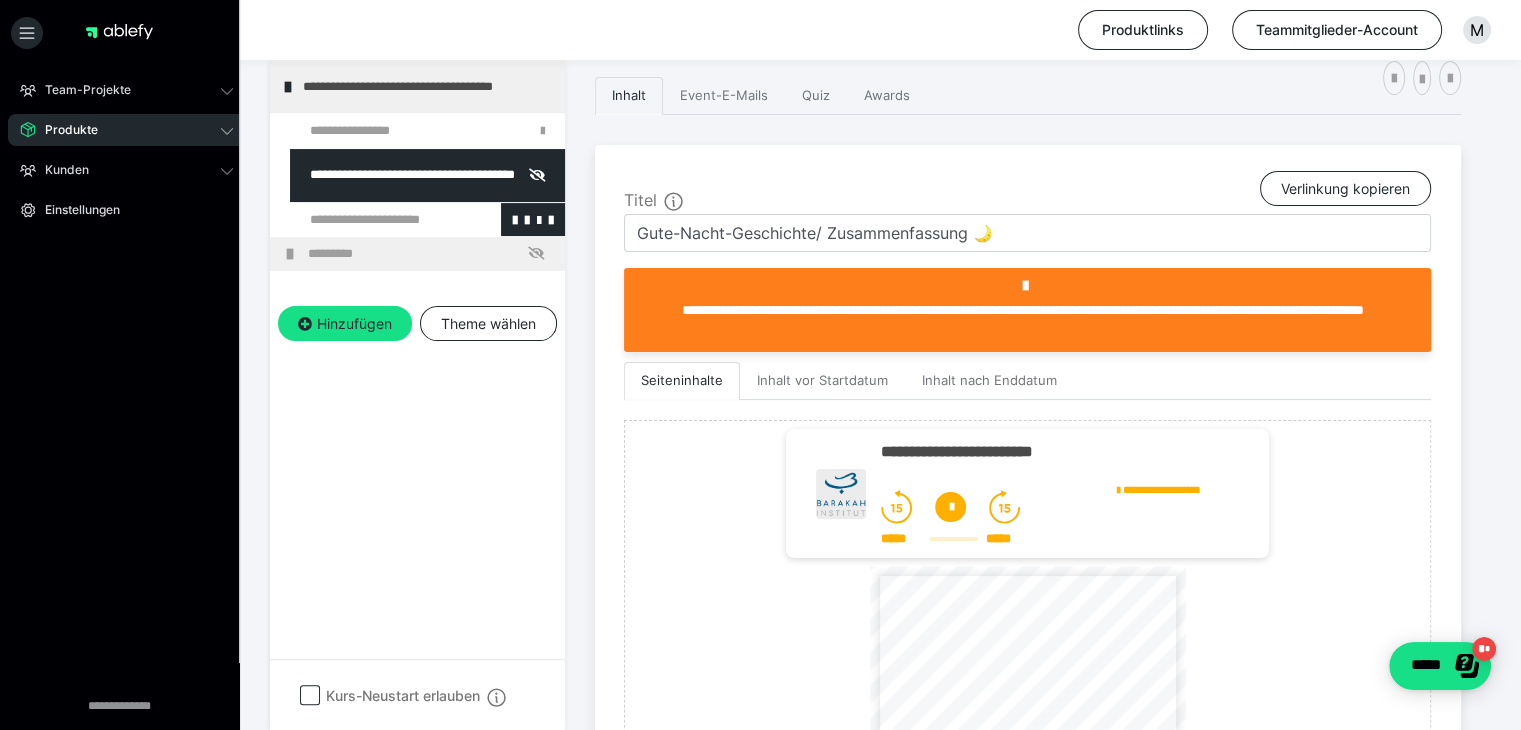 click at bounding box center (375, 220) 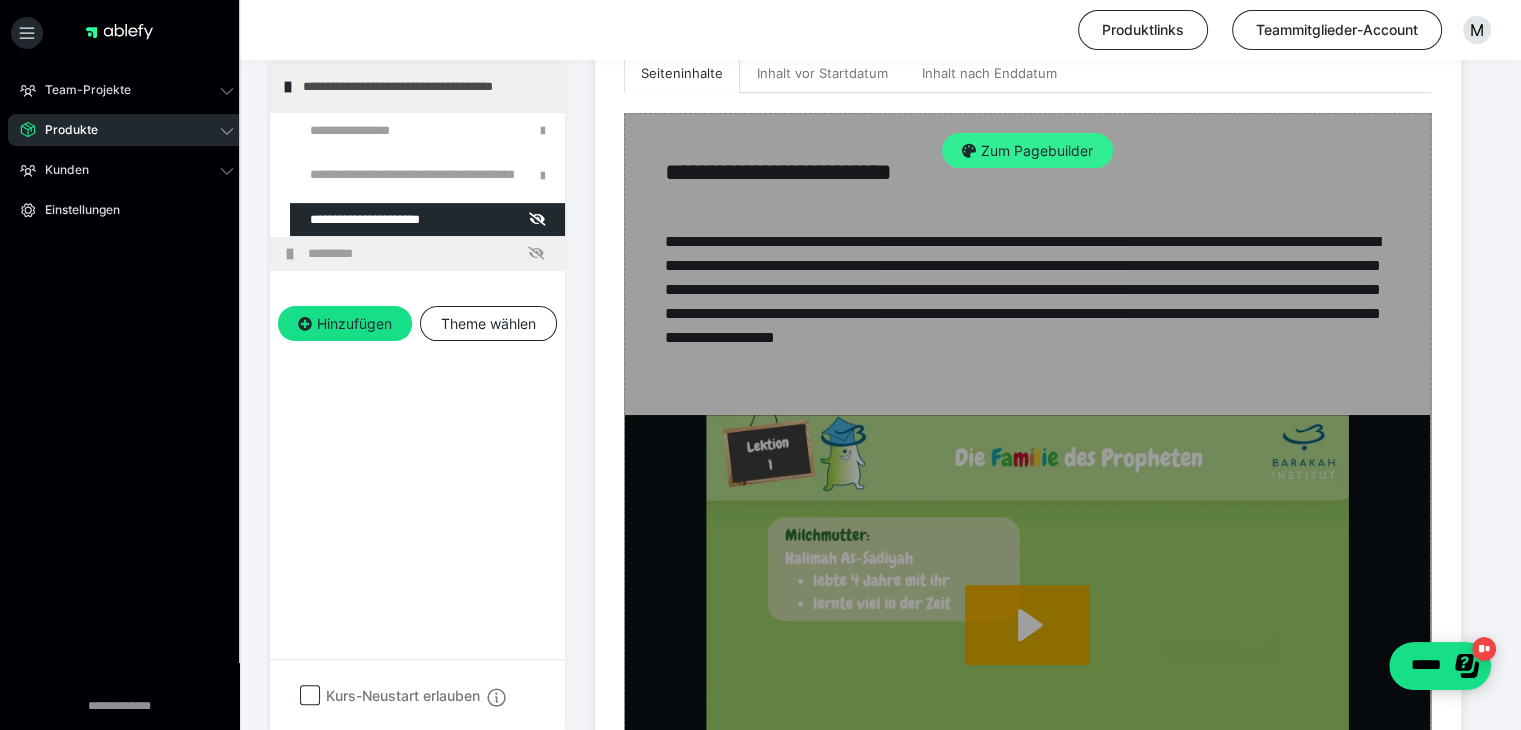 click on "Zum Pagebuilder" at bounding box center [1027, 151] 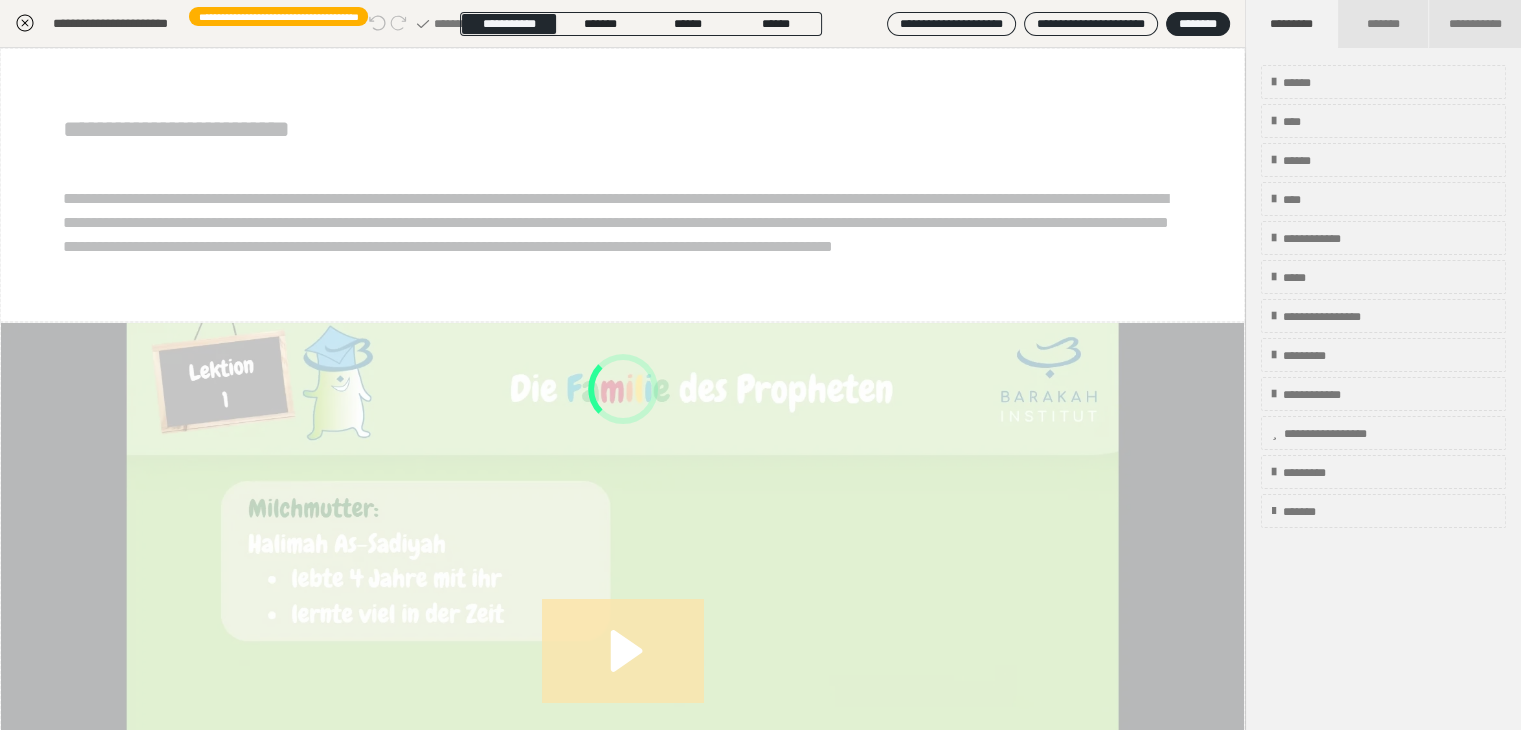 scroll, scrollTop: 373, scrollLeft: 0, axis: vertical 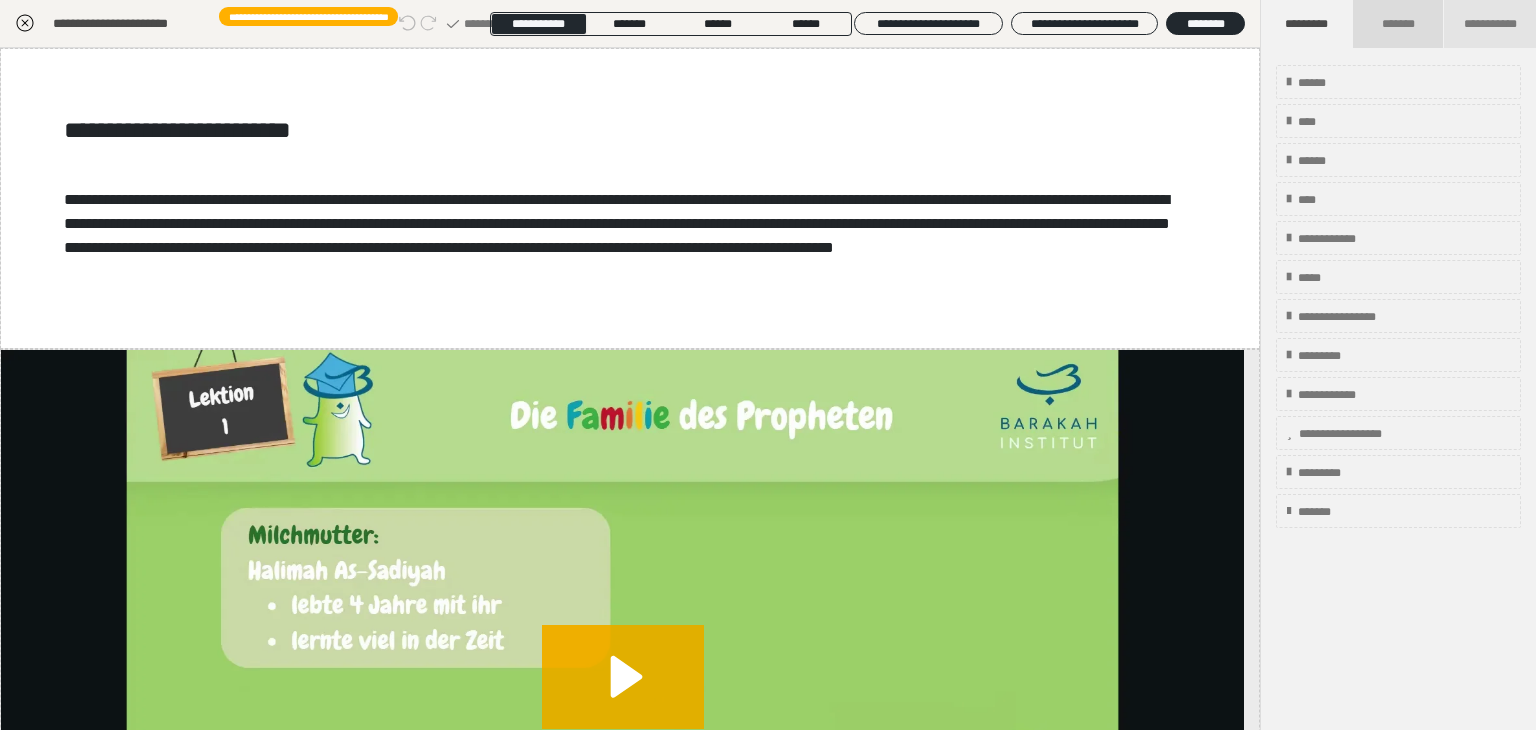 click on "*******" at bounding box center [1397, 24] 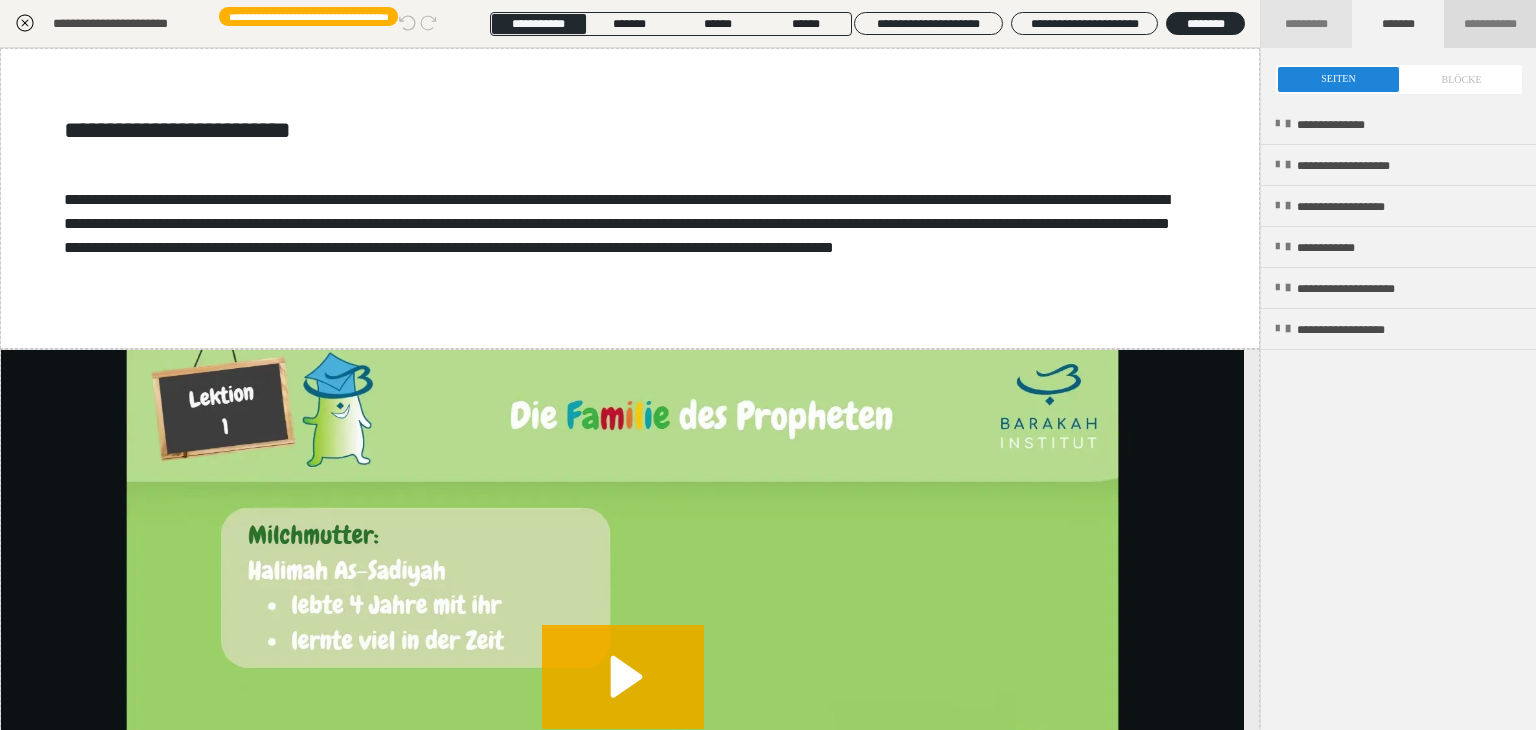 click on "**********" at bounding box center (1490, 24) 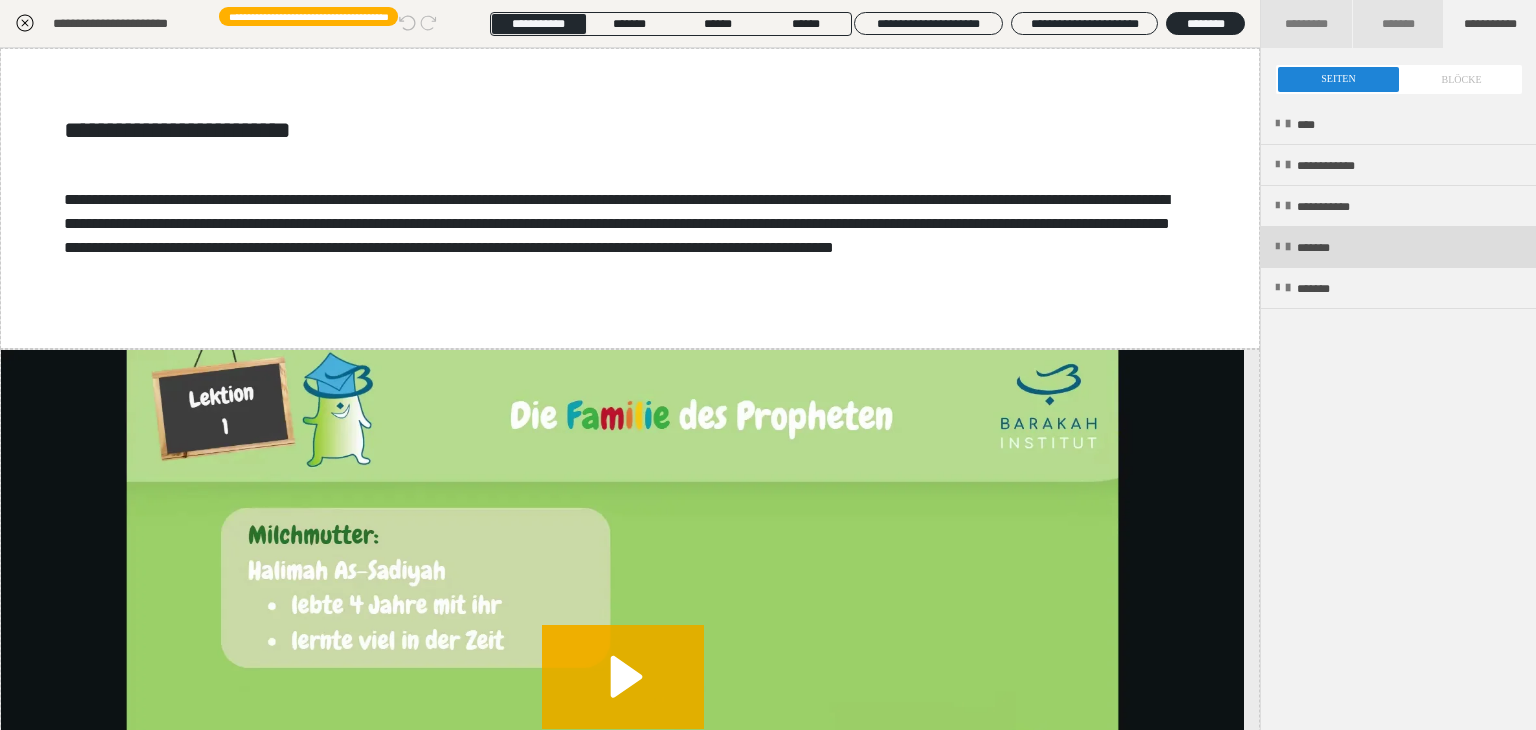 click at bounding box center (1288, 247) 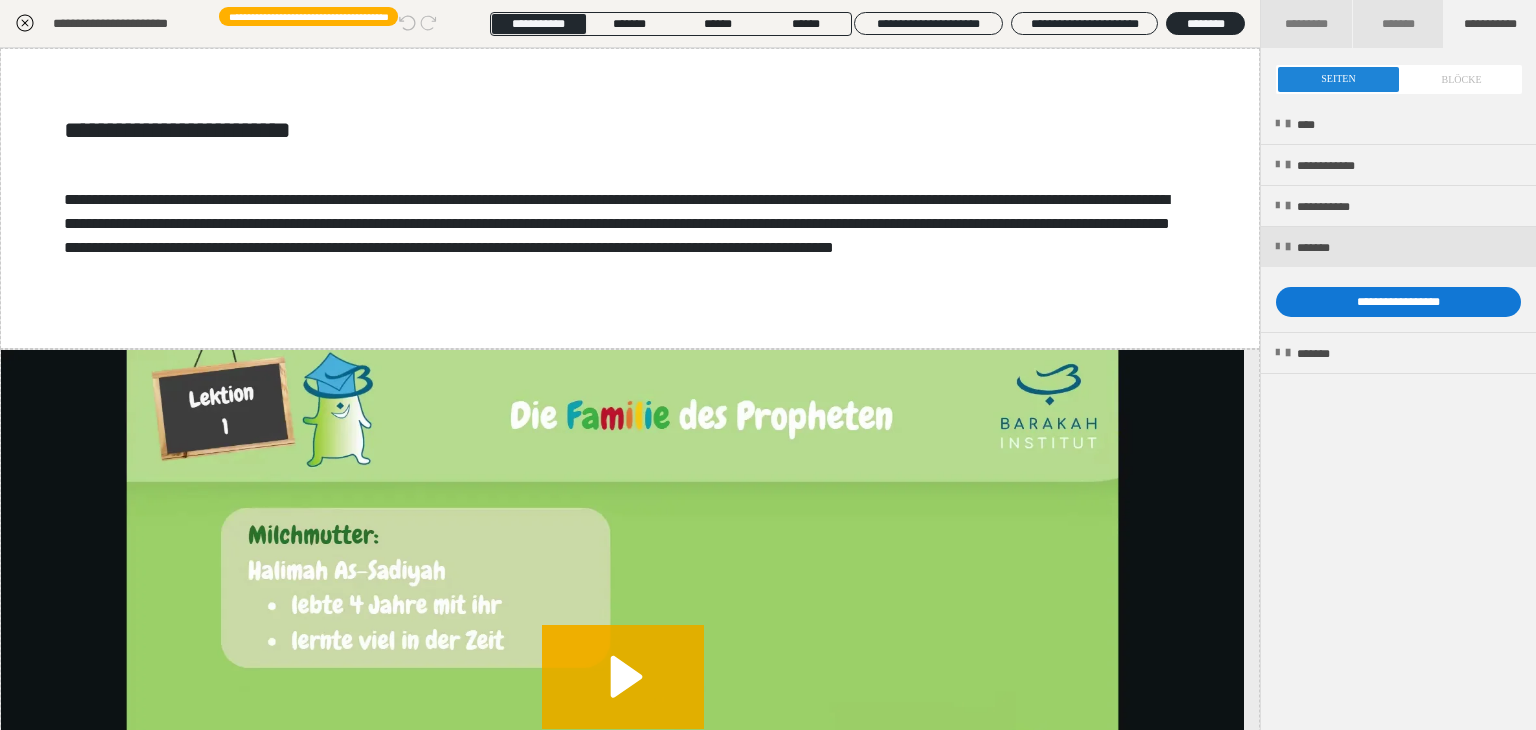 click on "**********" at bounding box center [1398, 302] 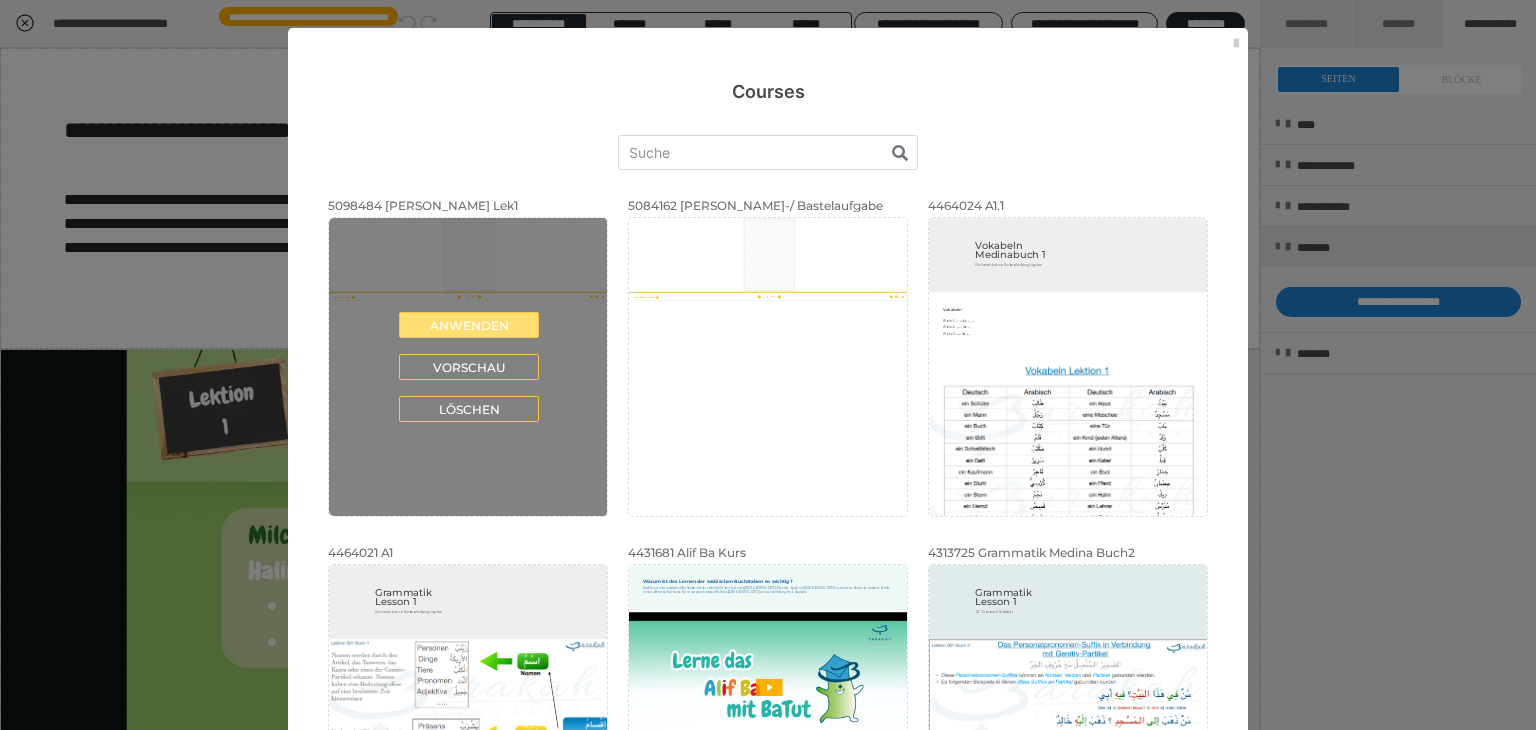 click on "Anwenden" at bounding box center [469, 325] 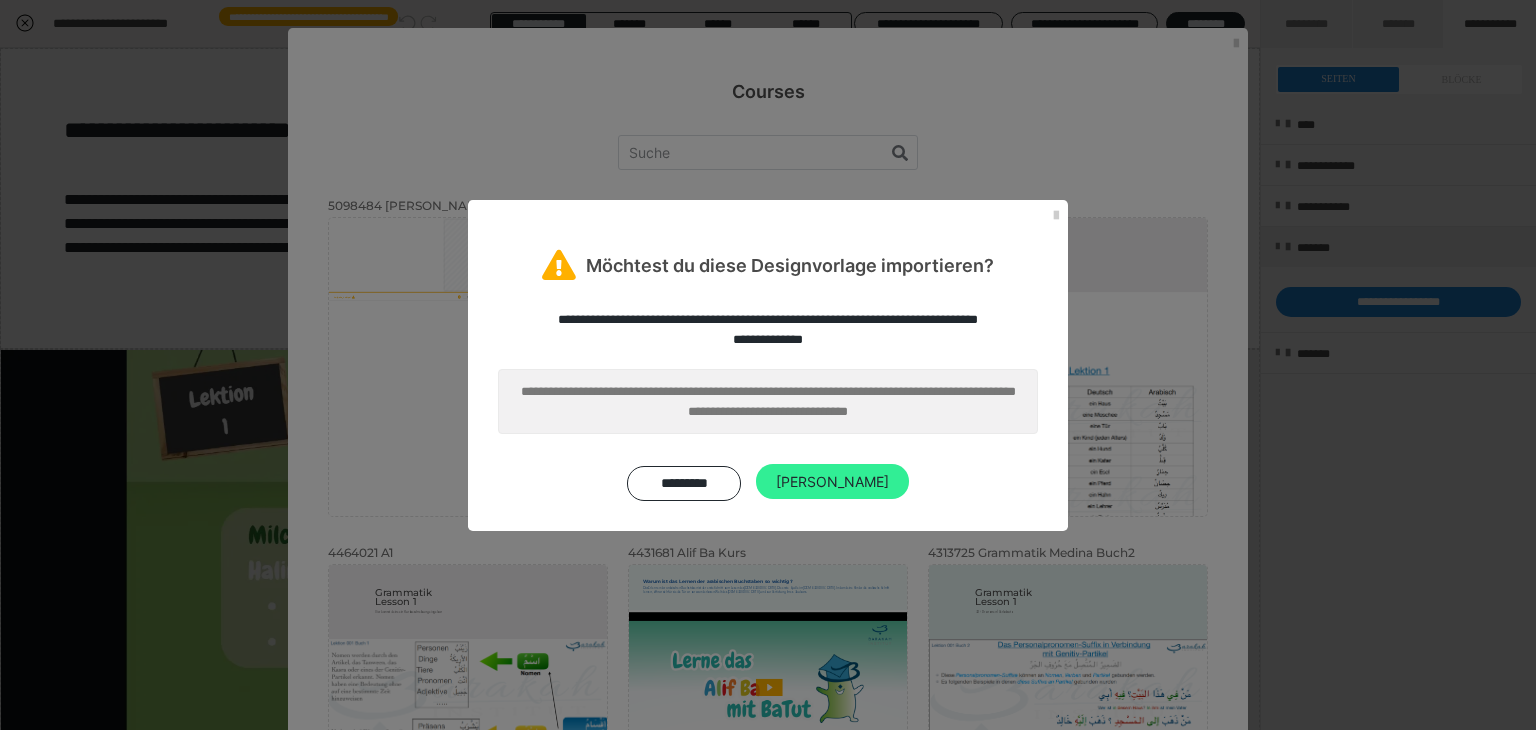 click on "[PERSON_NAME]" at bounding box center [832, 482] 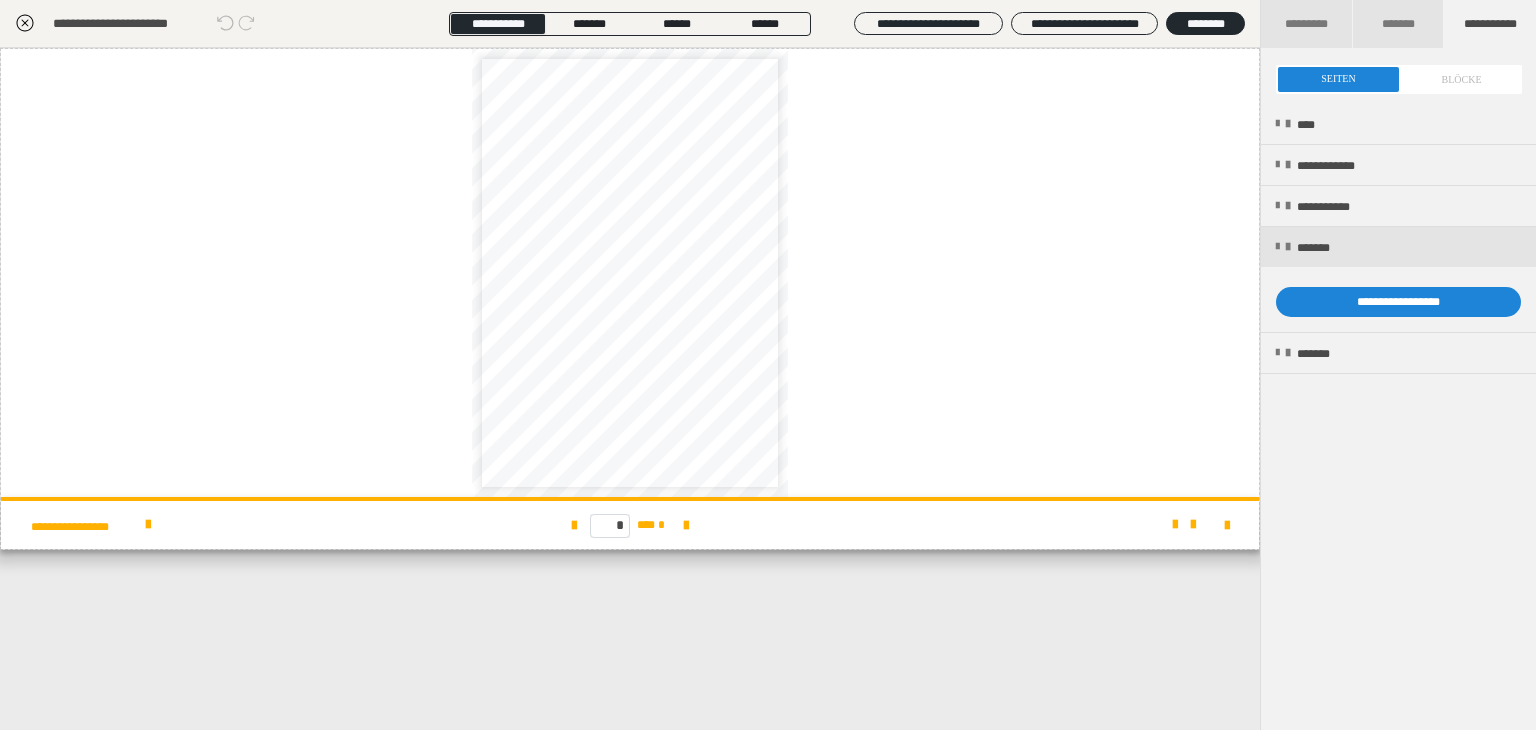 click 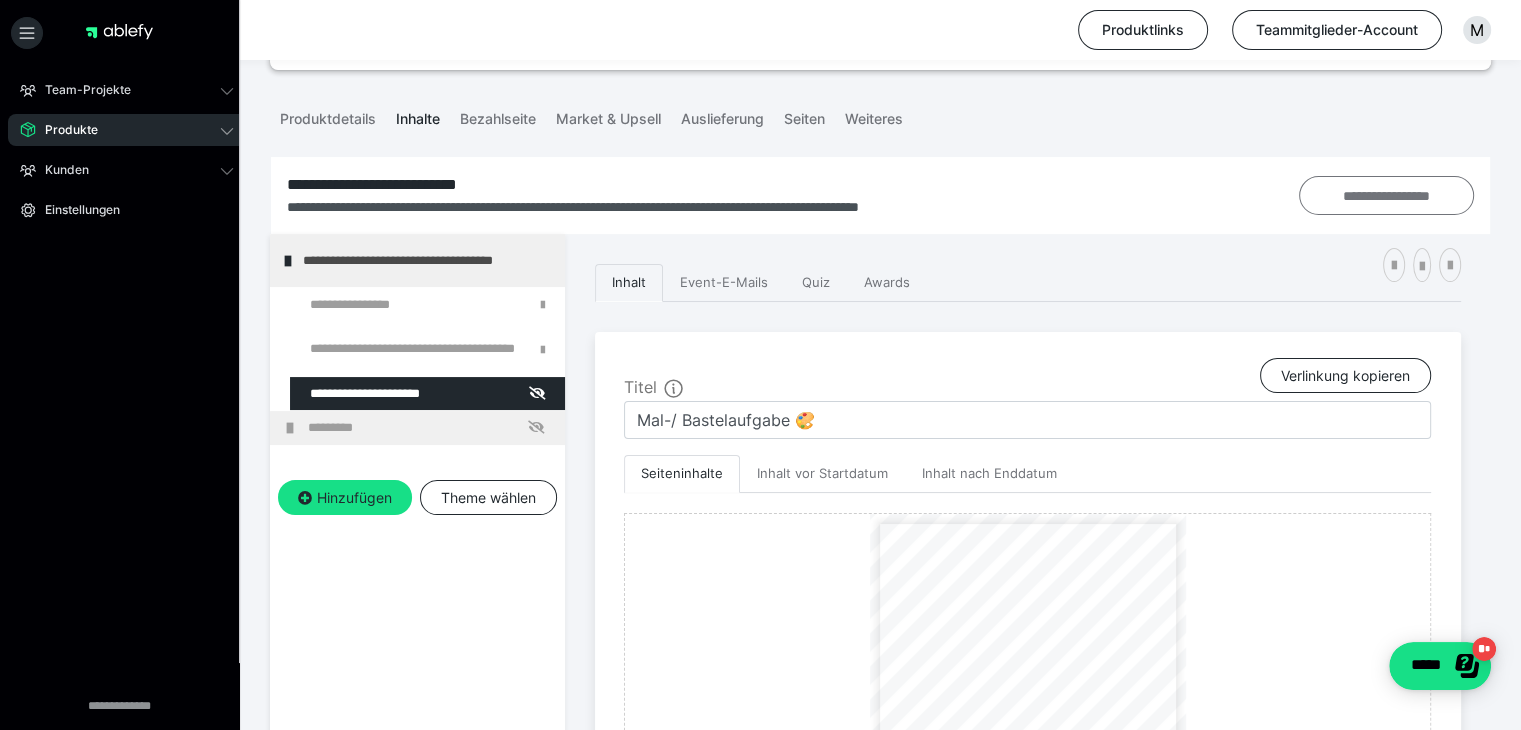 scroll, scrollTop: 196, scrollLeft: 0, axis: vertical 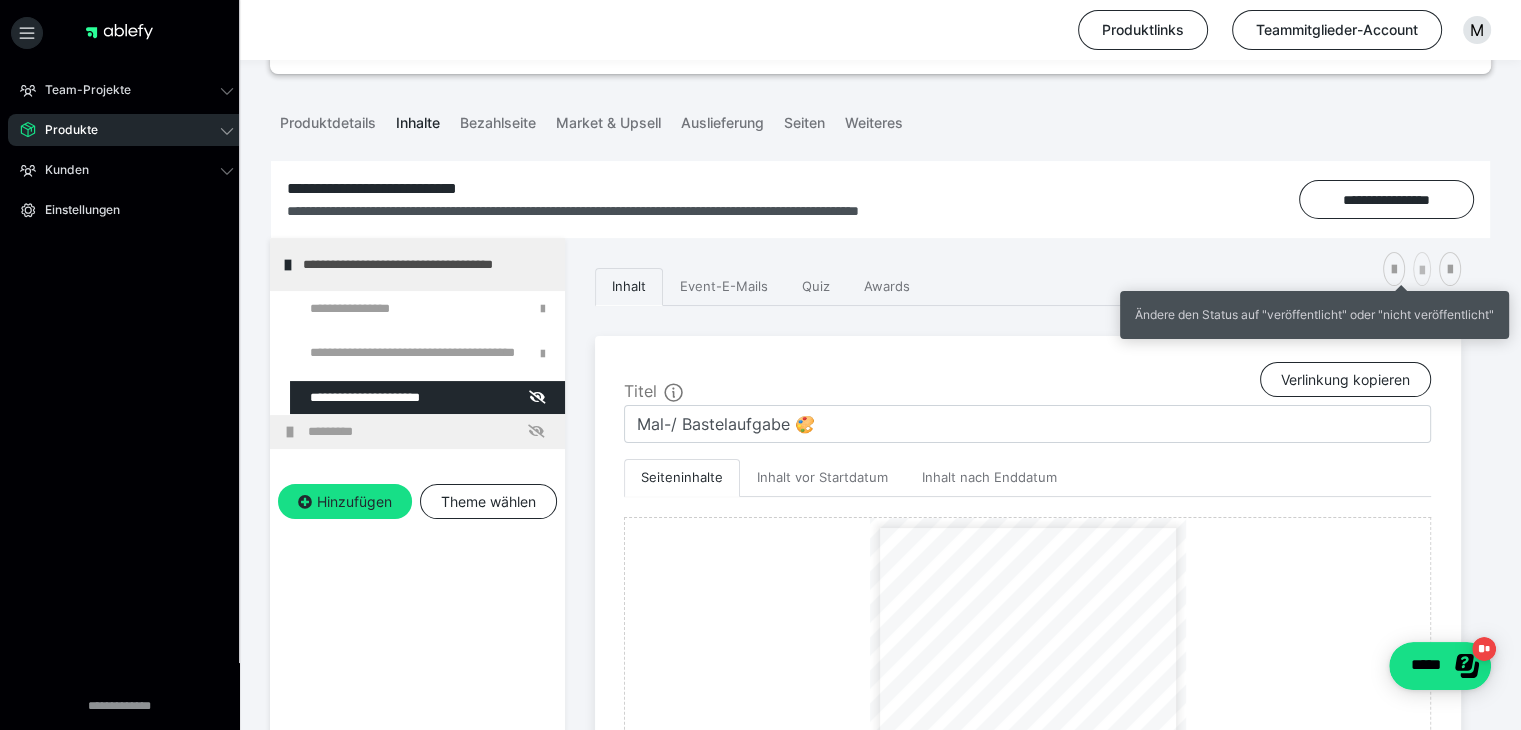 click at bounding box center (1422, 271) 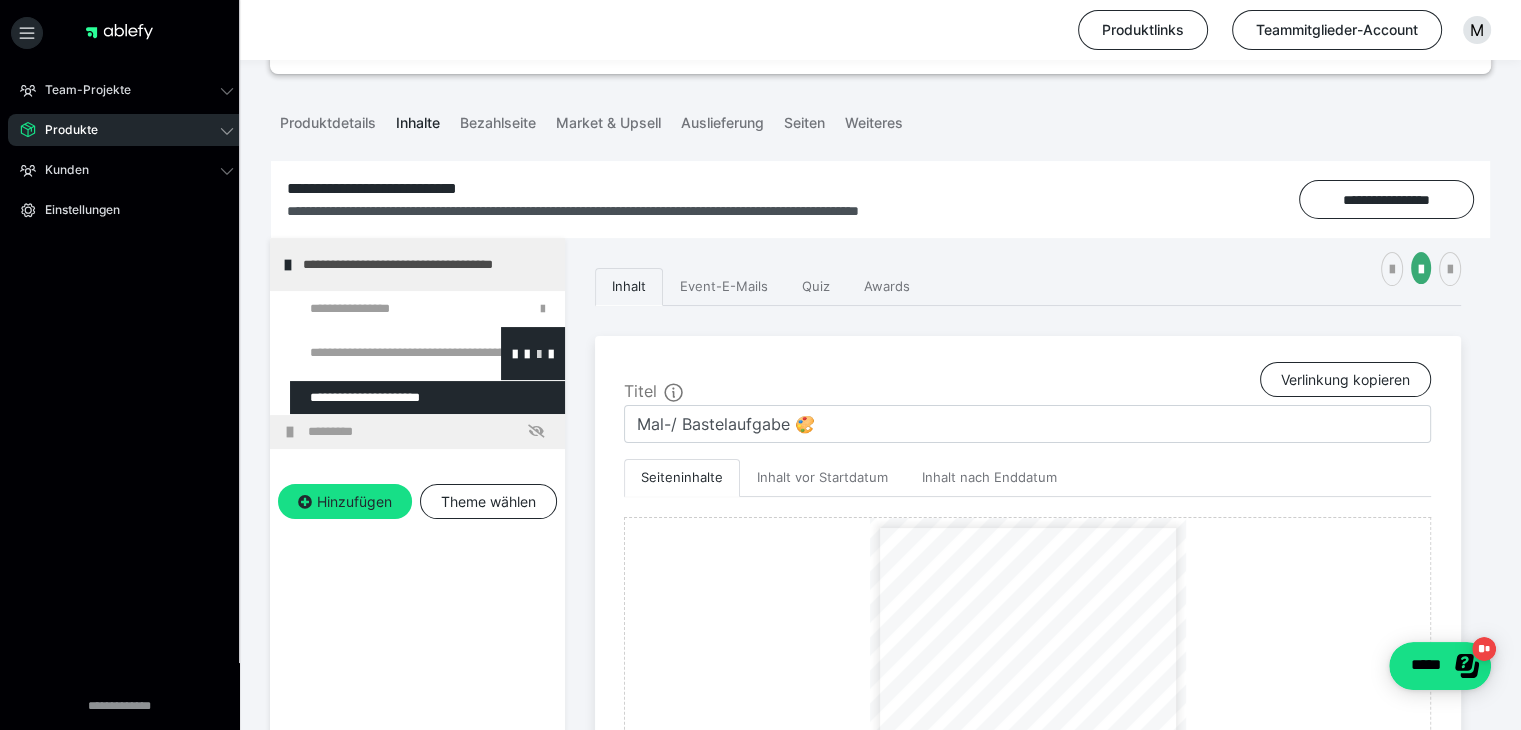 click at bounding box center (539, 353) 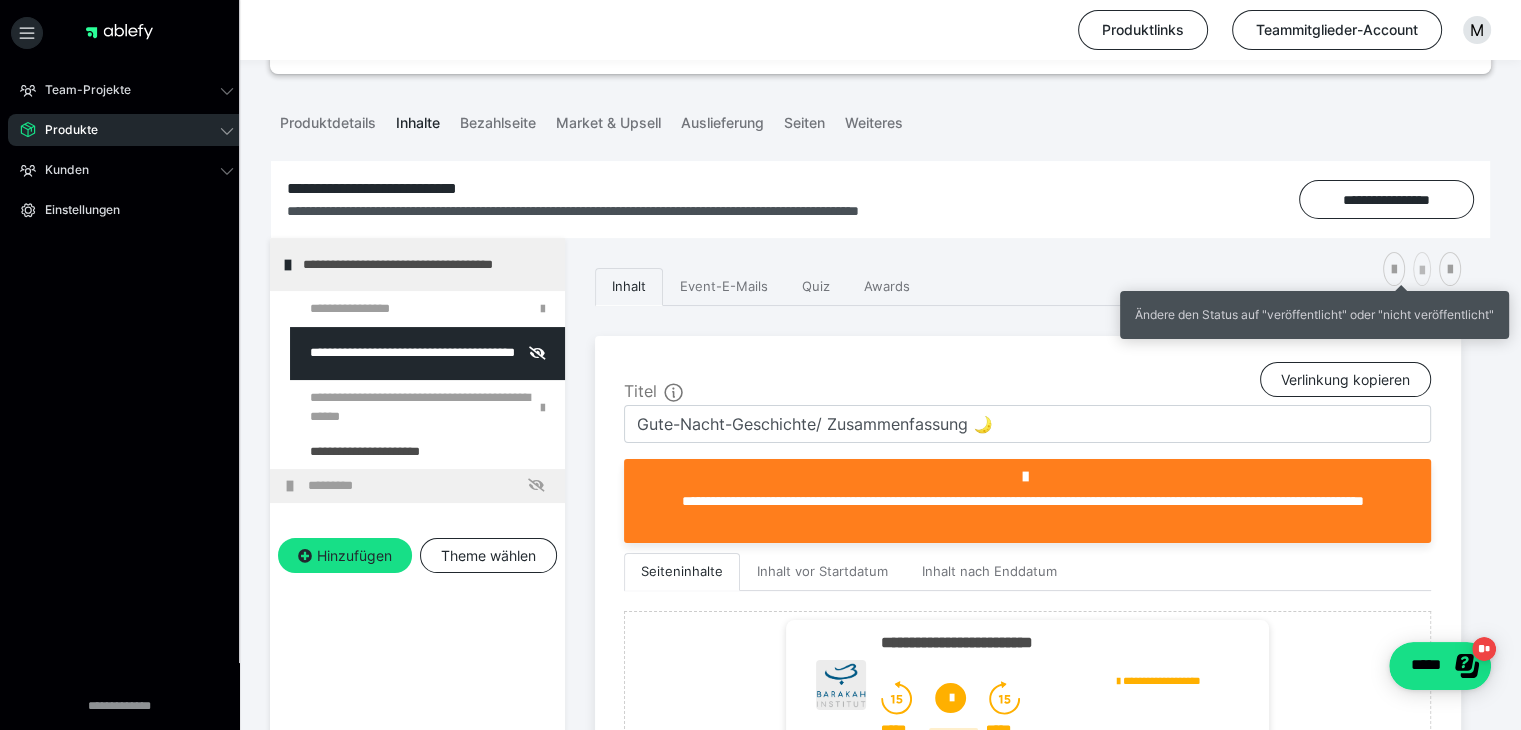 click at bounding box center [1422, 271] 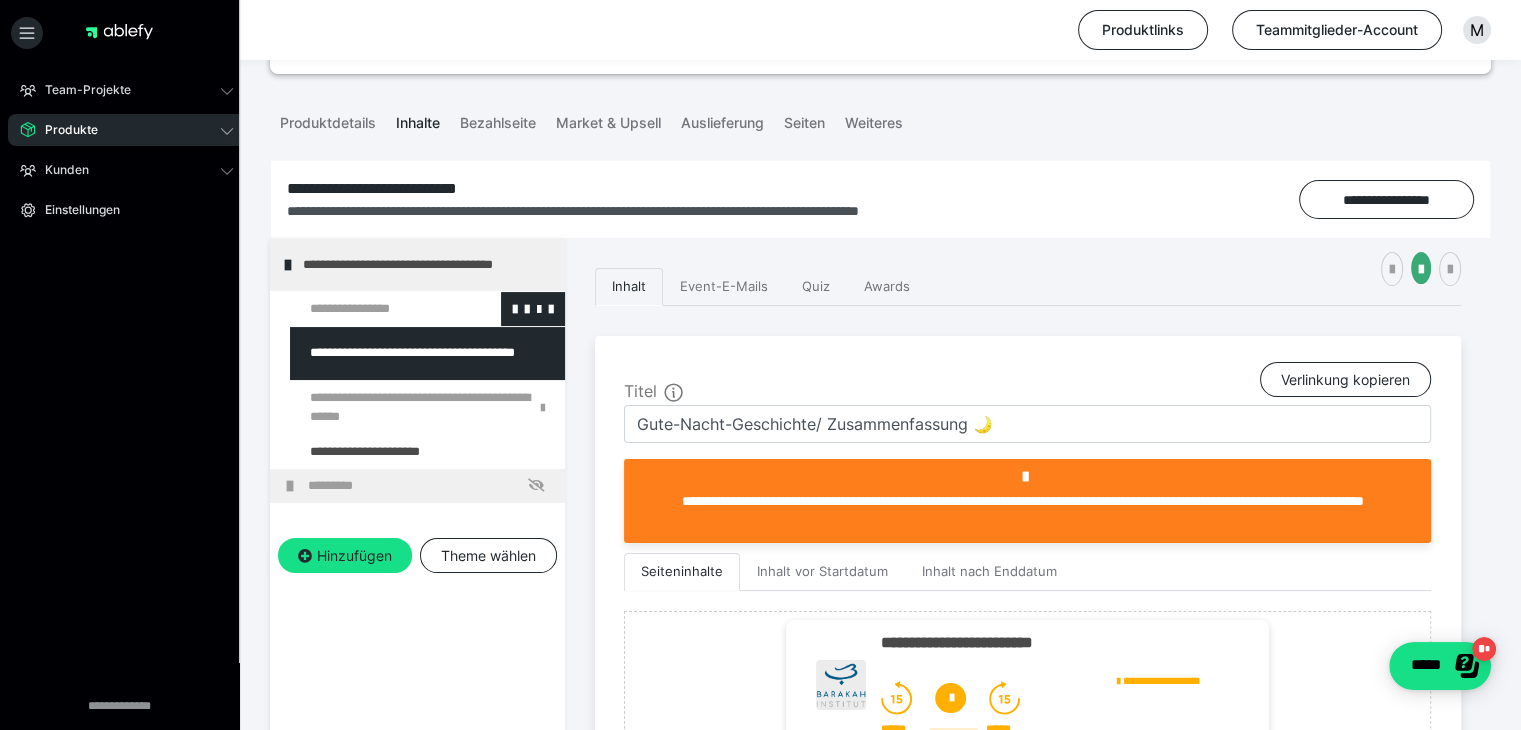 click at bounding box center (375, 309) 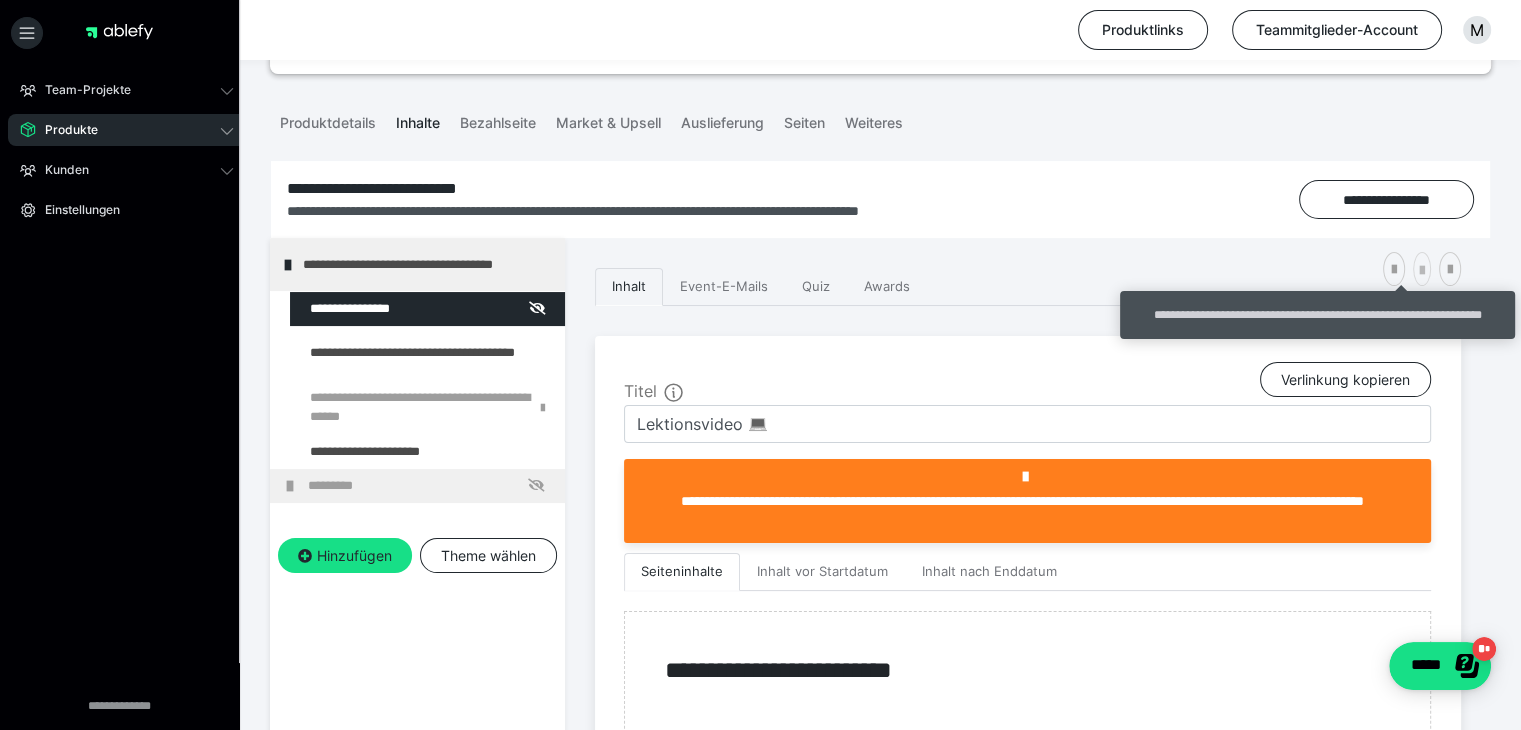 click at bounding box center [1422, 269] 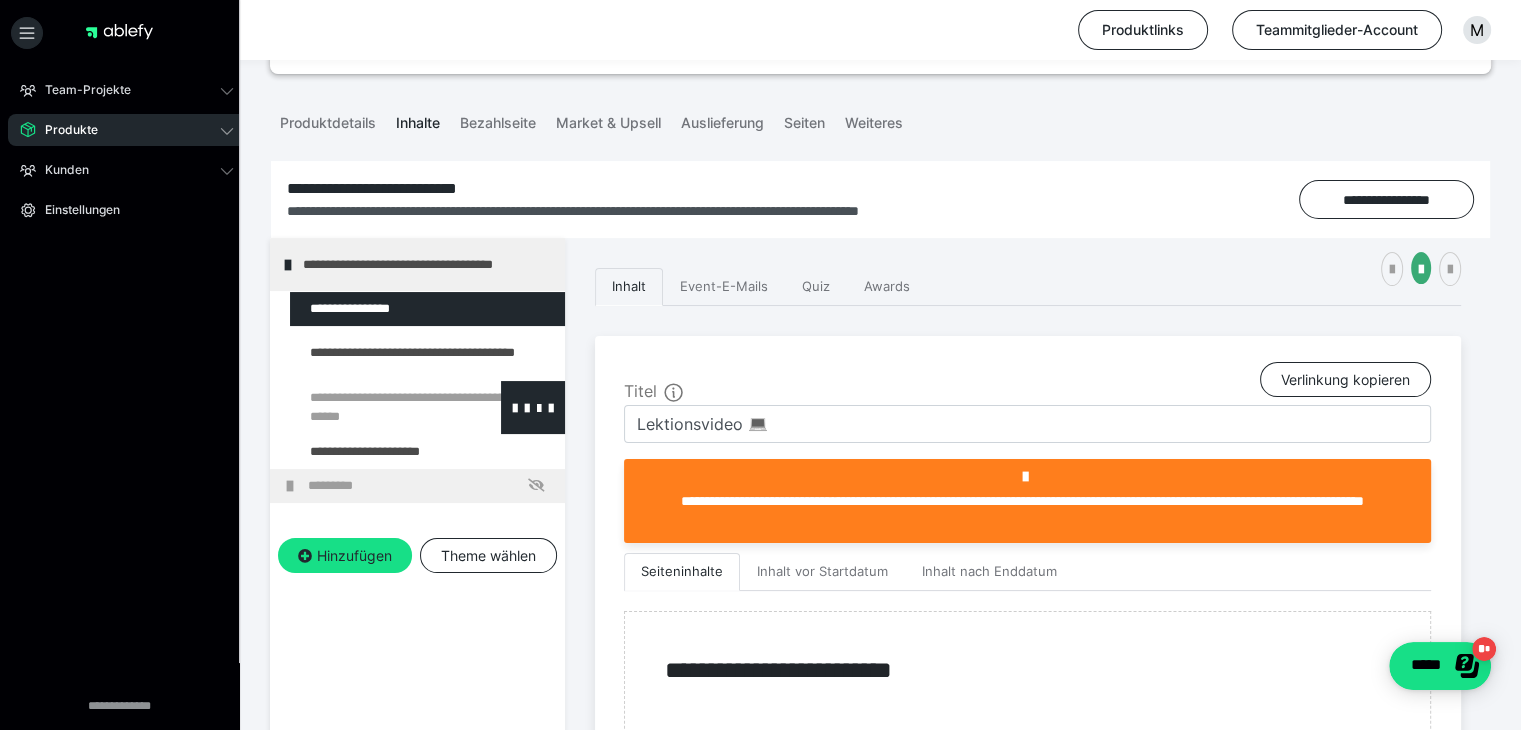 click at bounding box center [375, 407] 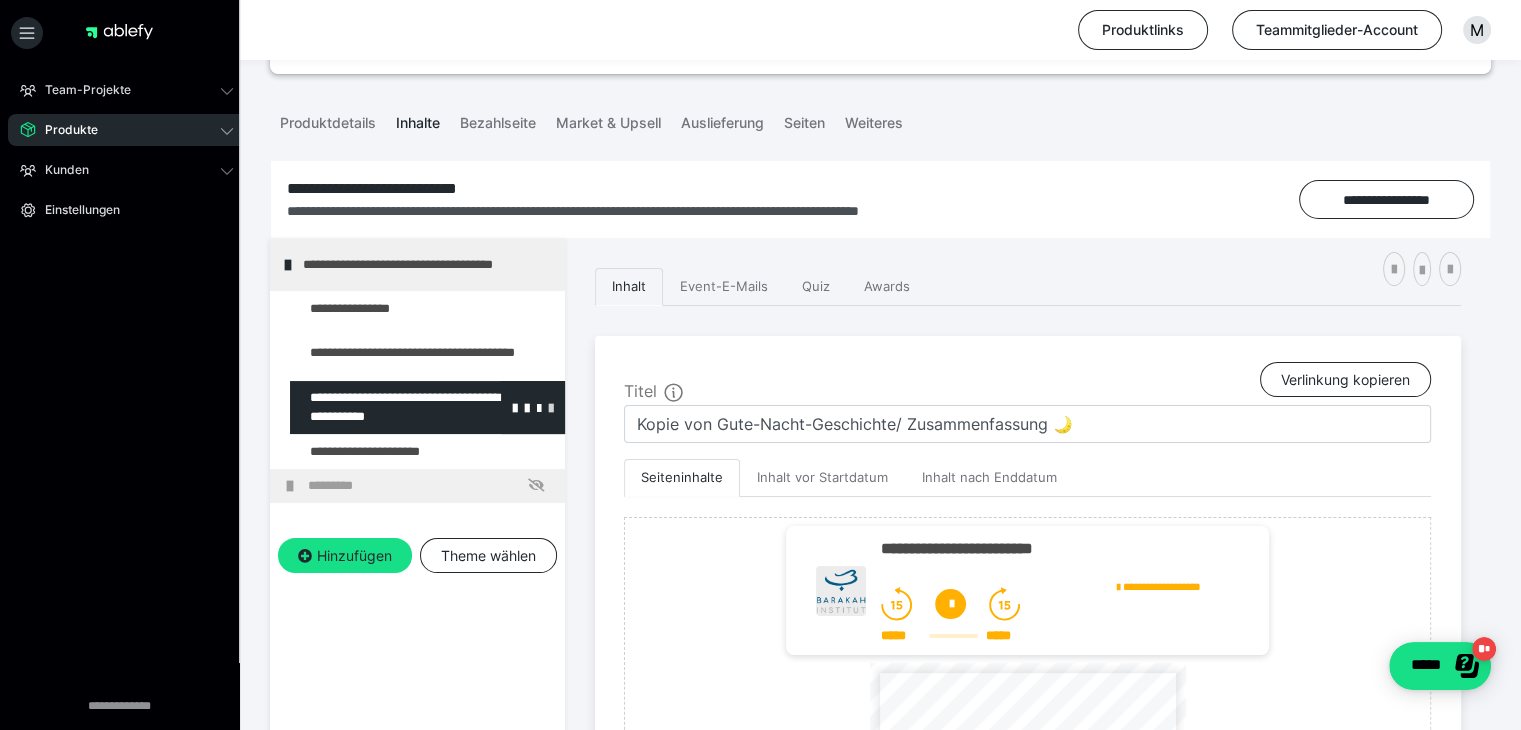 click at bounding box center [551, 407] 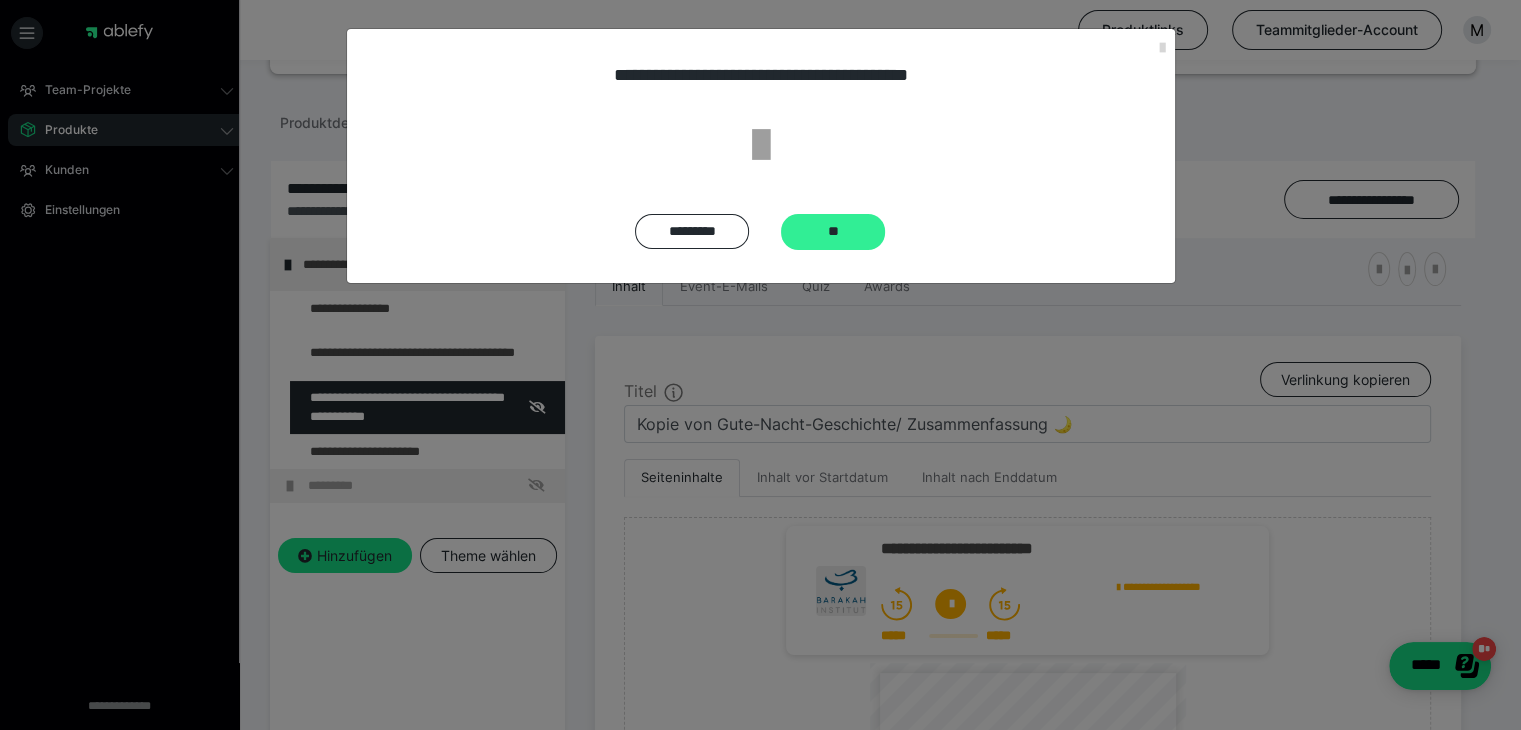 click on "**" at bounding box center [833, 232] 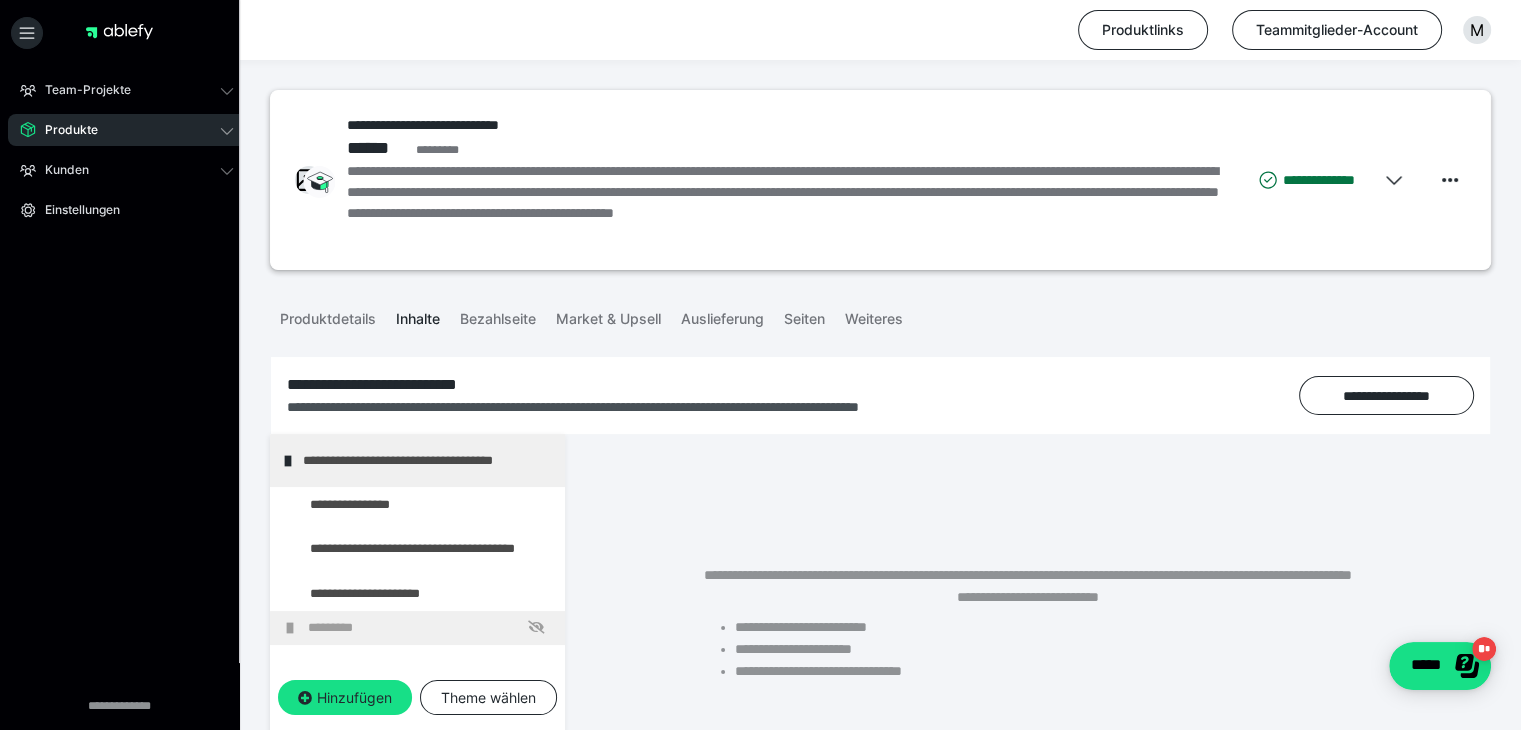 scroll, scrollTop: 12, scrollLeft: 0, axis: vertical 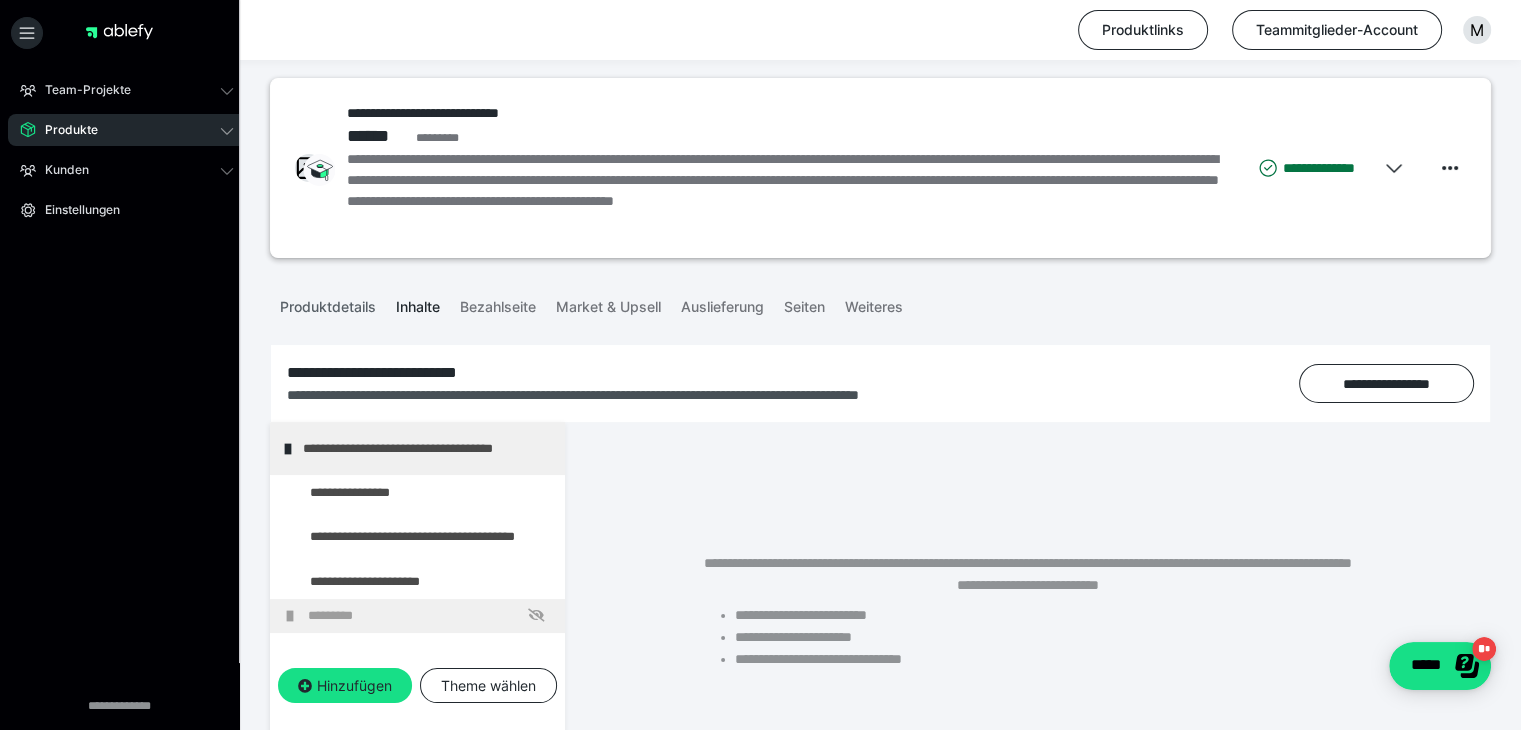 click on "Produktdetails" at bounding box center [328, 303] 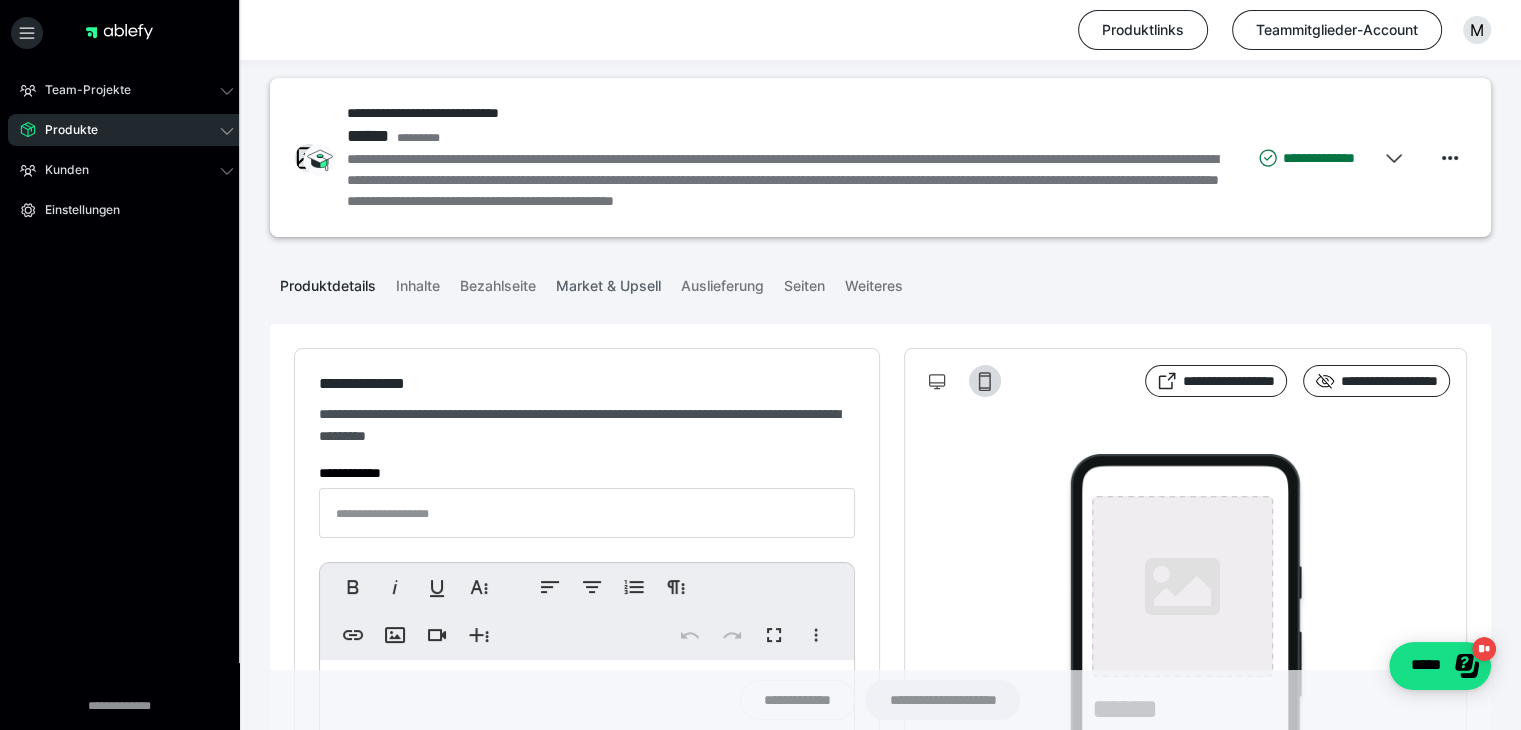 type on "**********" 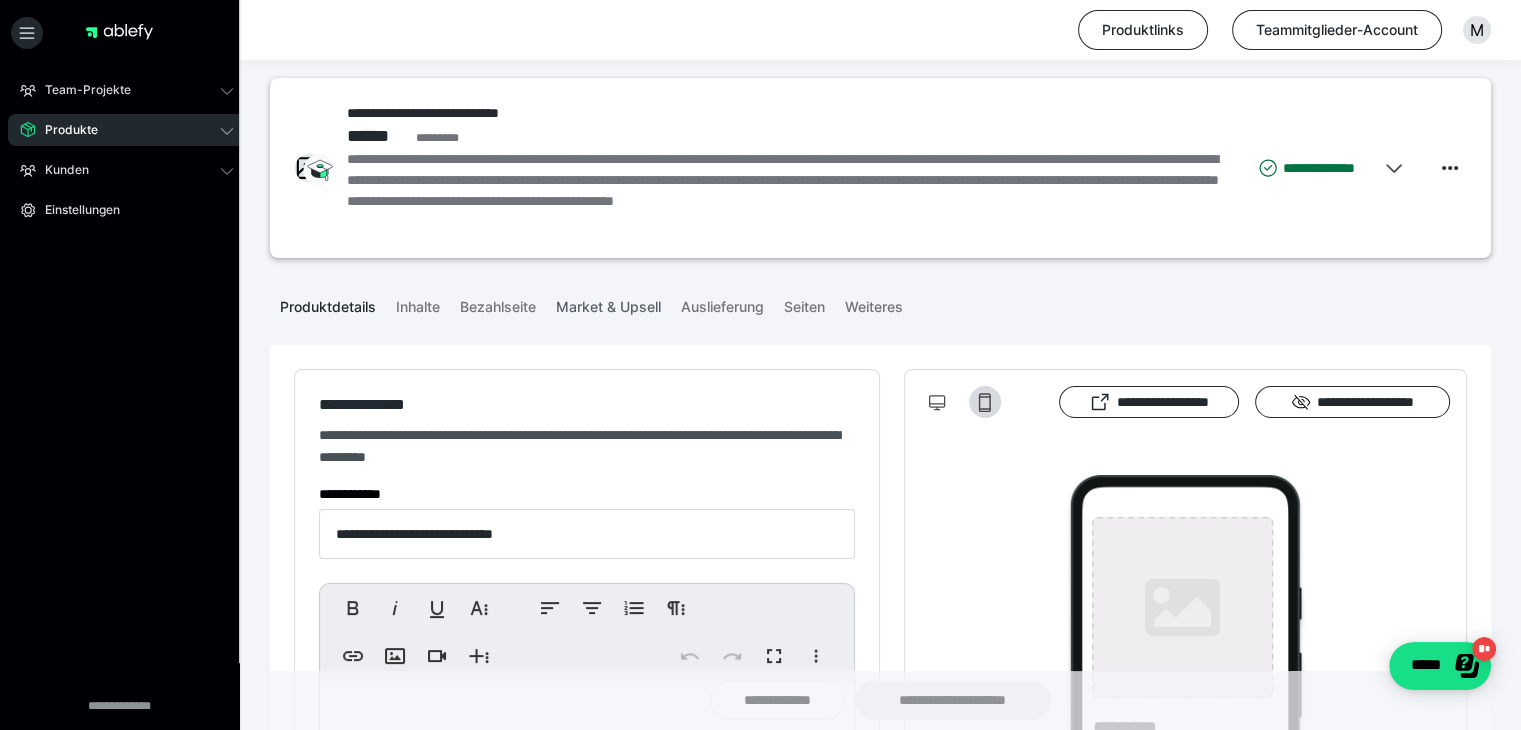 type on "**********" 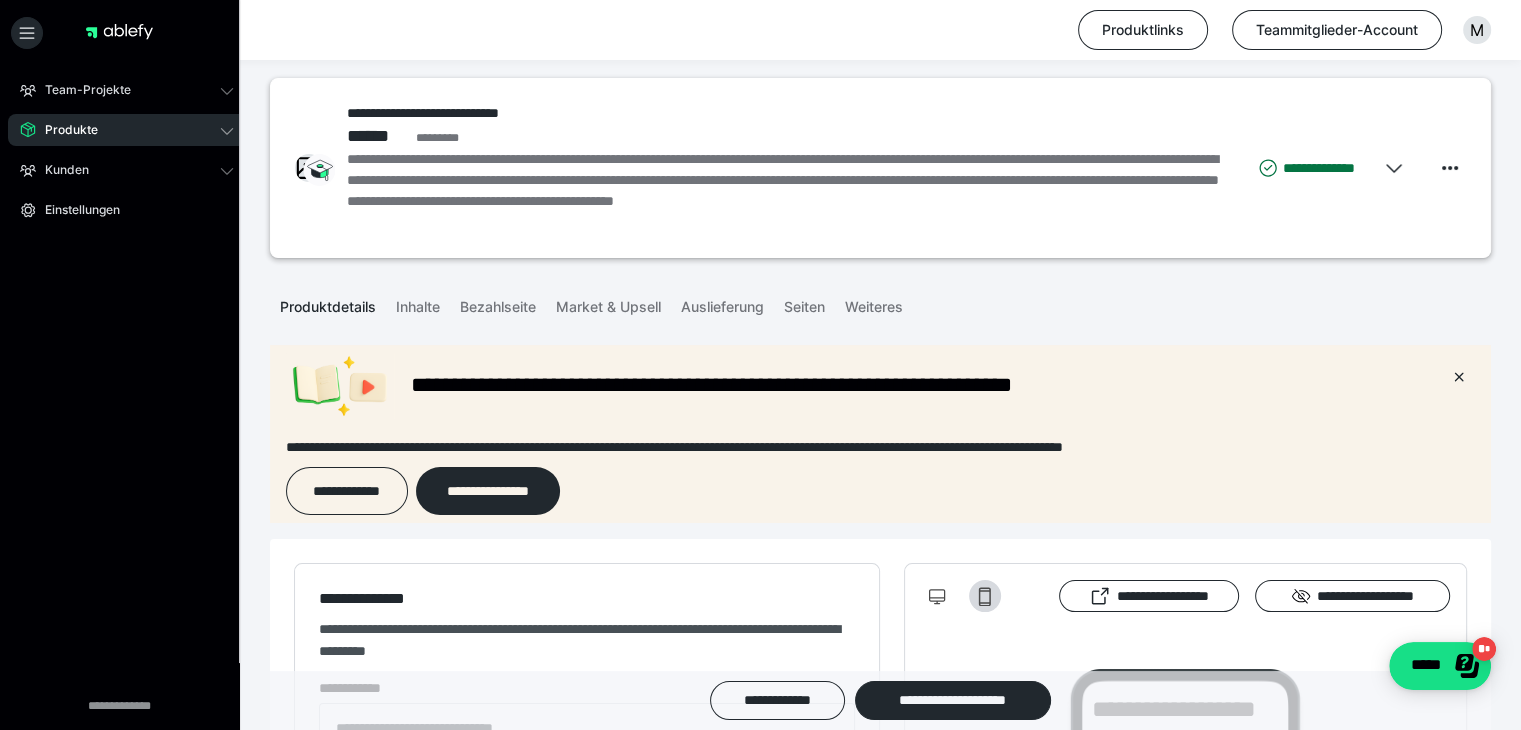 scroll, scrollTop: 0, scrollLeft: 0, axis: both 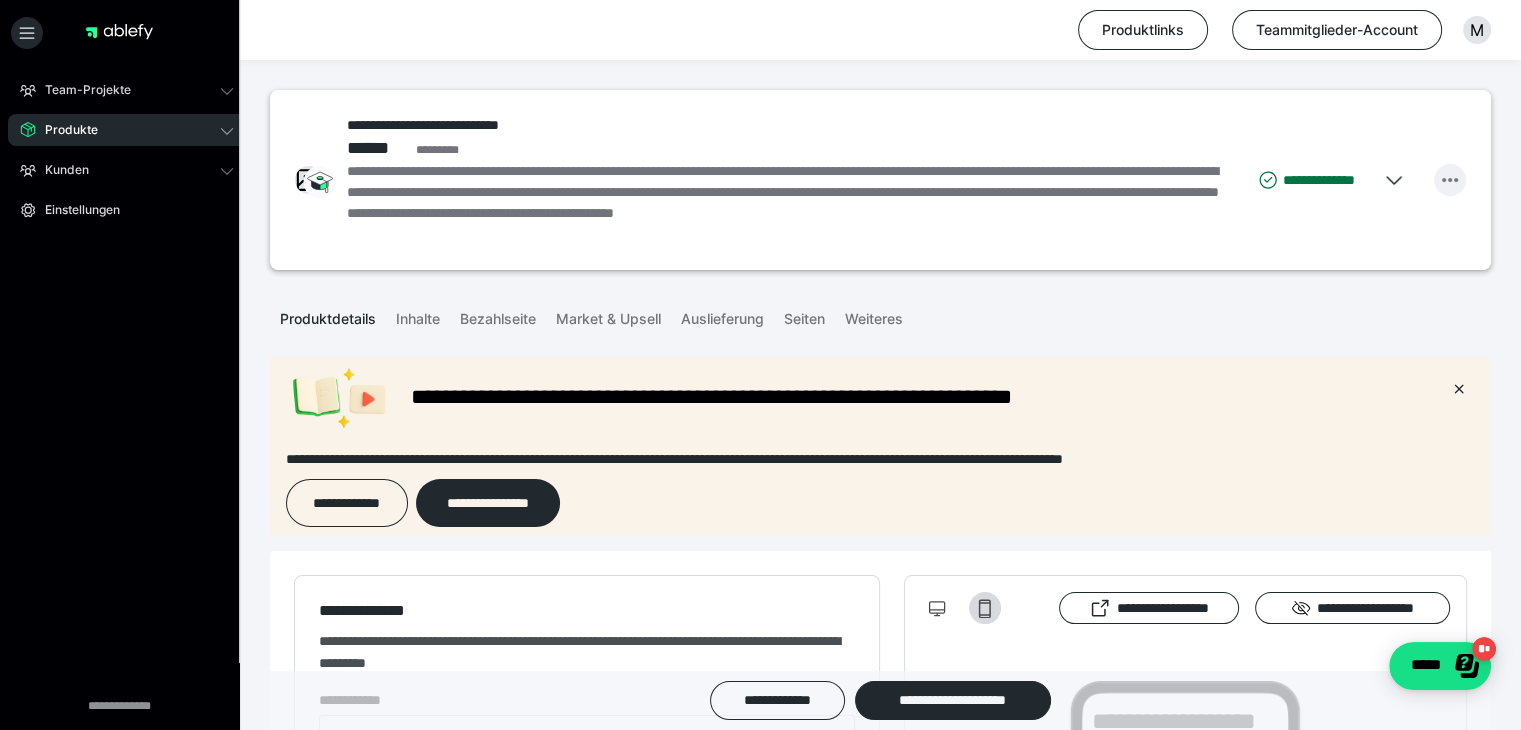 click 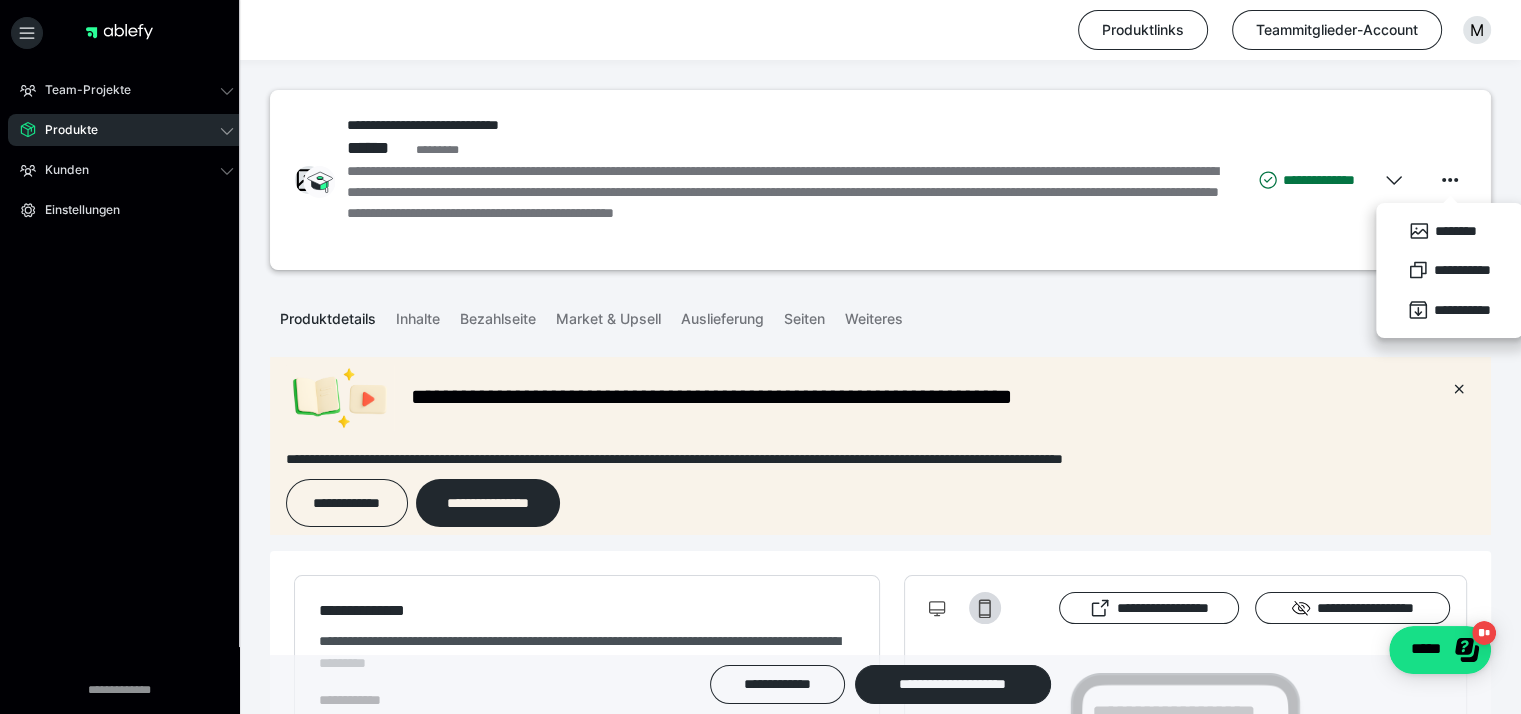 click on "Produktdetails Inhalte Bezahlseite Market & Upsell Auslieferung Seiten Weiteres" at bounding box center [880, 317] 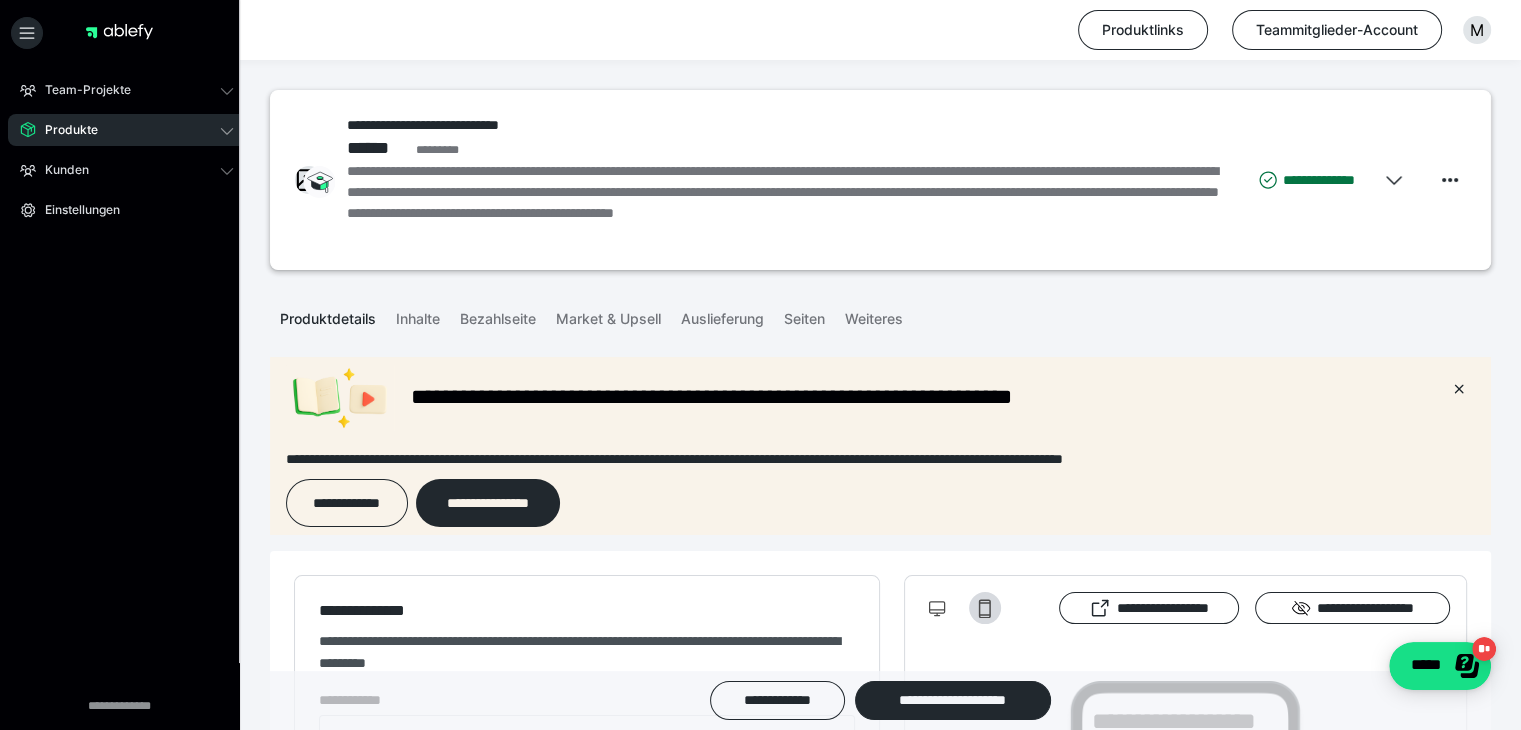 scroll, scrollTop: 78, scrollLeft: 0, axis: vertical 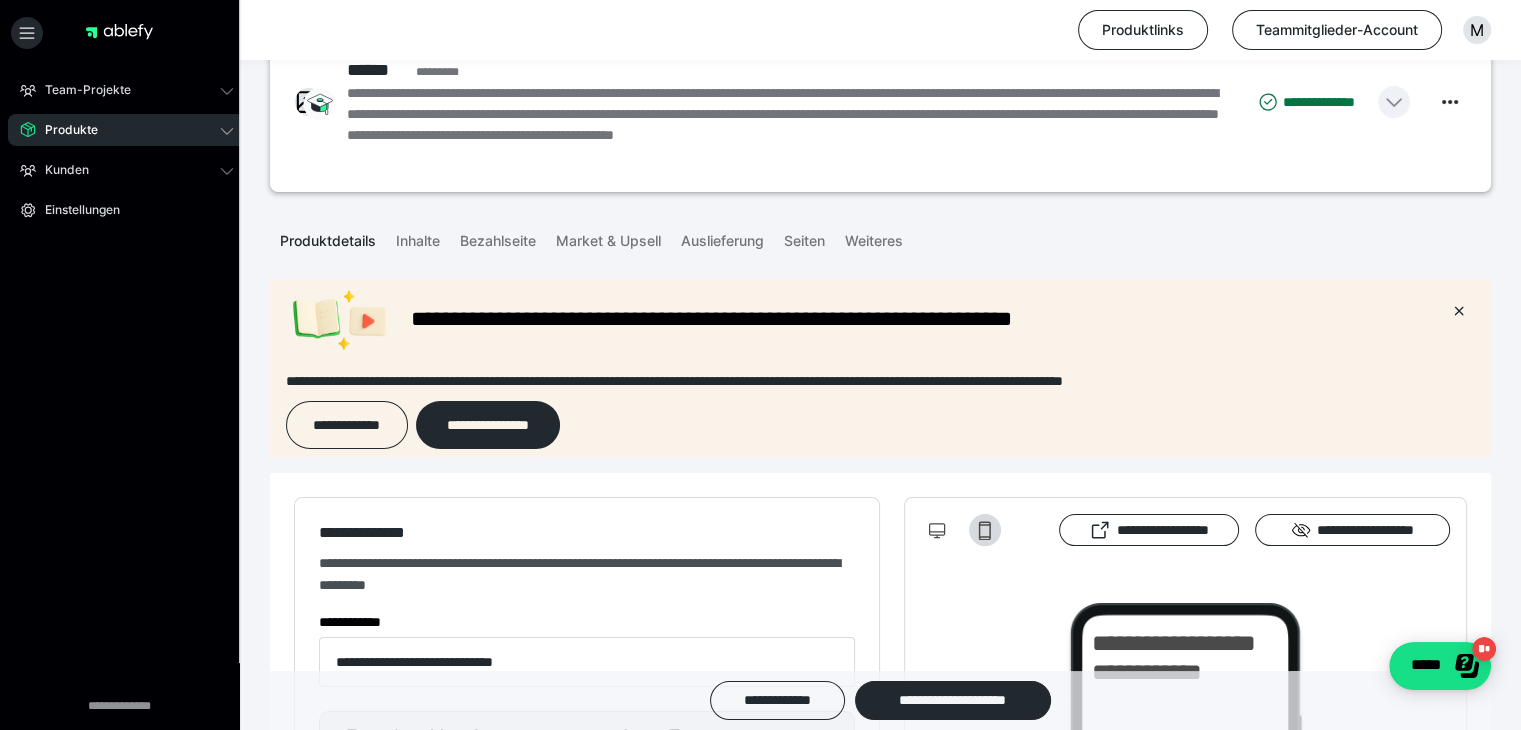 click 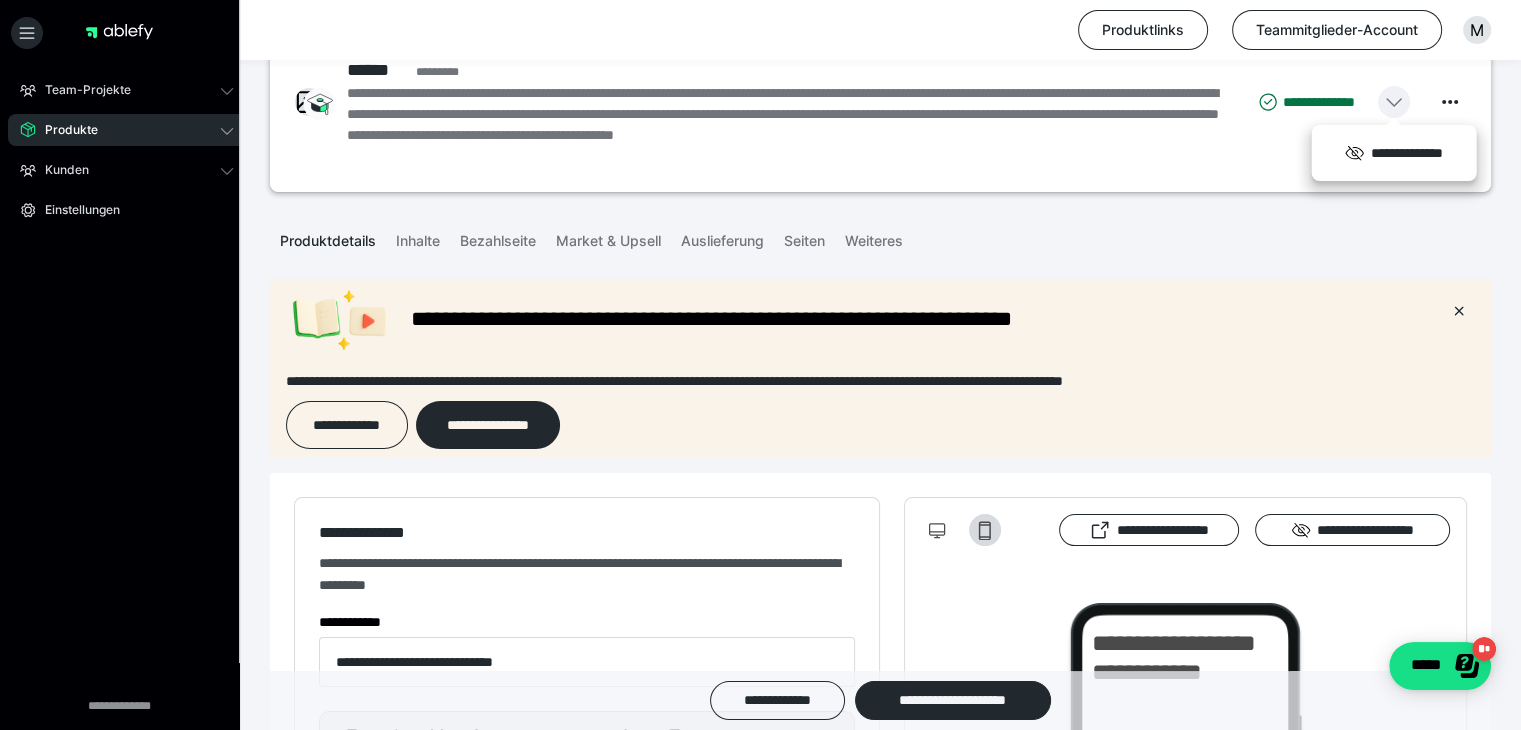 click 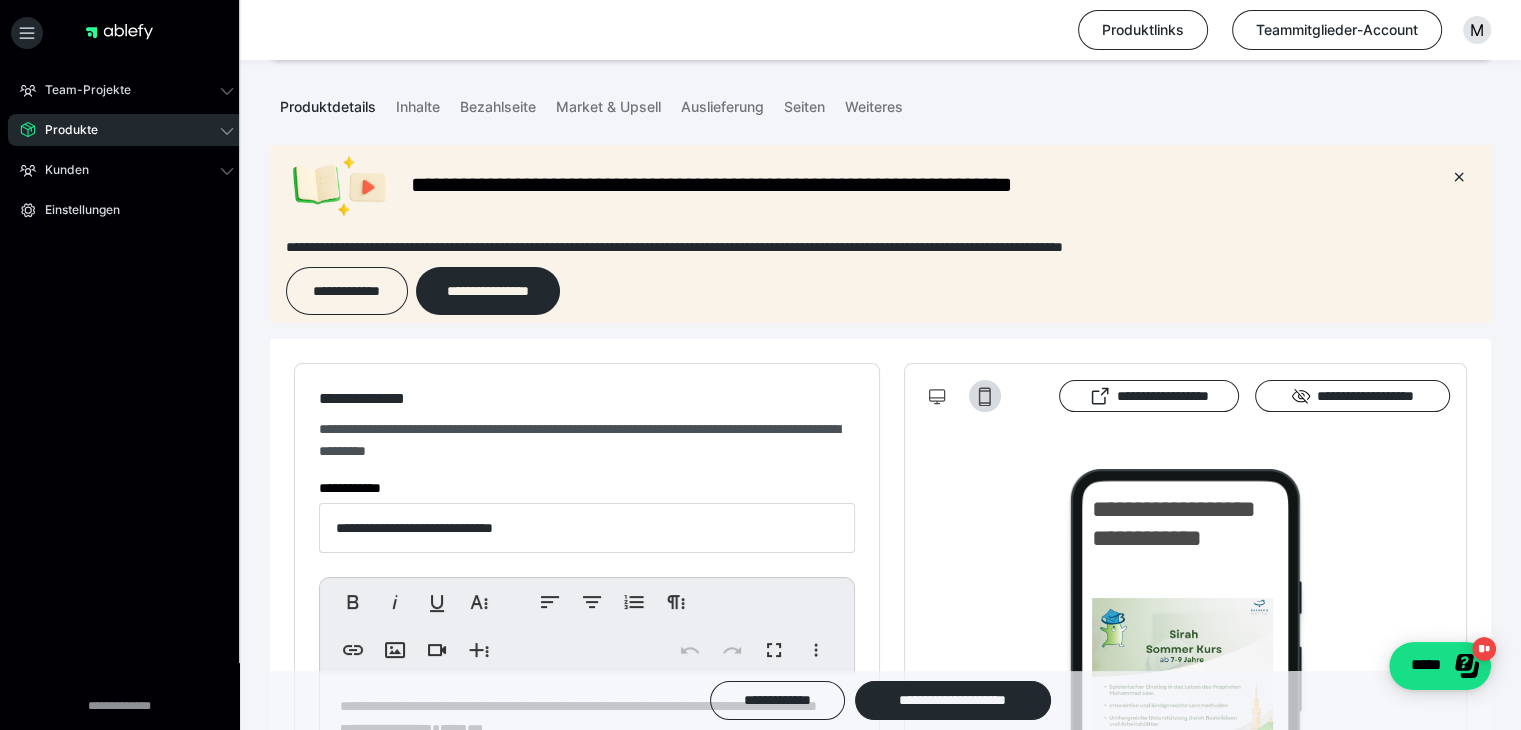 scroll, scrollTop: 214, scrollLeft: 0, axis: vertical 